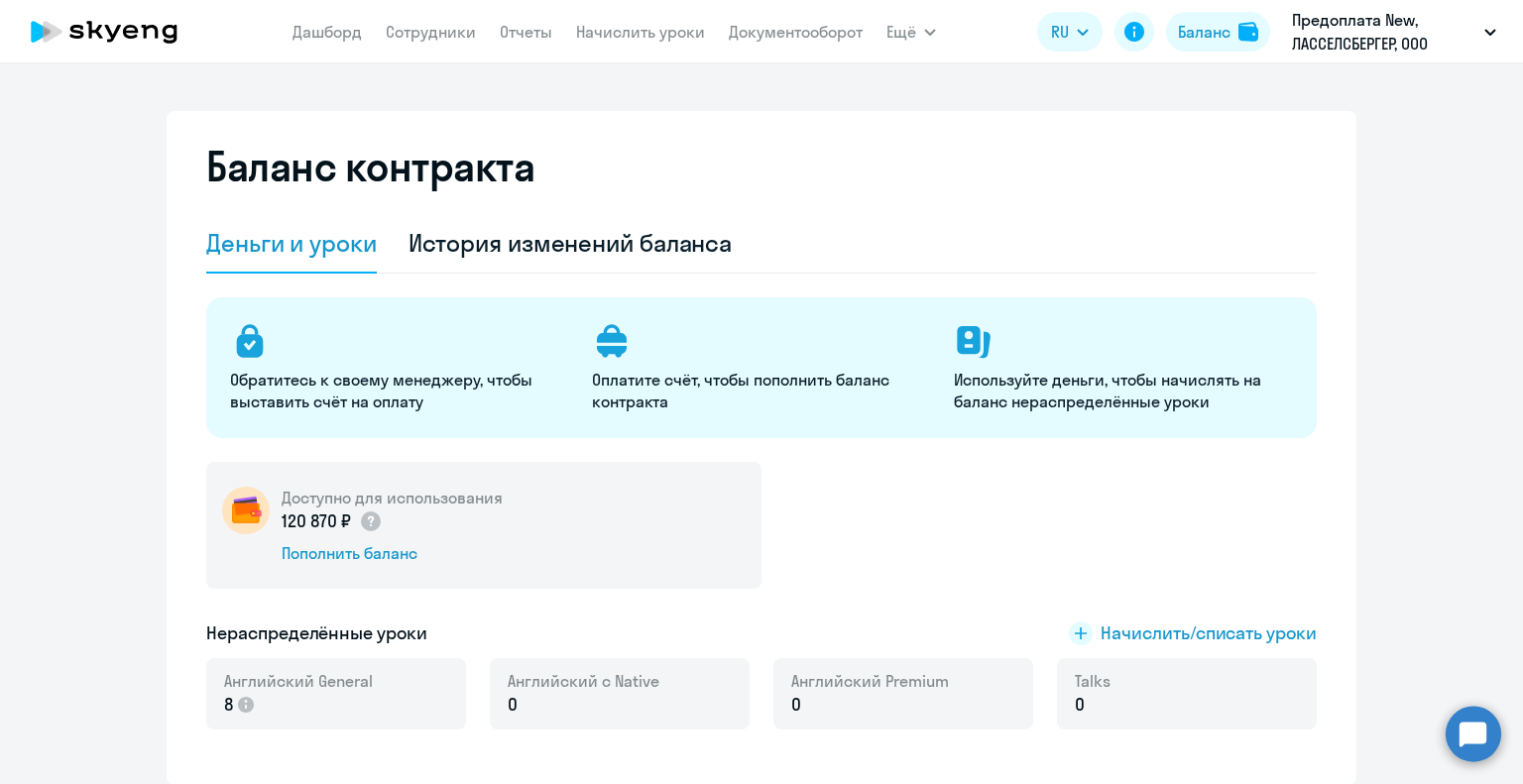 select on "english_adult_not_native_speaker" 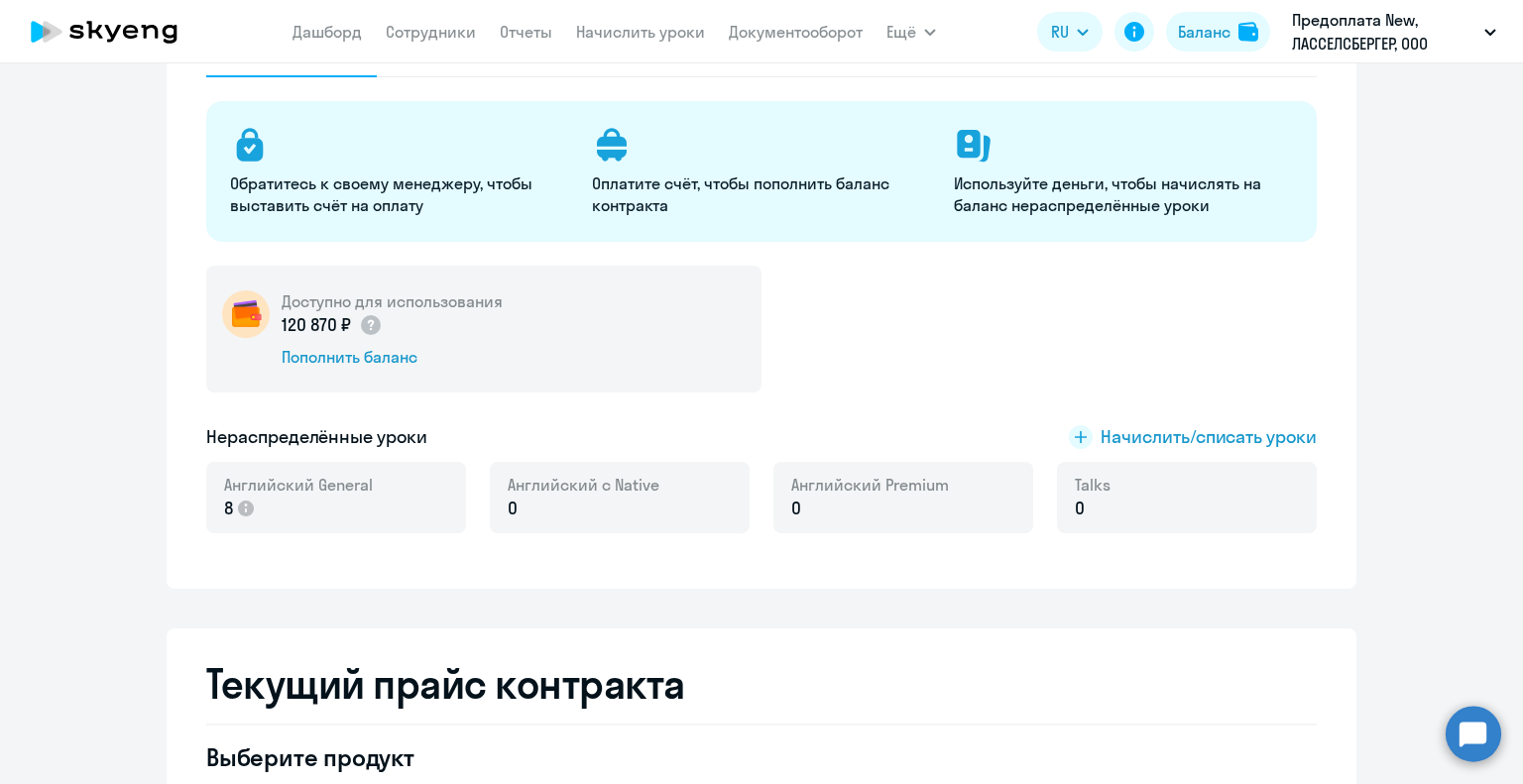 scroll, scrollTop: 198, scrollLeft: 0, axis: vertical 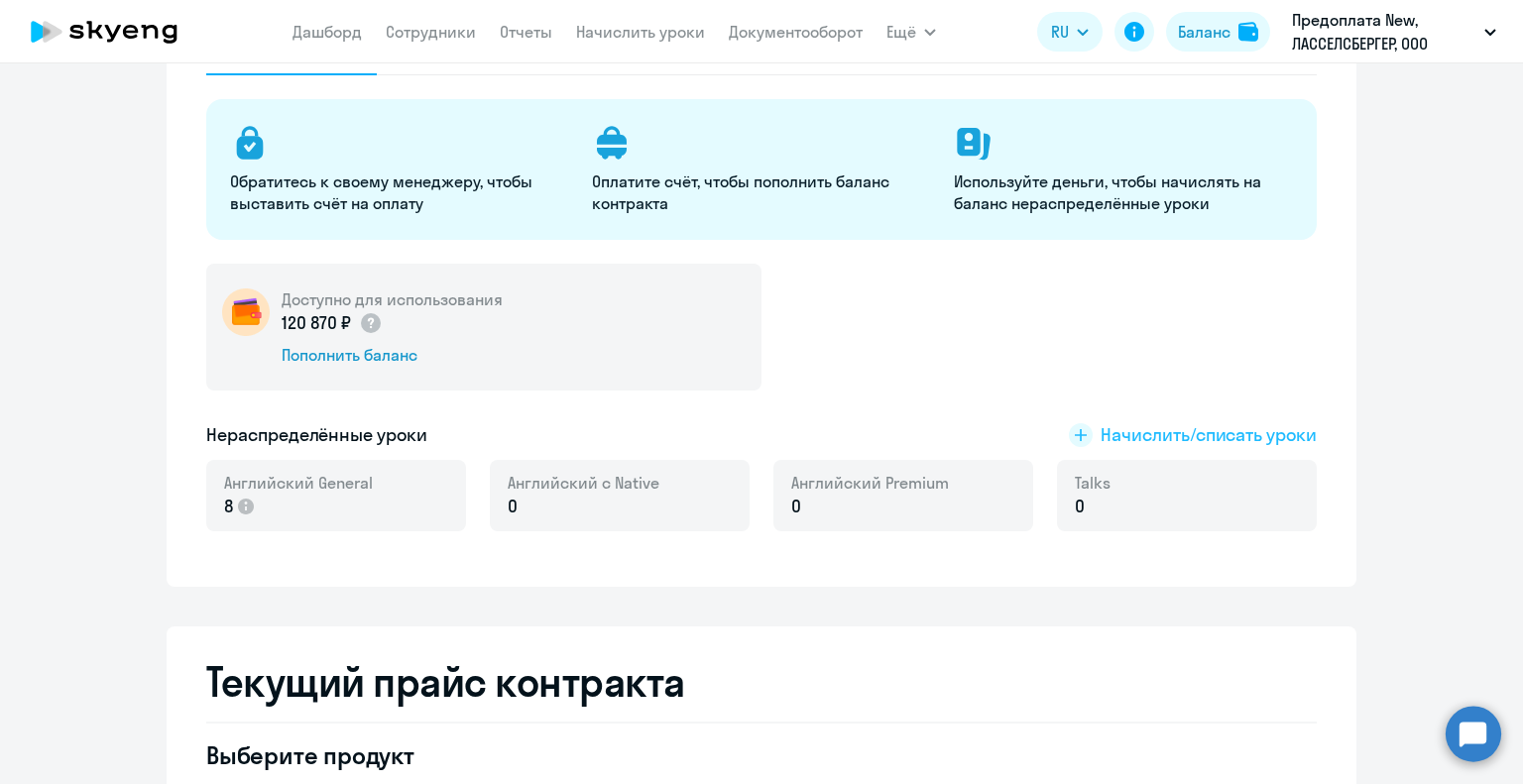 click on "Начислить/списать уроки" 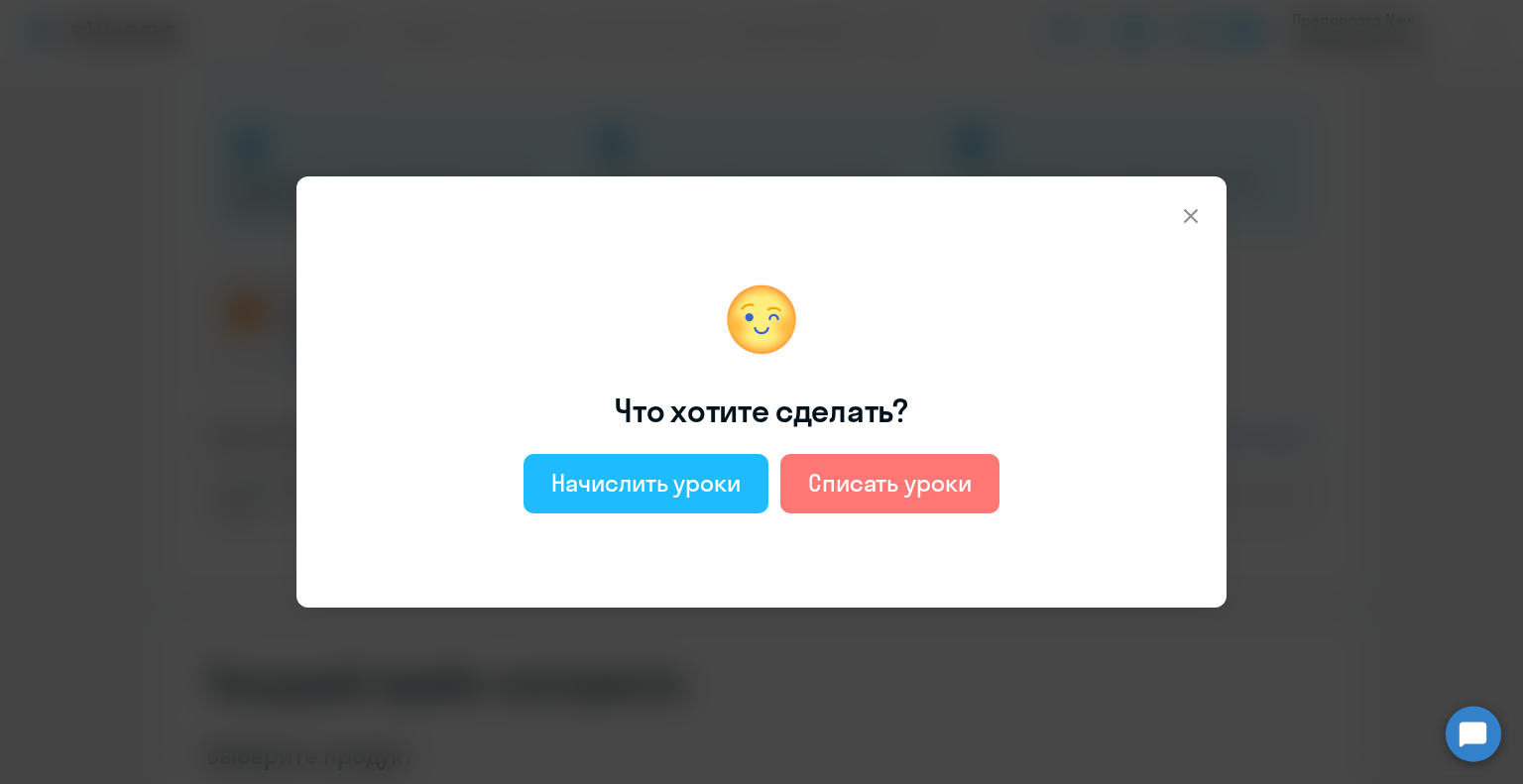 click on "Начислить уроки" at bounding box center (645, 483) 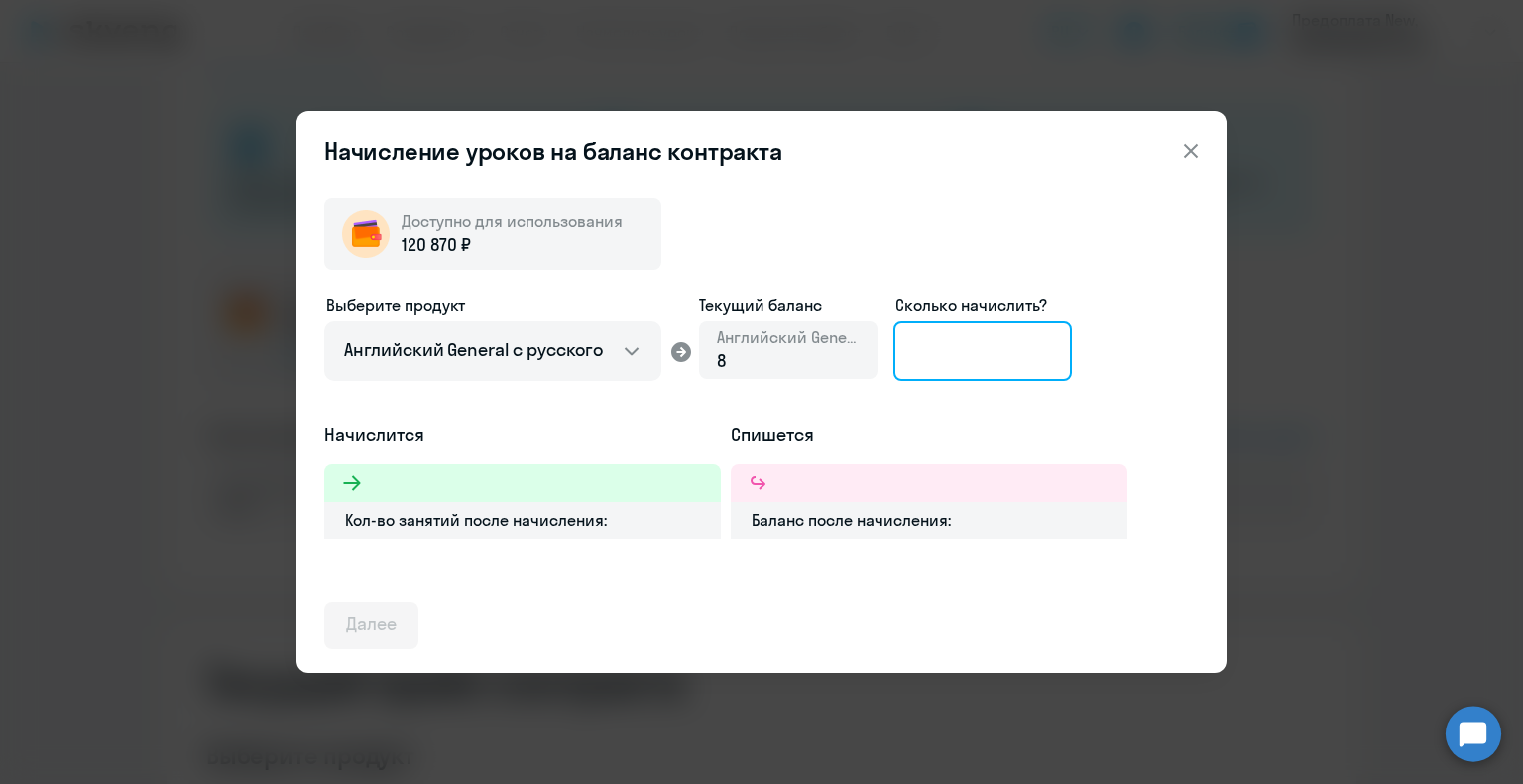 click 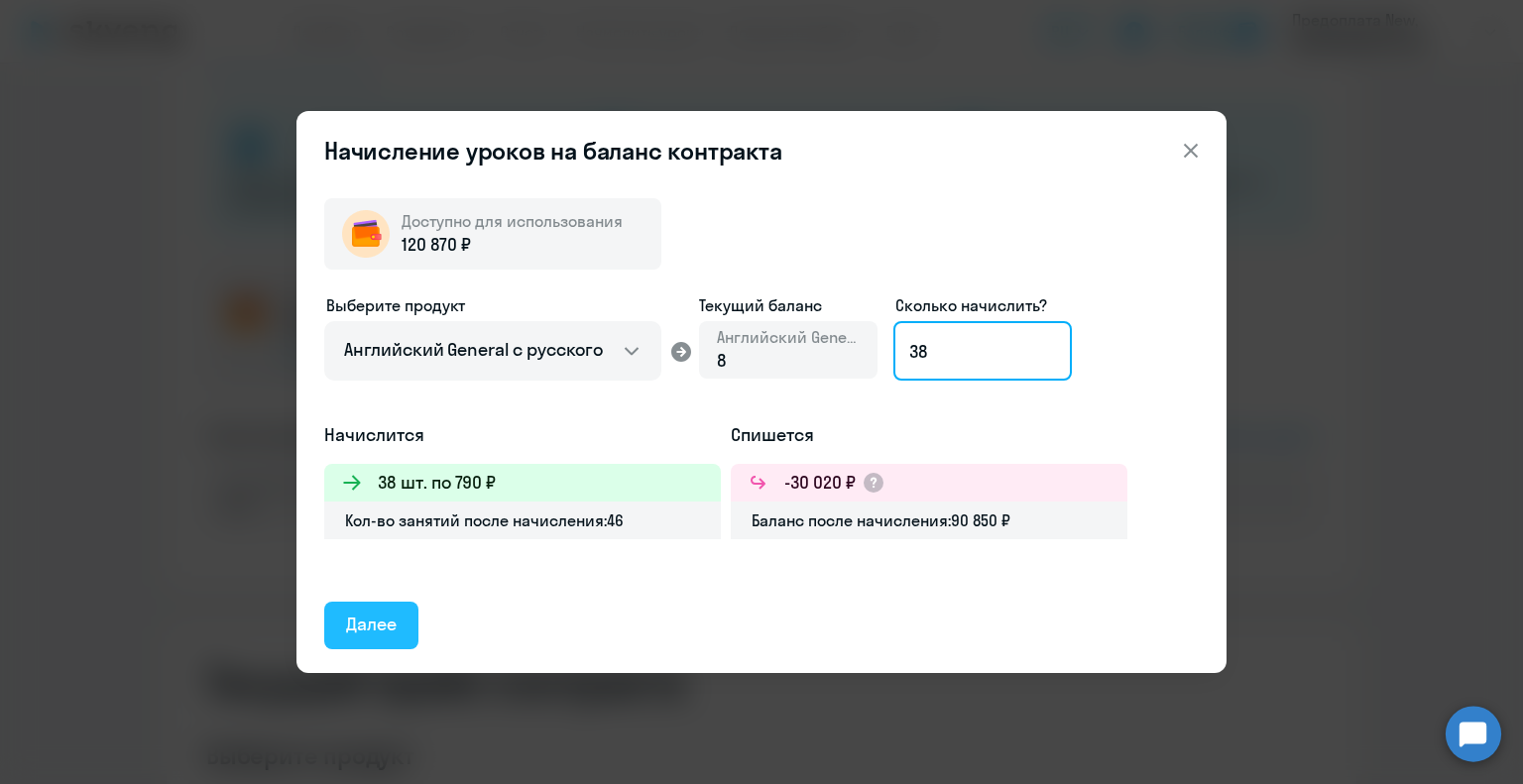 type on "38" 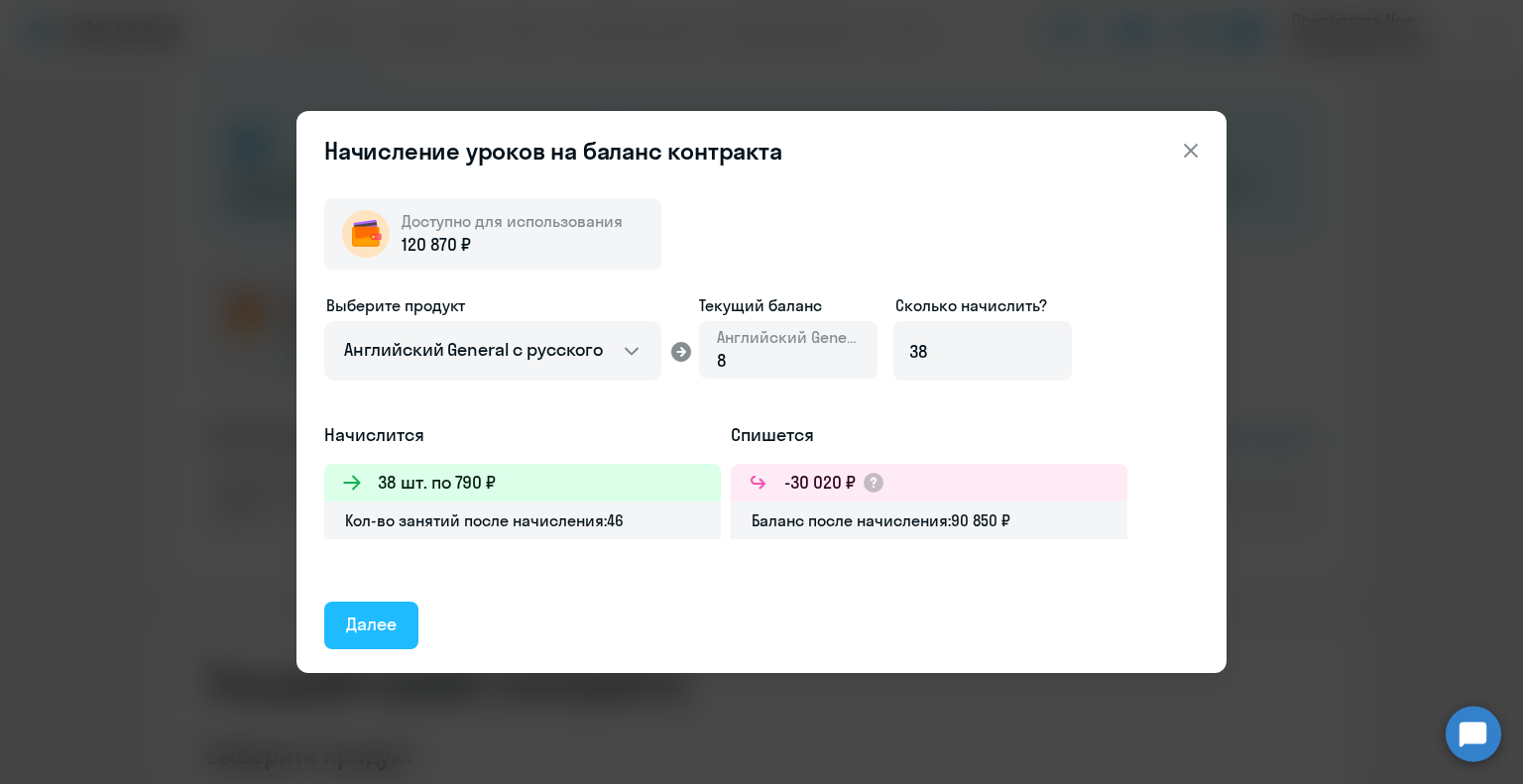 click on "Далее" 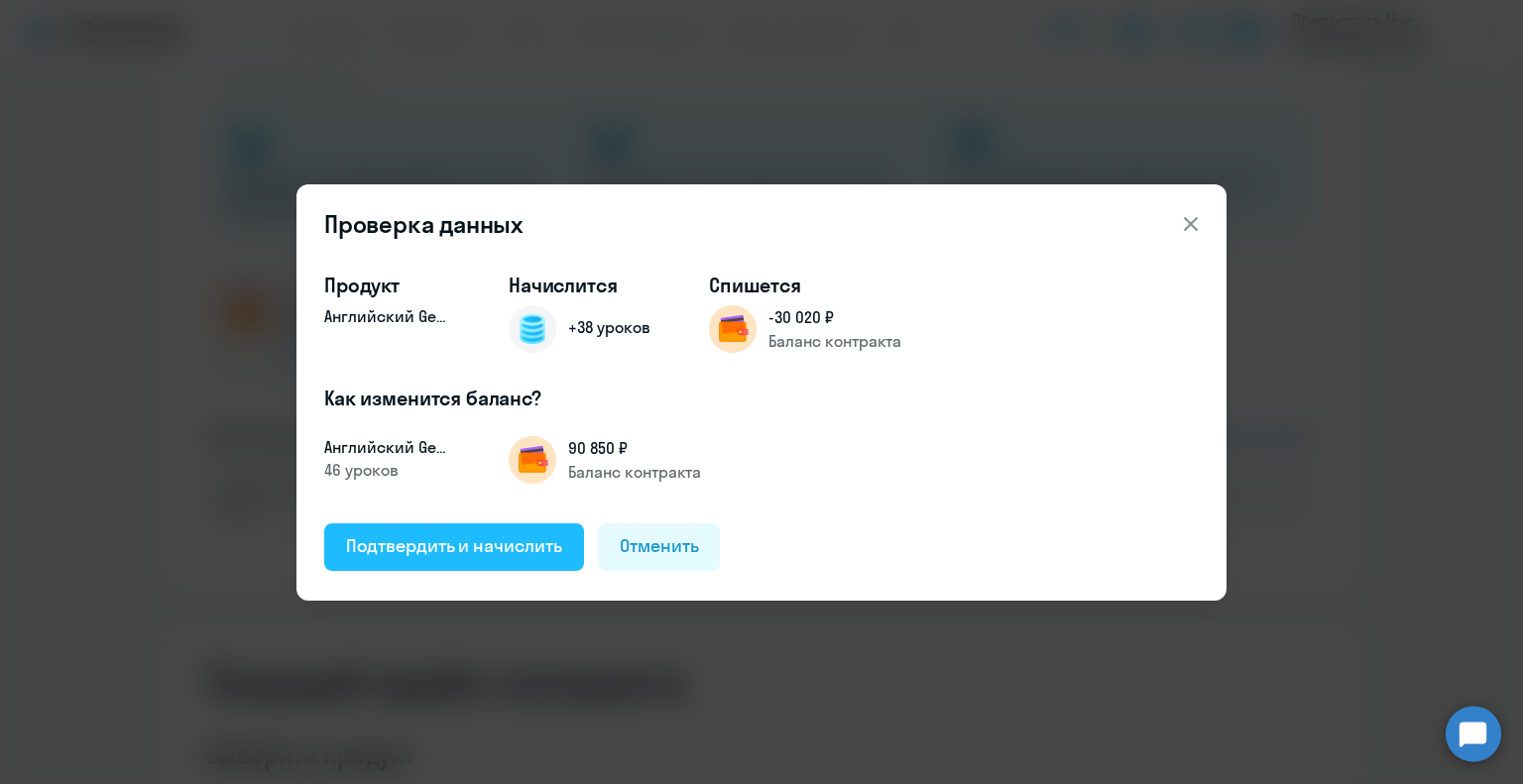 click on "Подтвердить и начислить" at bounding box center (454, 546) 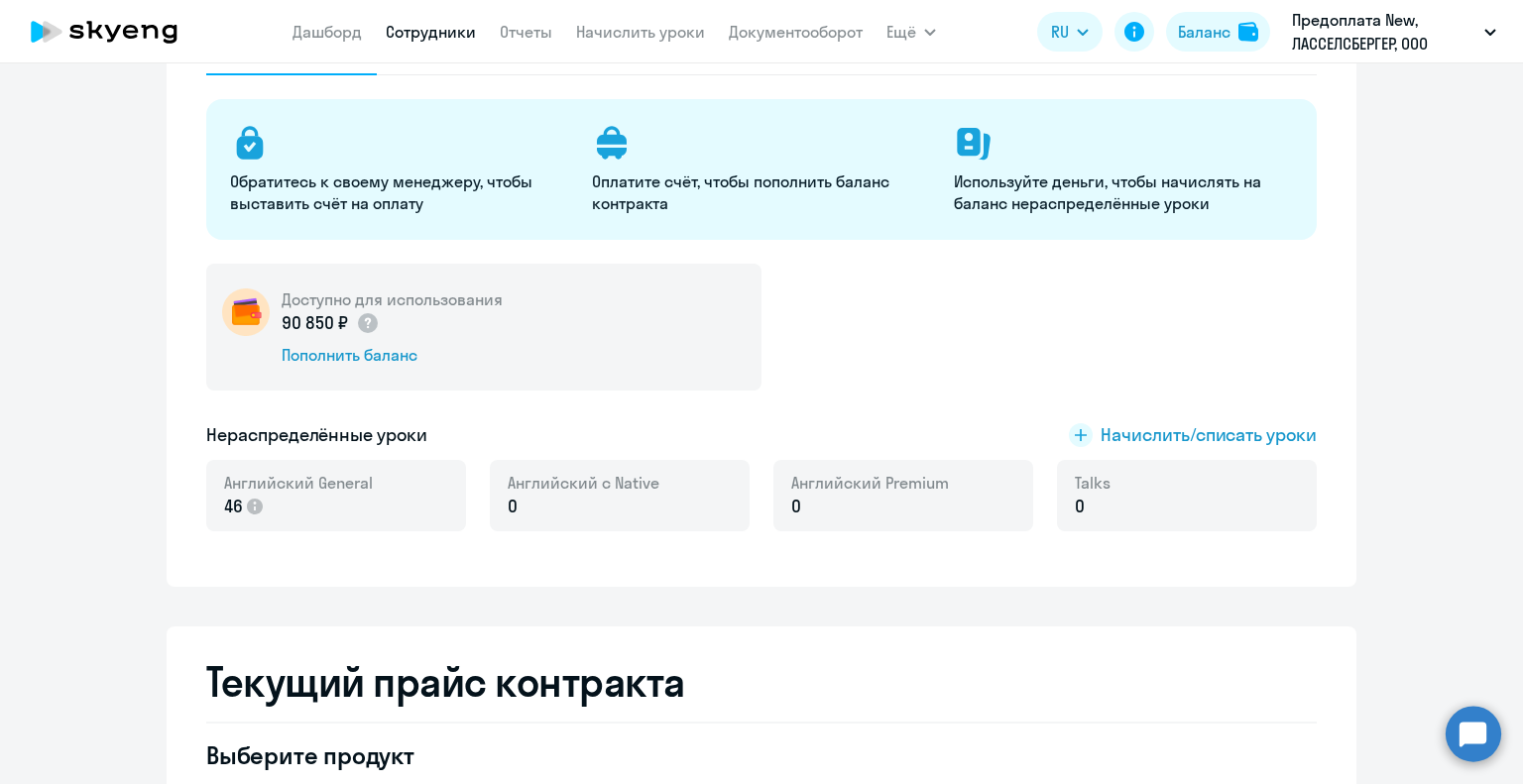 click on "Сотрудники" at bounding box center [430, 32] 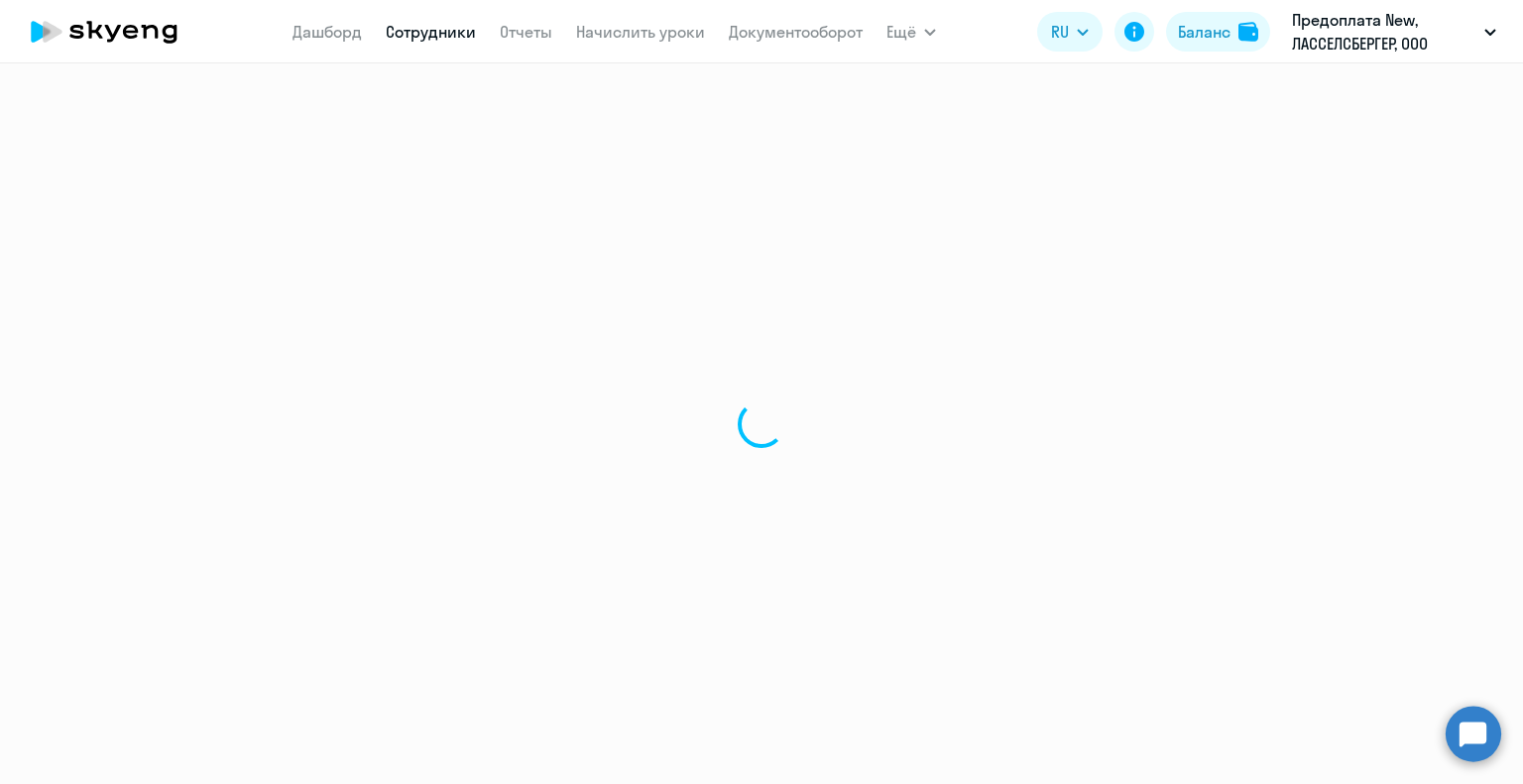 select on "30" 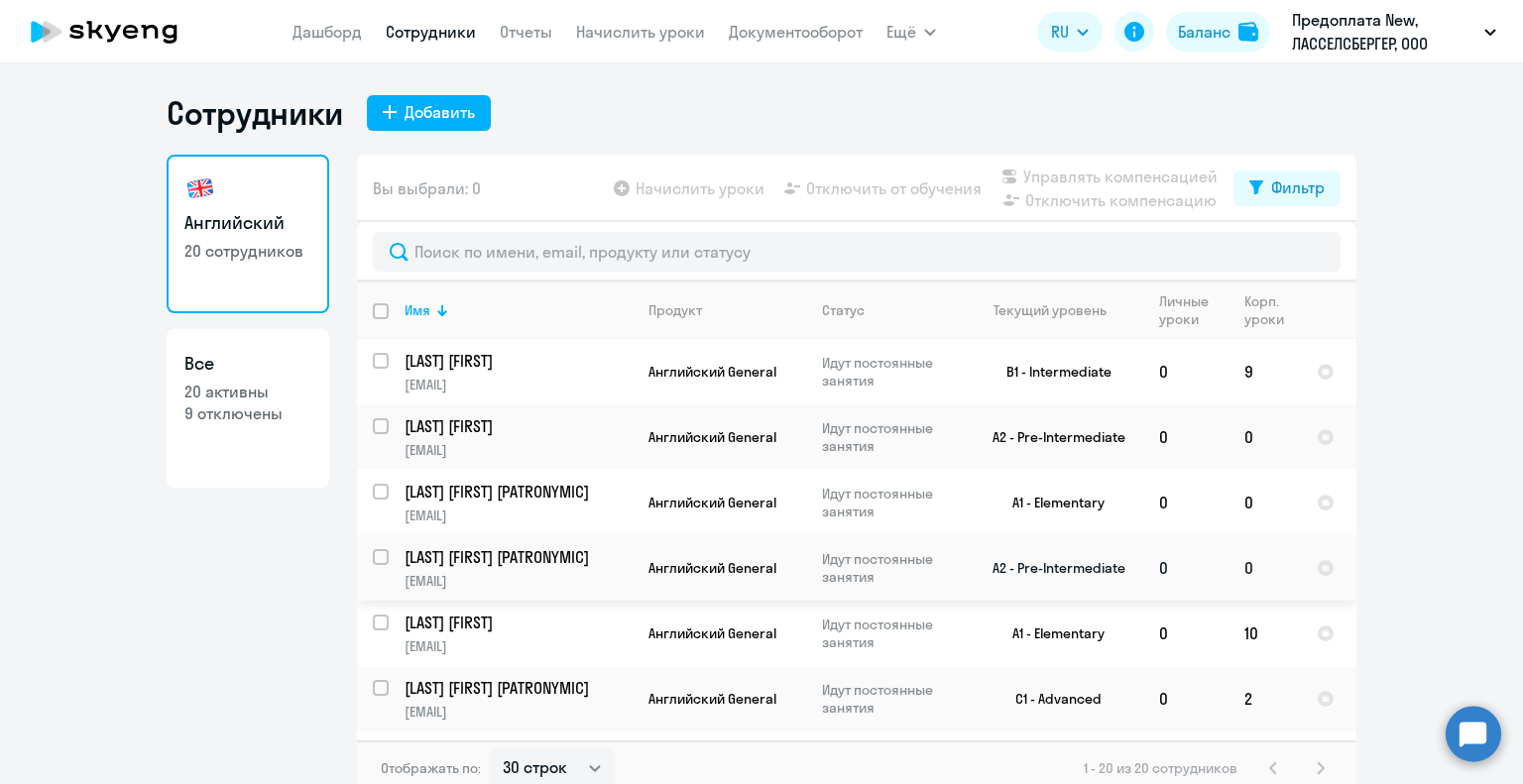 click at bounding box center [393, 569] 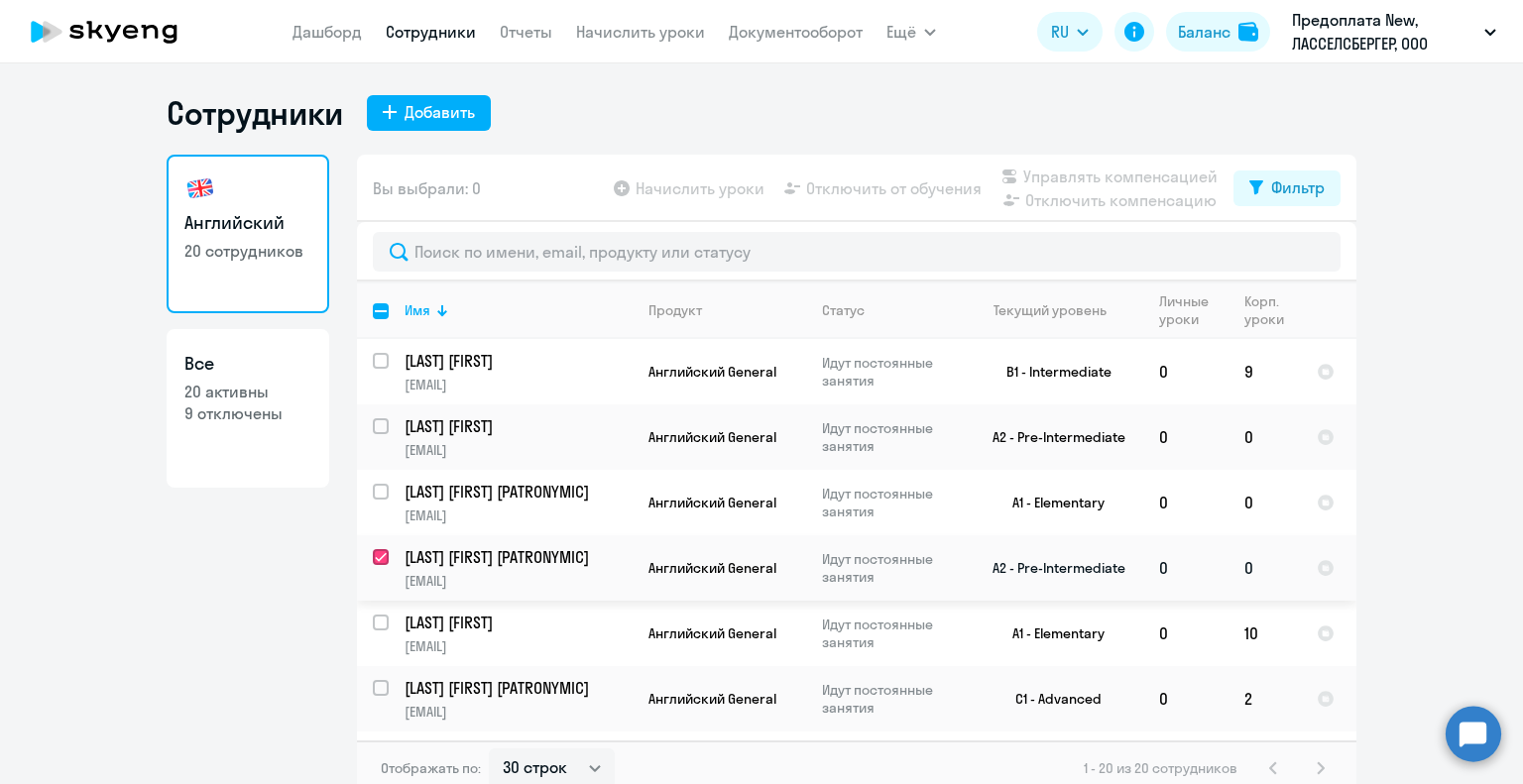 checkbox on "true" 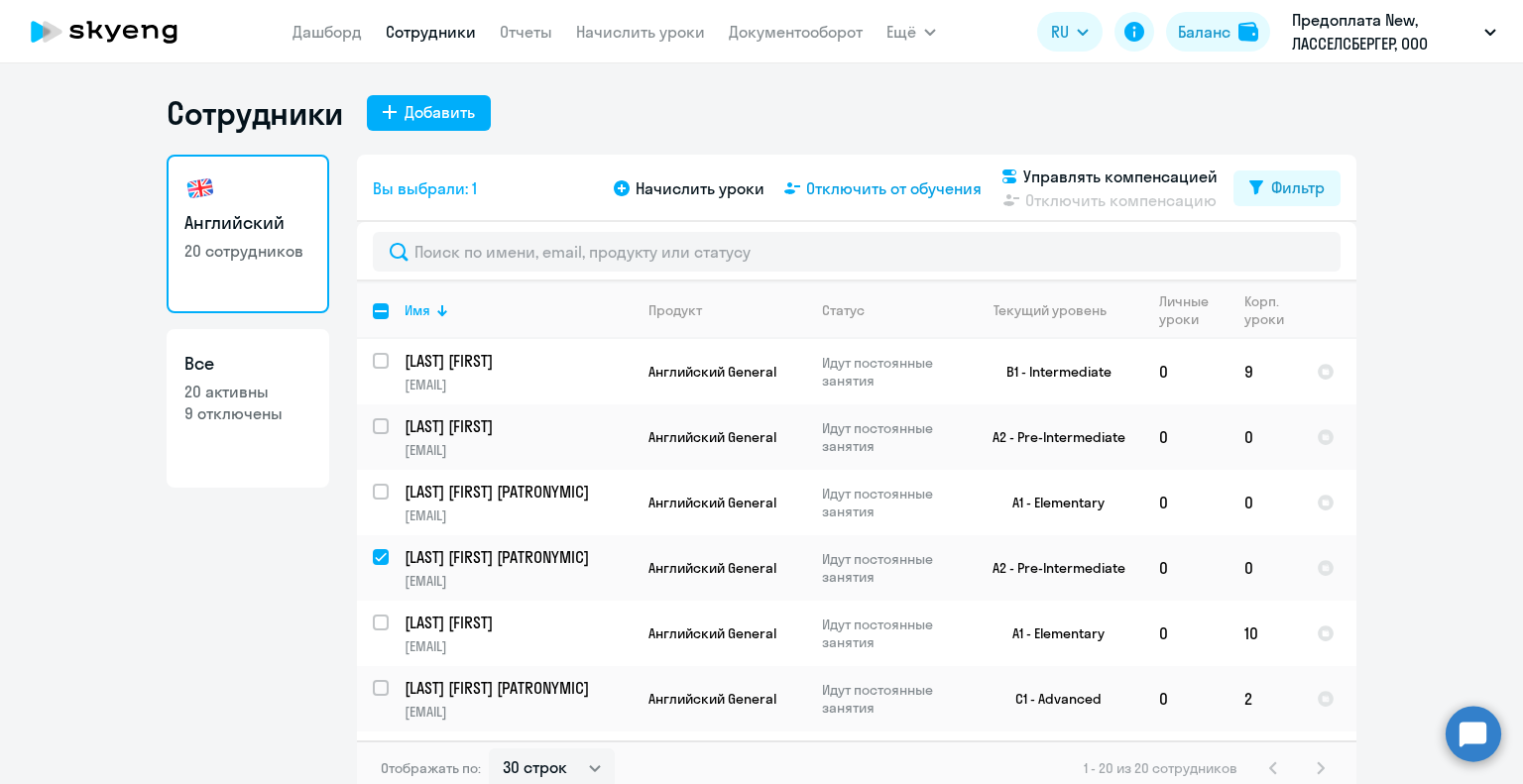 click on "Отключить от обучения" 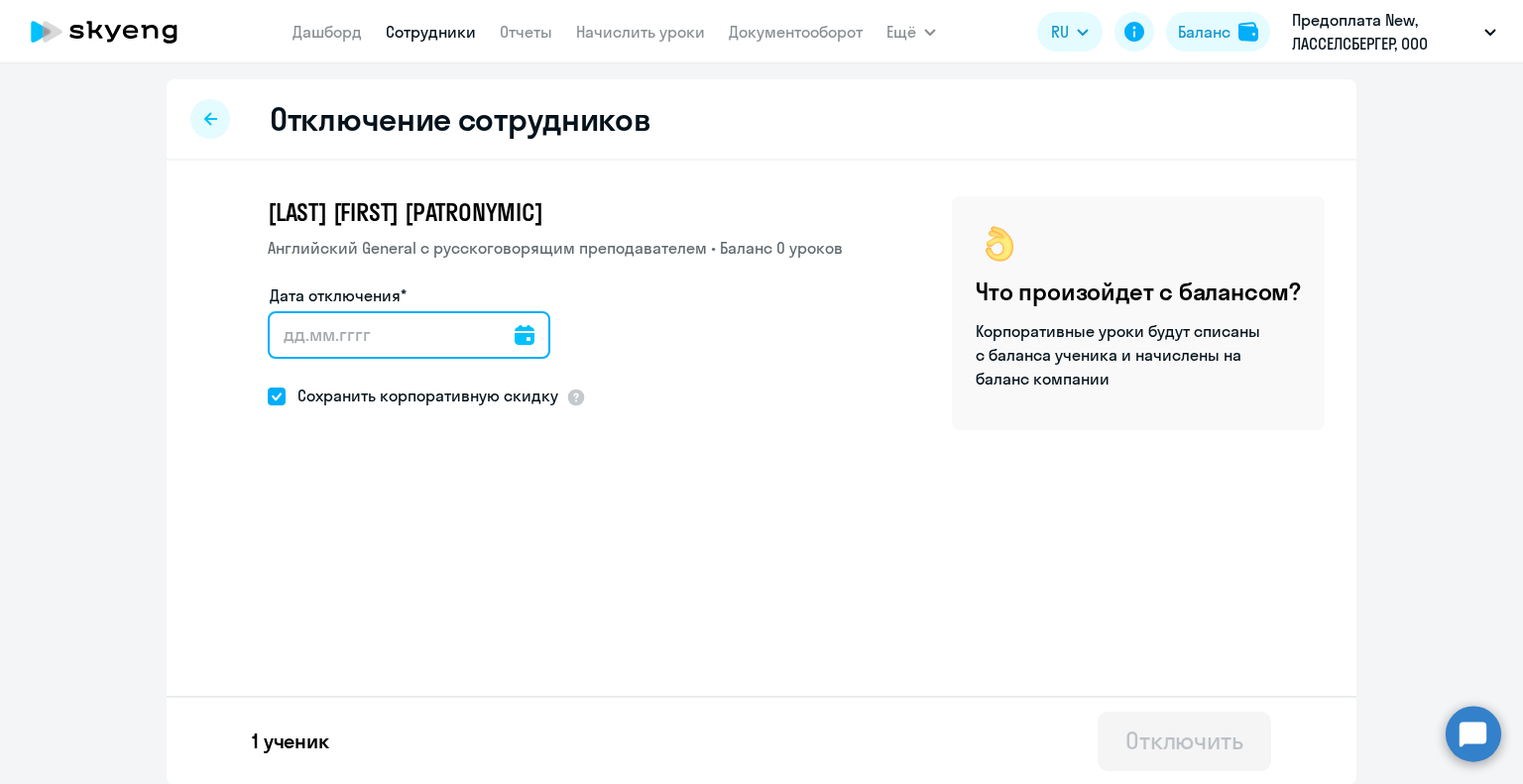 click on "Дата отключения*" at bounding box center (409, 335) 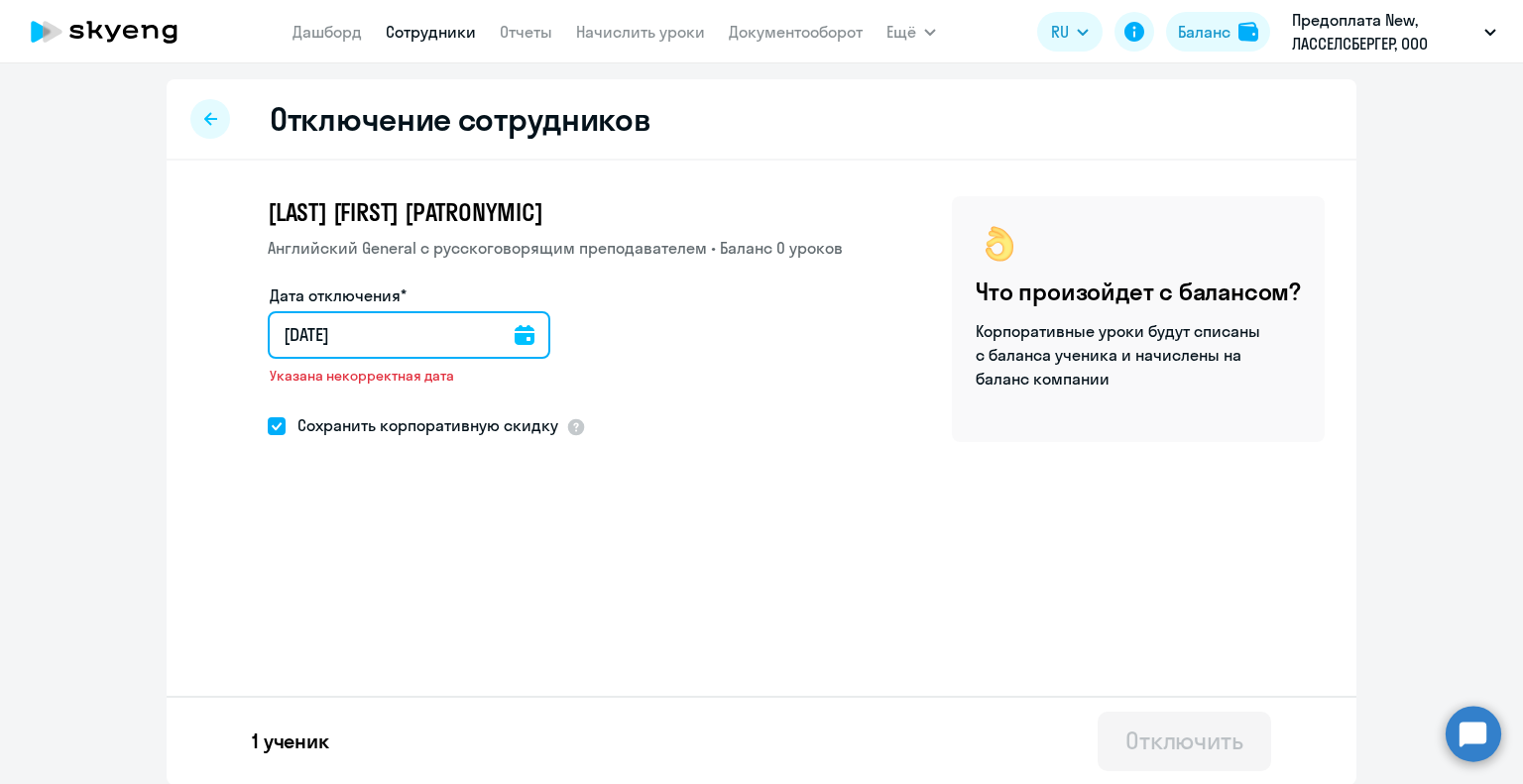 type on "[DATE]" 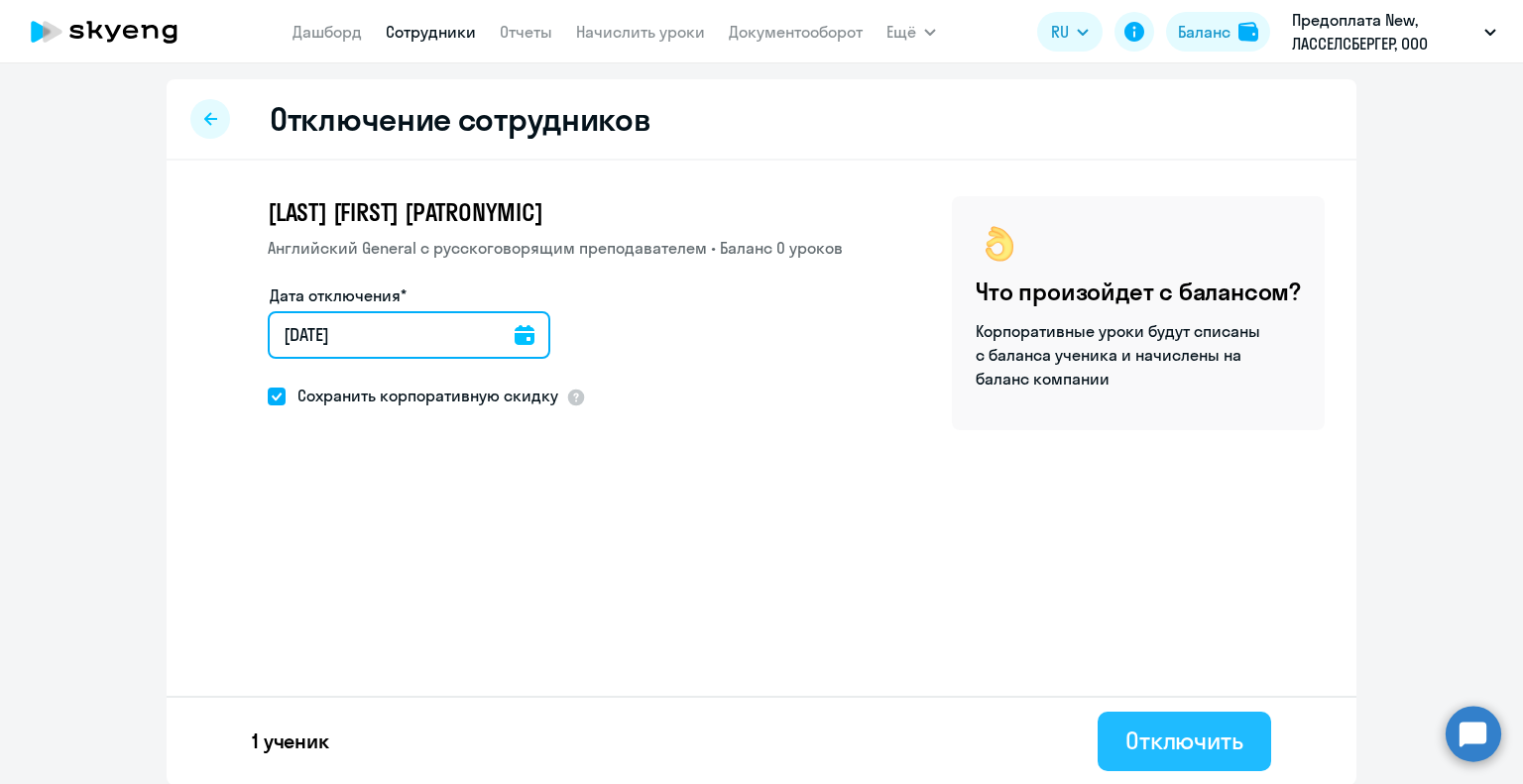 type on "[DATE]" 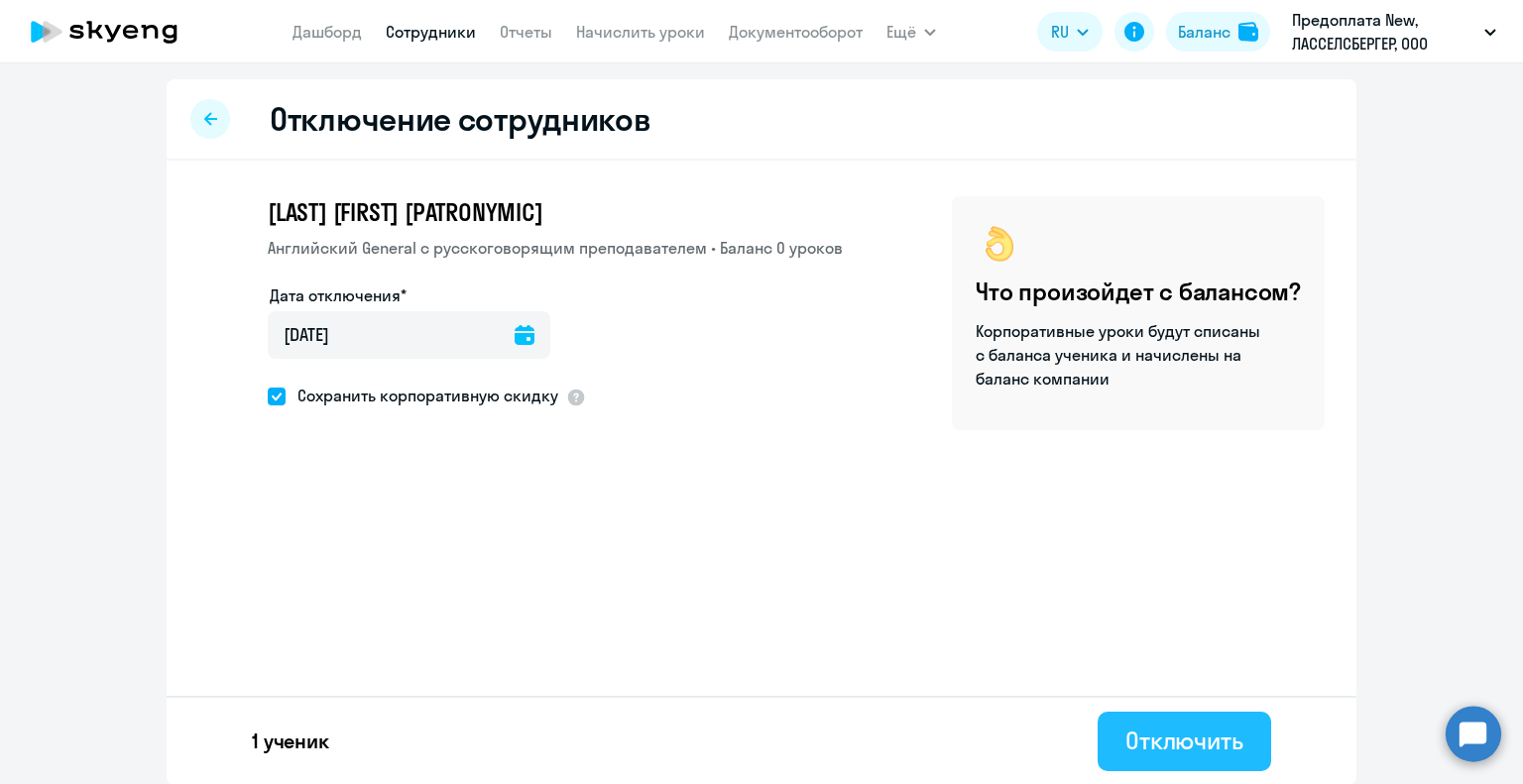click on "Отключить" 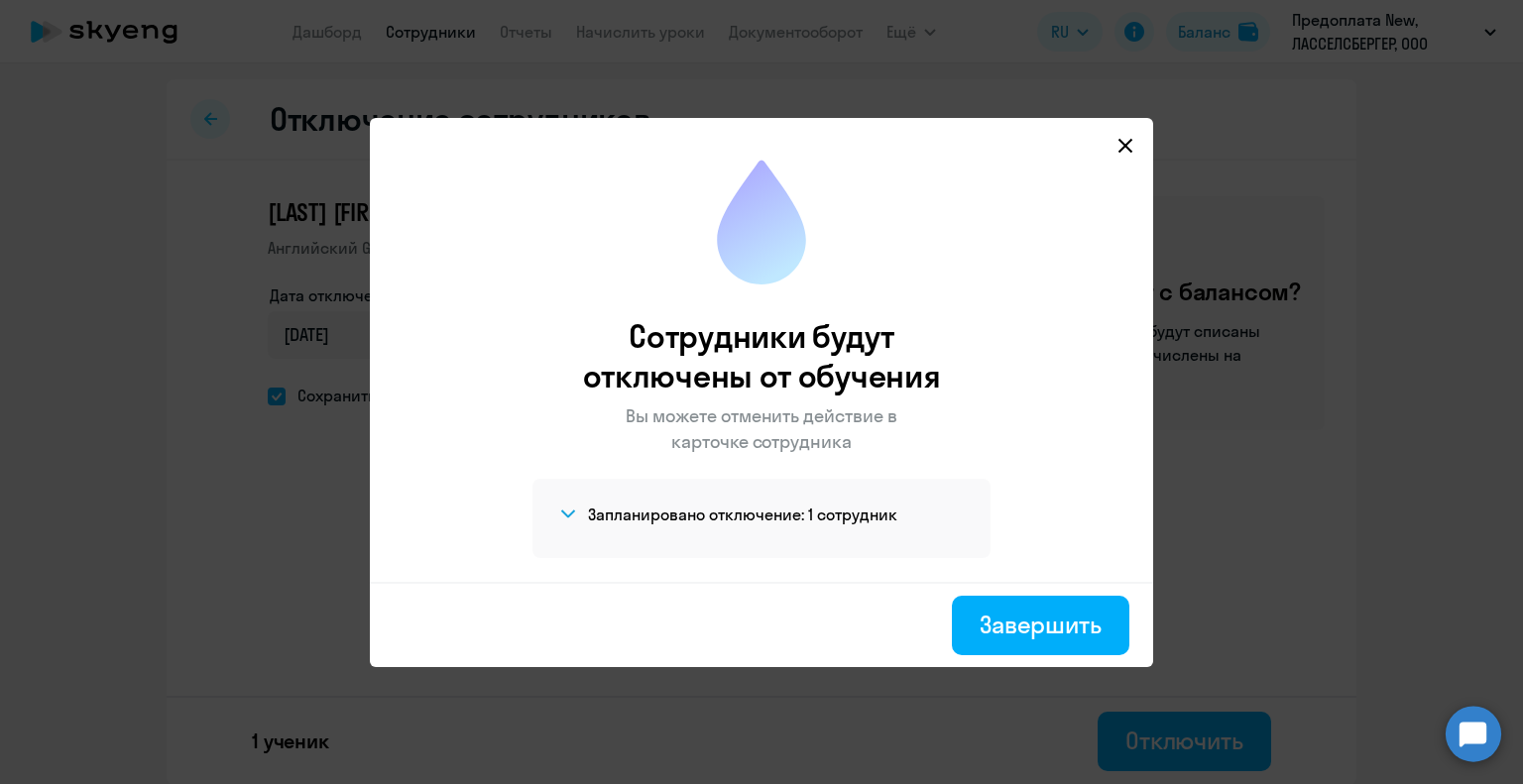 click at bounding box center (1125, 146) 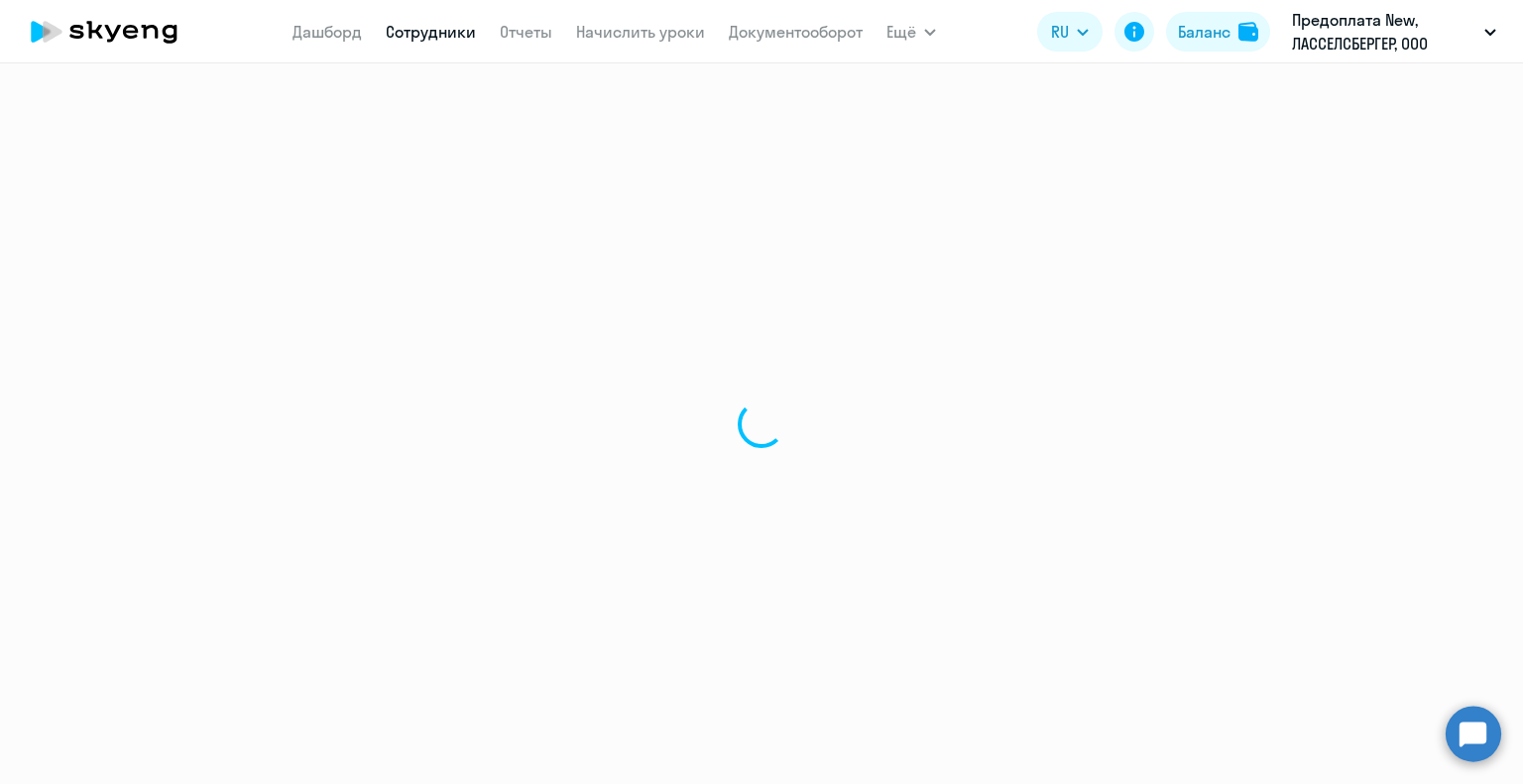 select on "30" 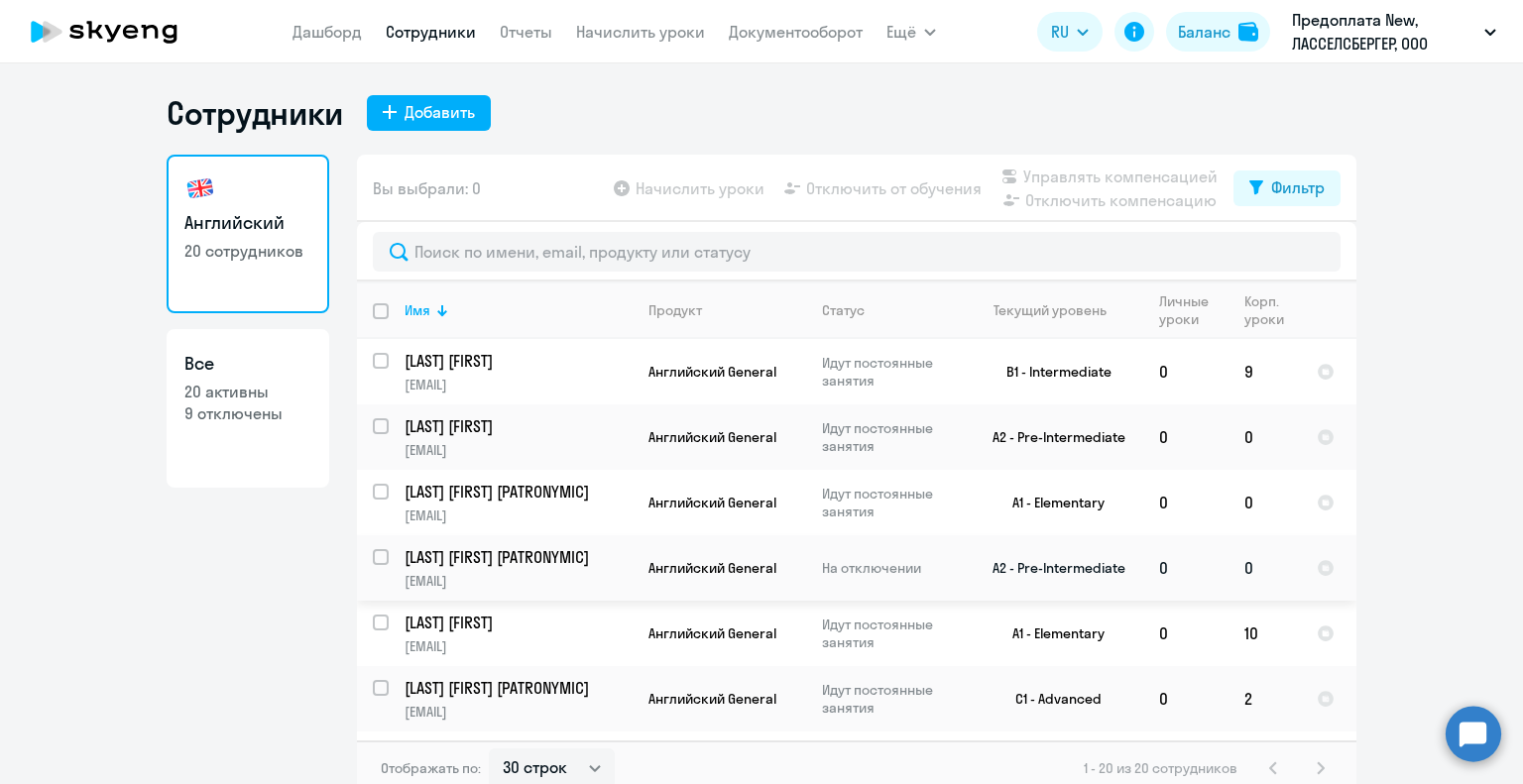 click at bounding box center [393, 569] 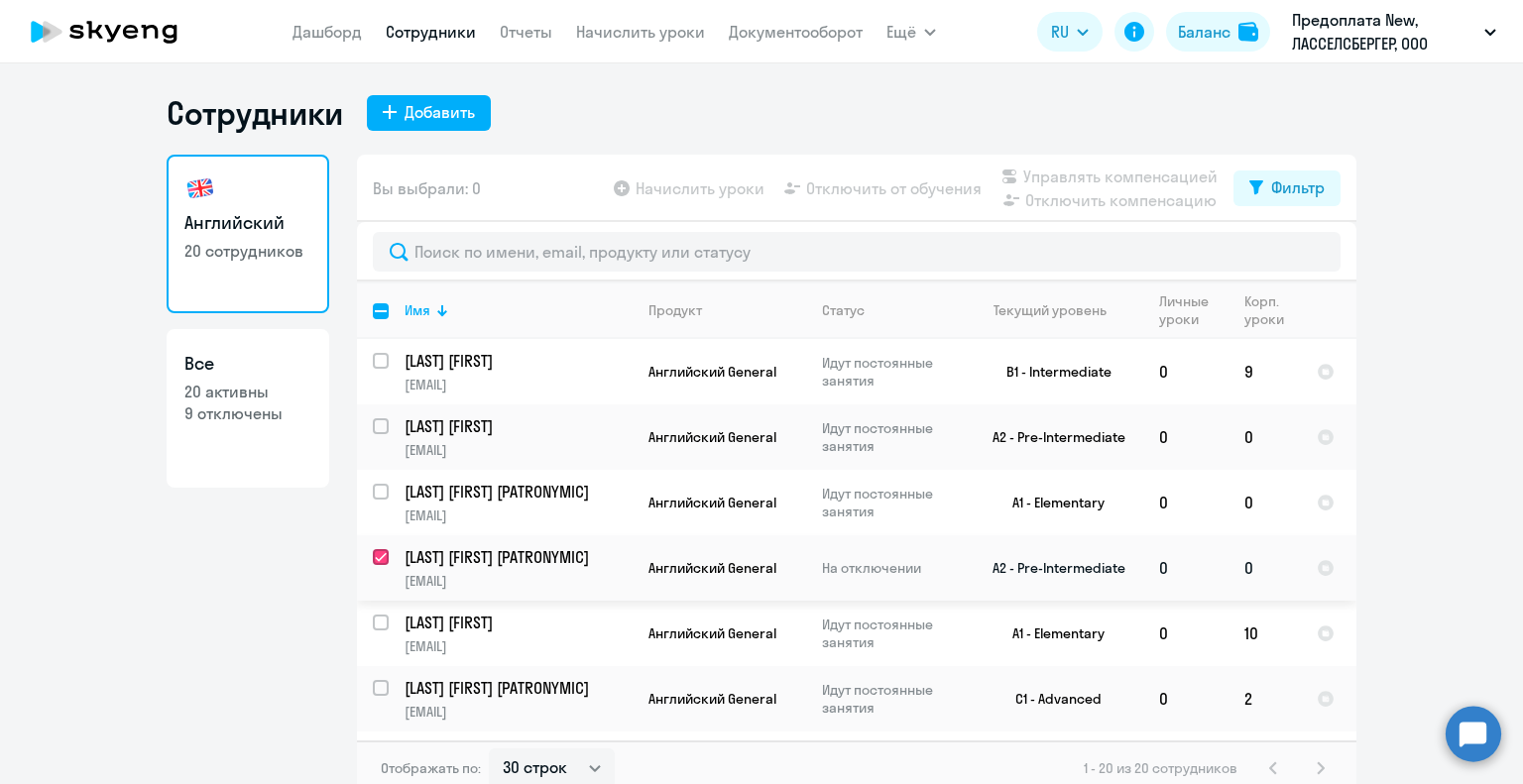 checkbox on "true" 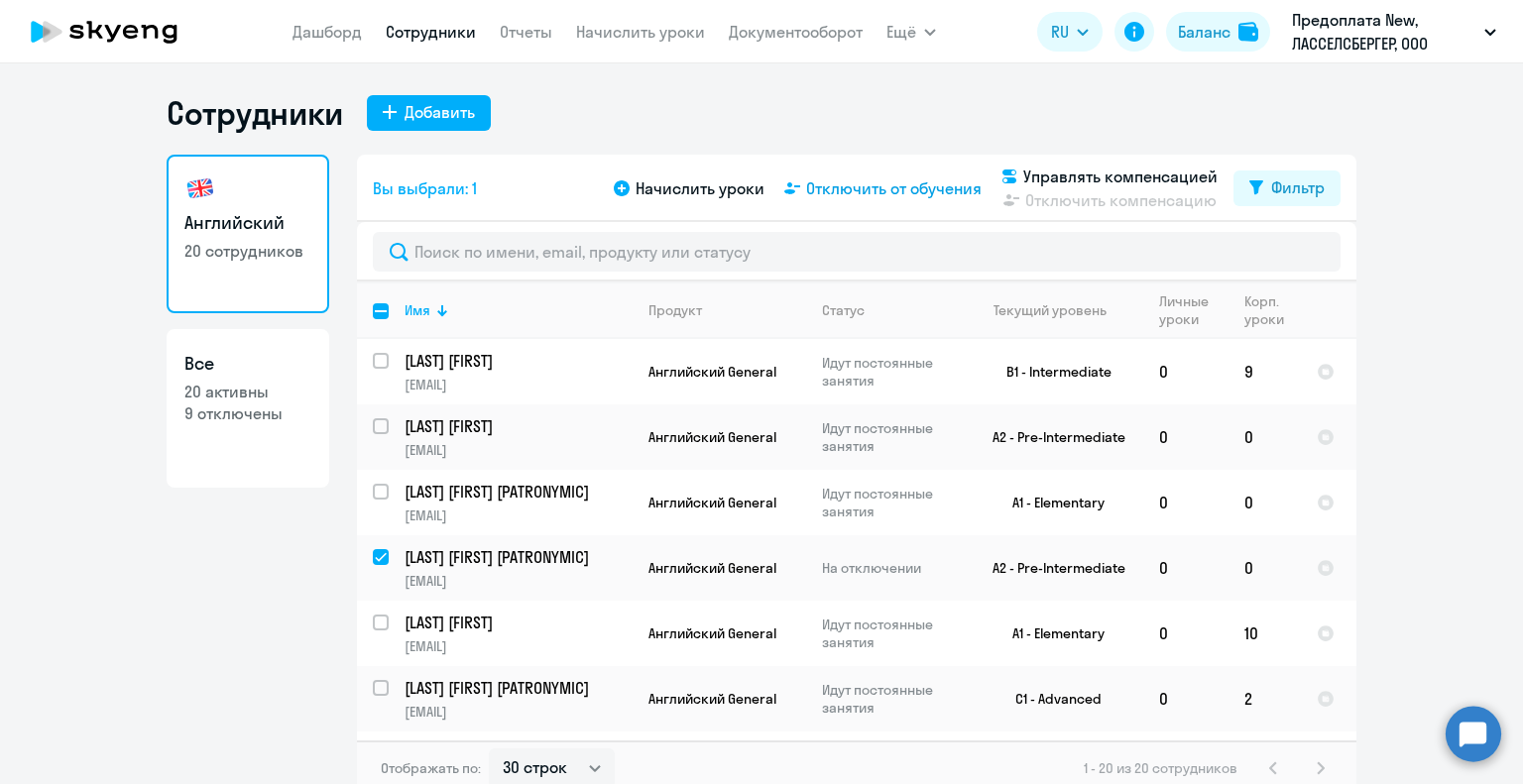 click on "Отключить от обучения" 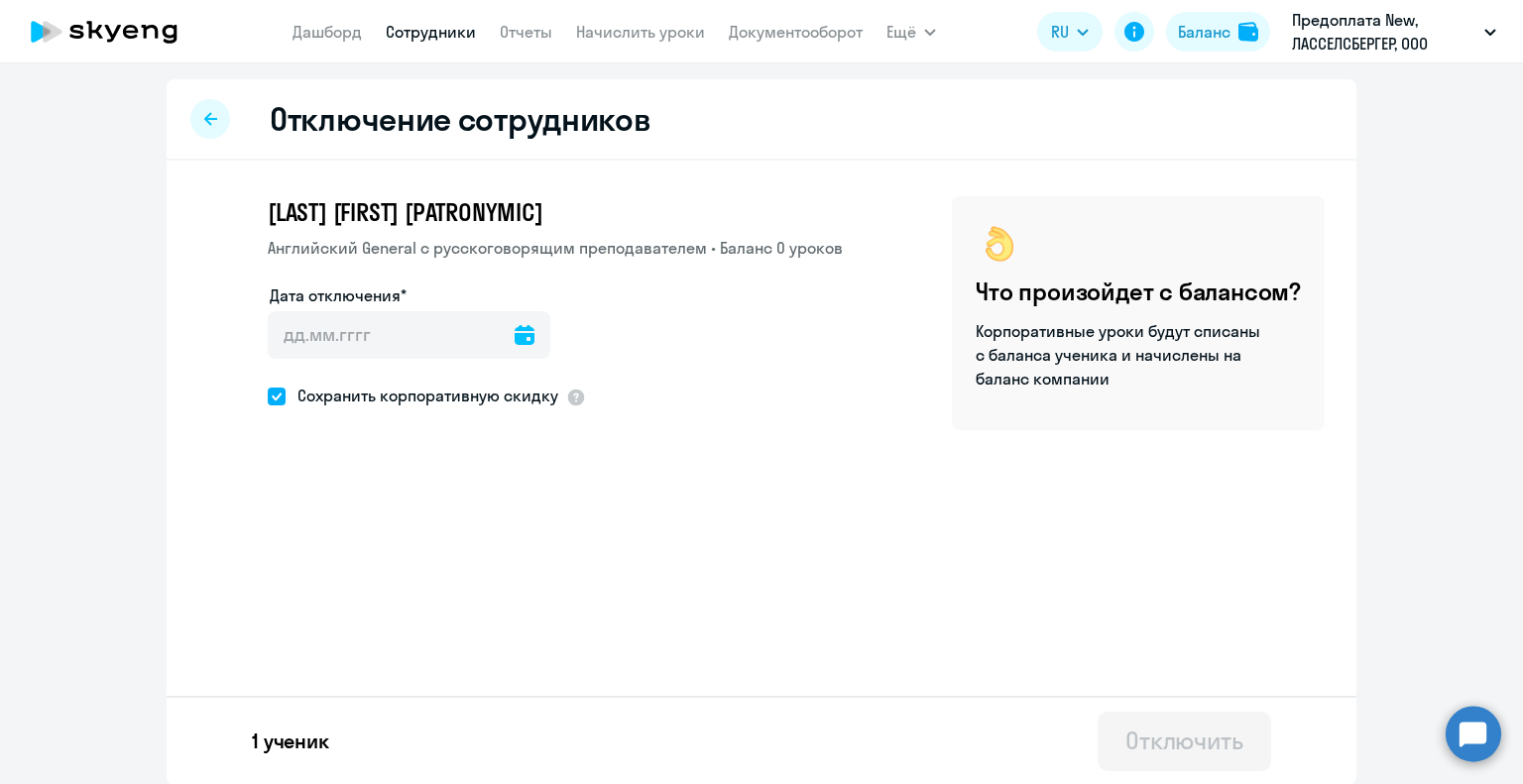 click 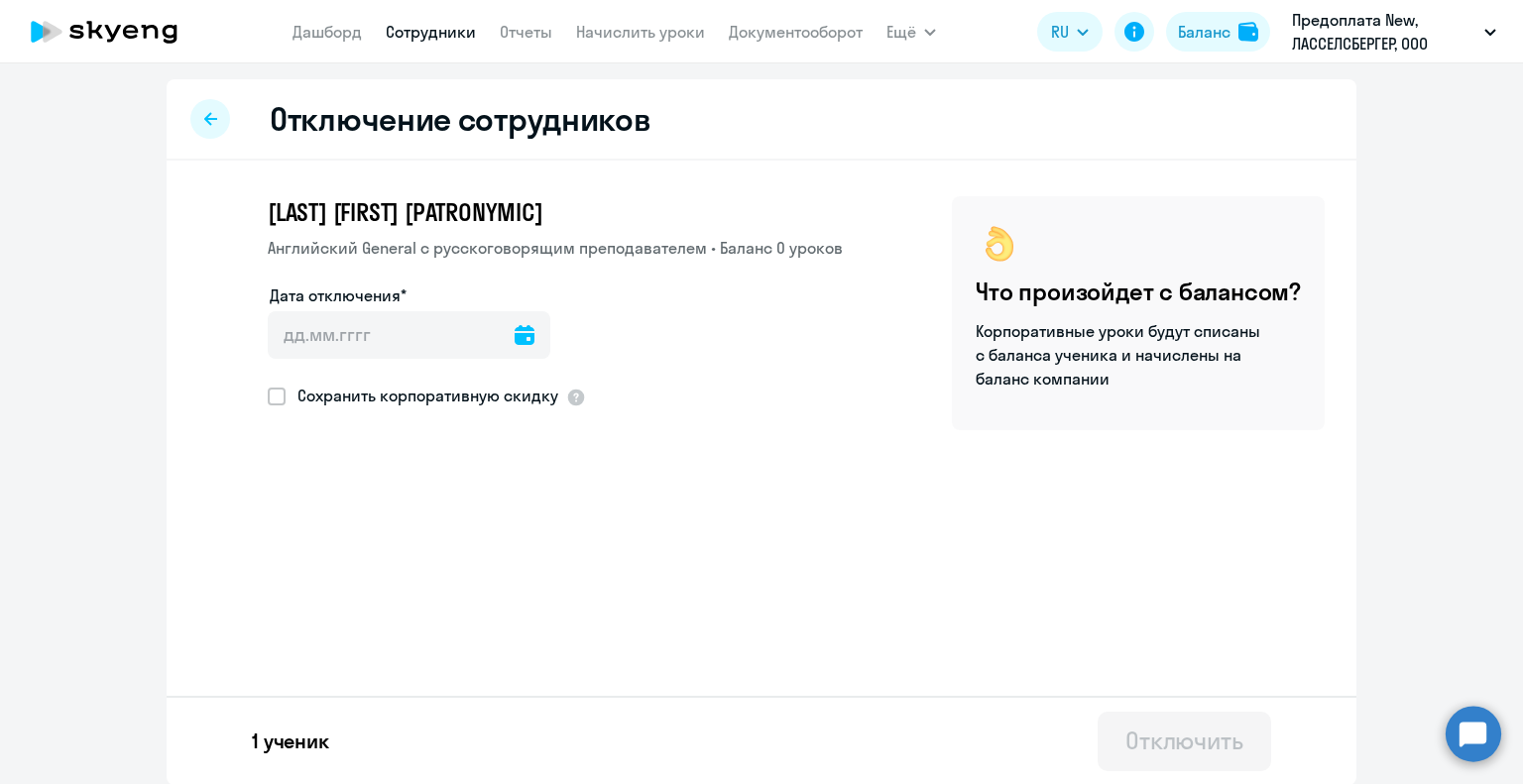 click 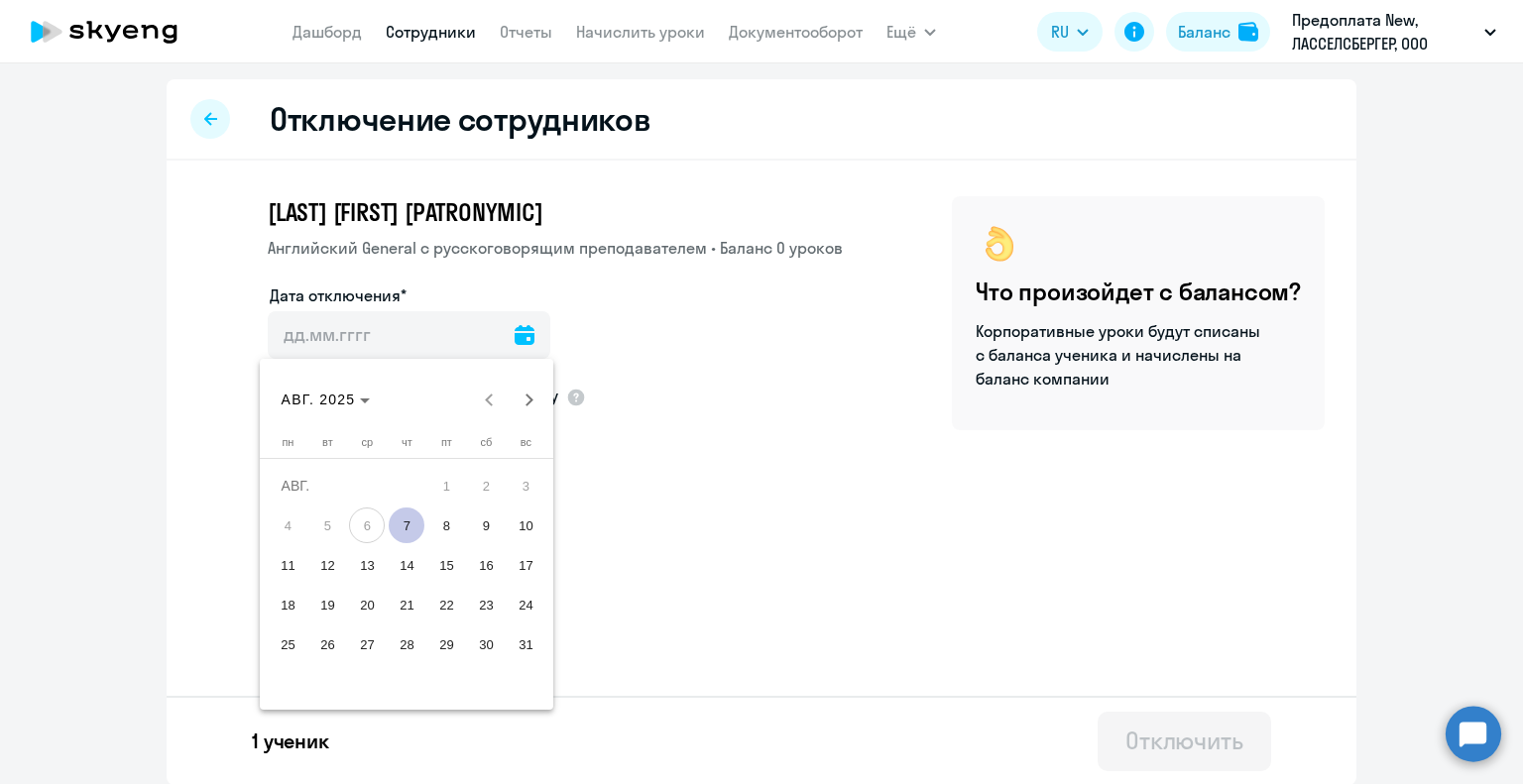 click on "7" at bounding box center (407, 525) 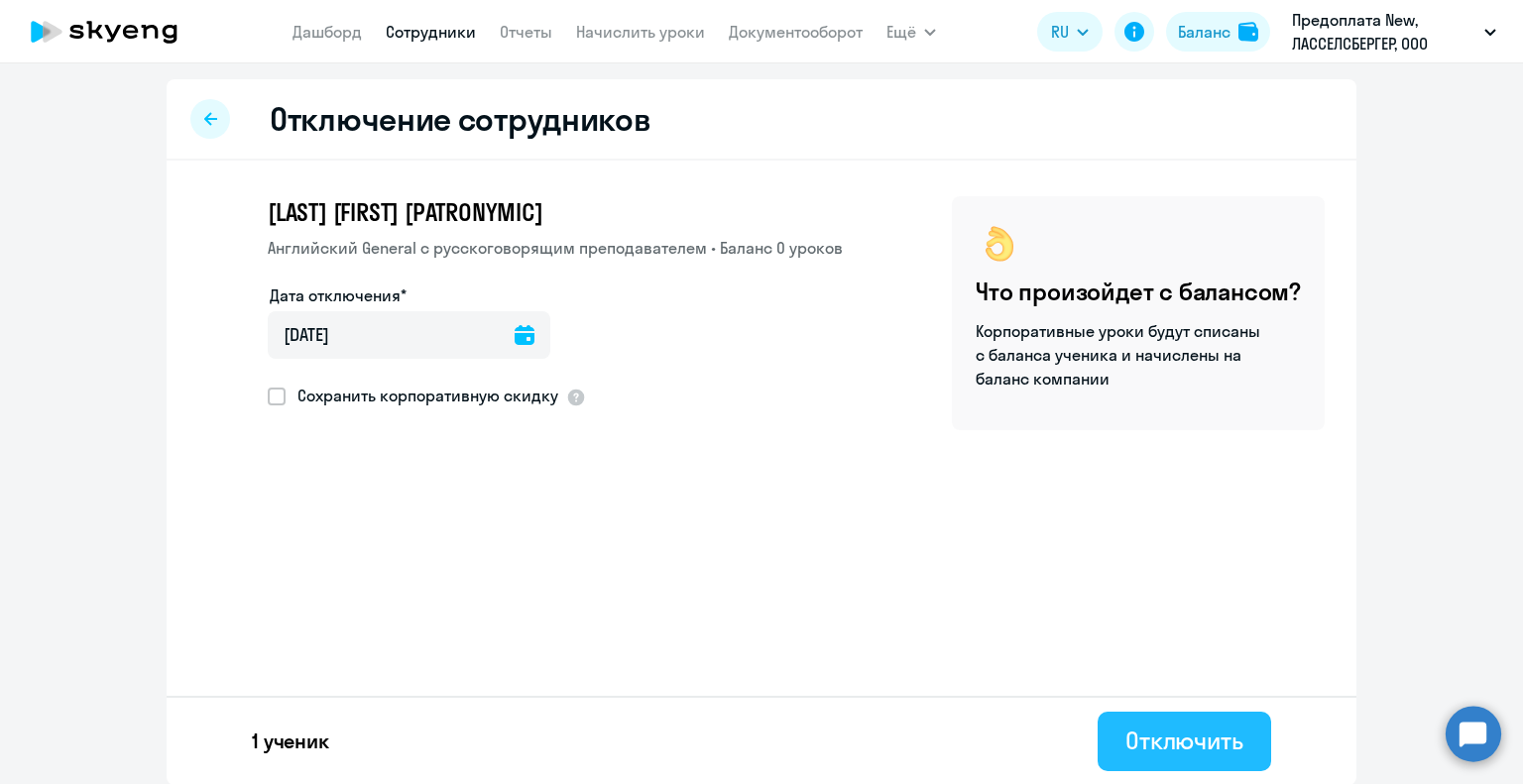 click on "Отключить" 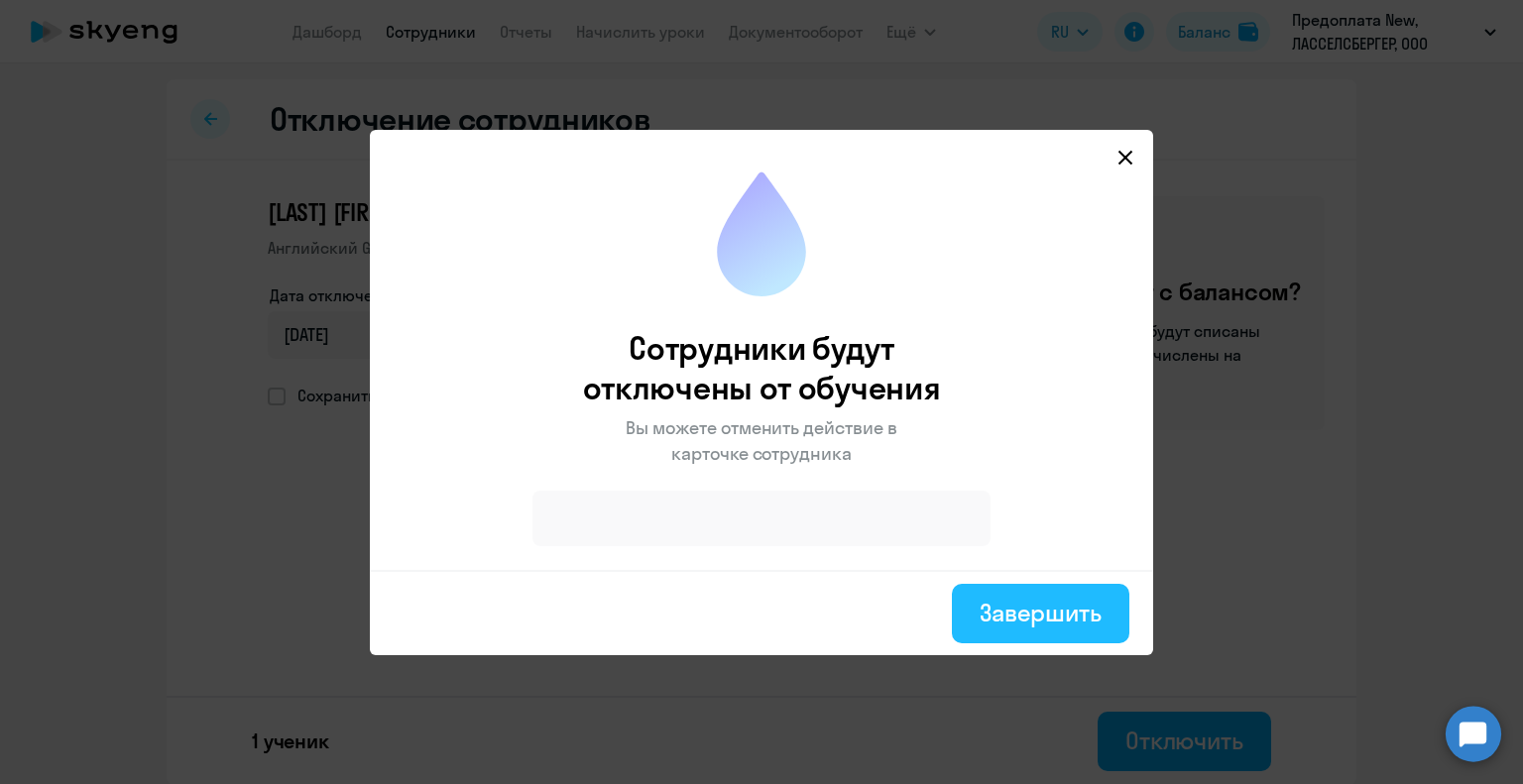 click on "Завершить" at bounding box center (1040, 613) 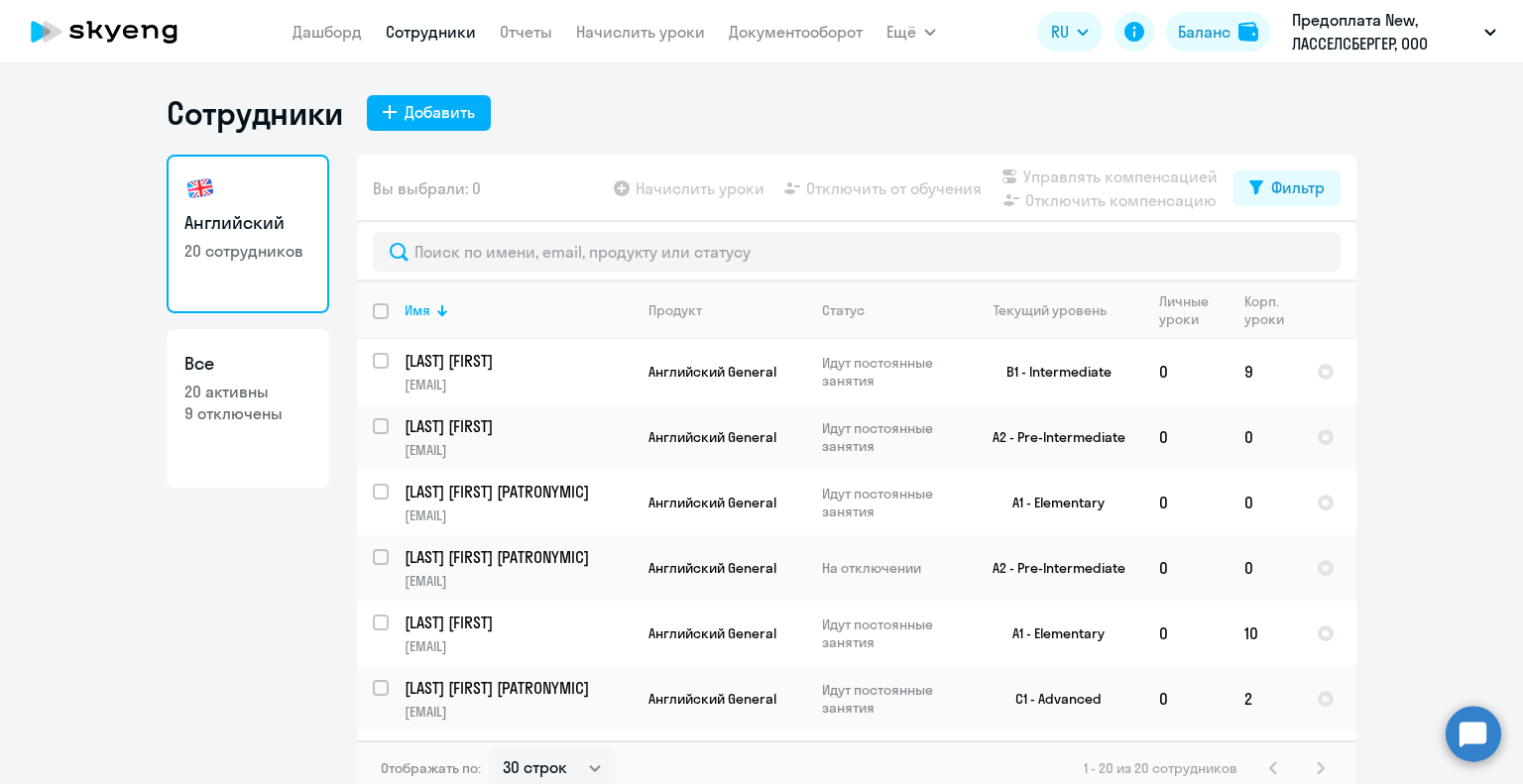 scroll, scrollTop: 12, scrollLeft: 0, axis: vertical 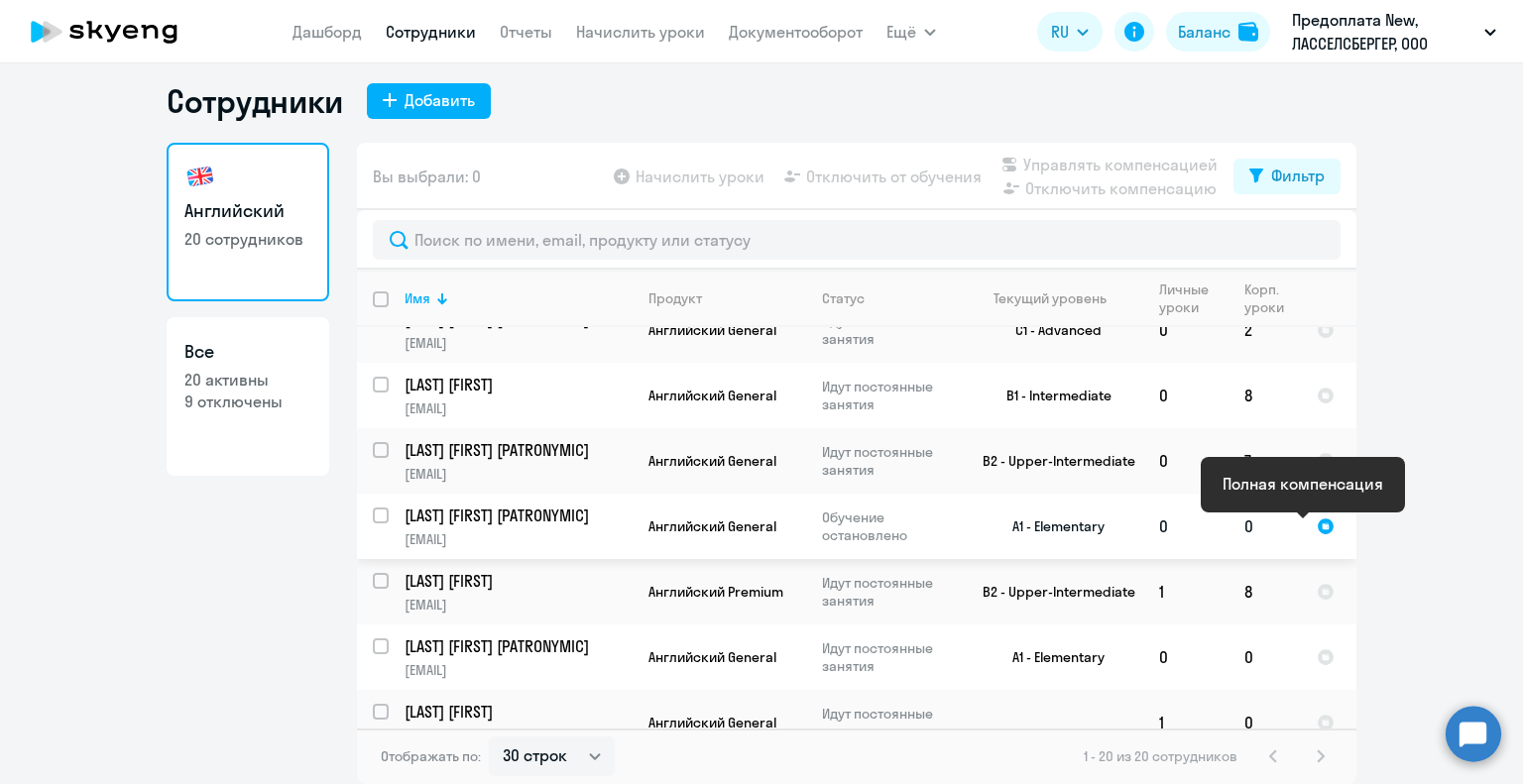 click 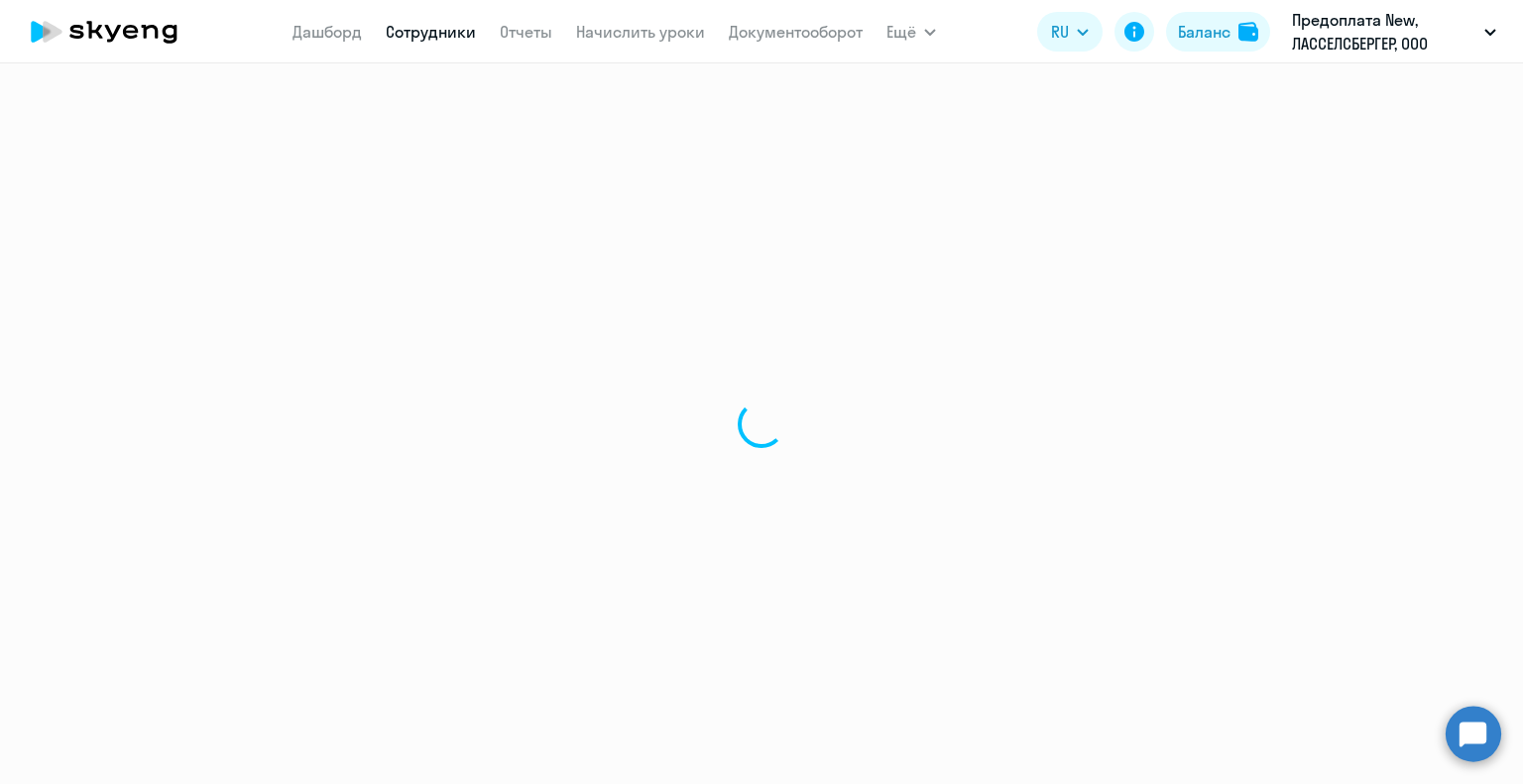 scroll, scrollTop: 0, scrollLeft: 0, axis: both 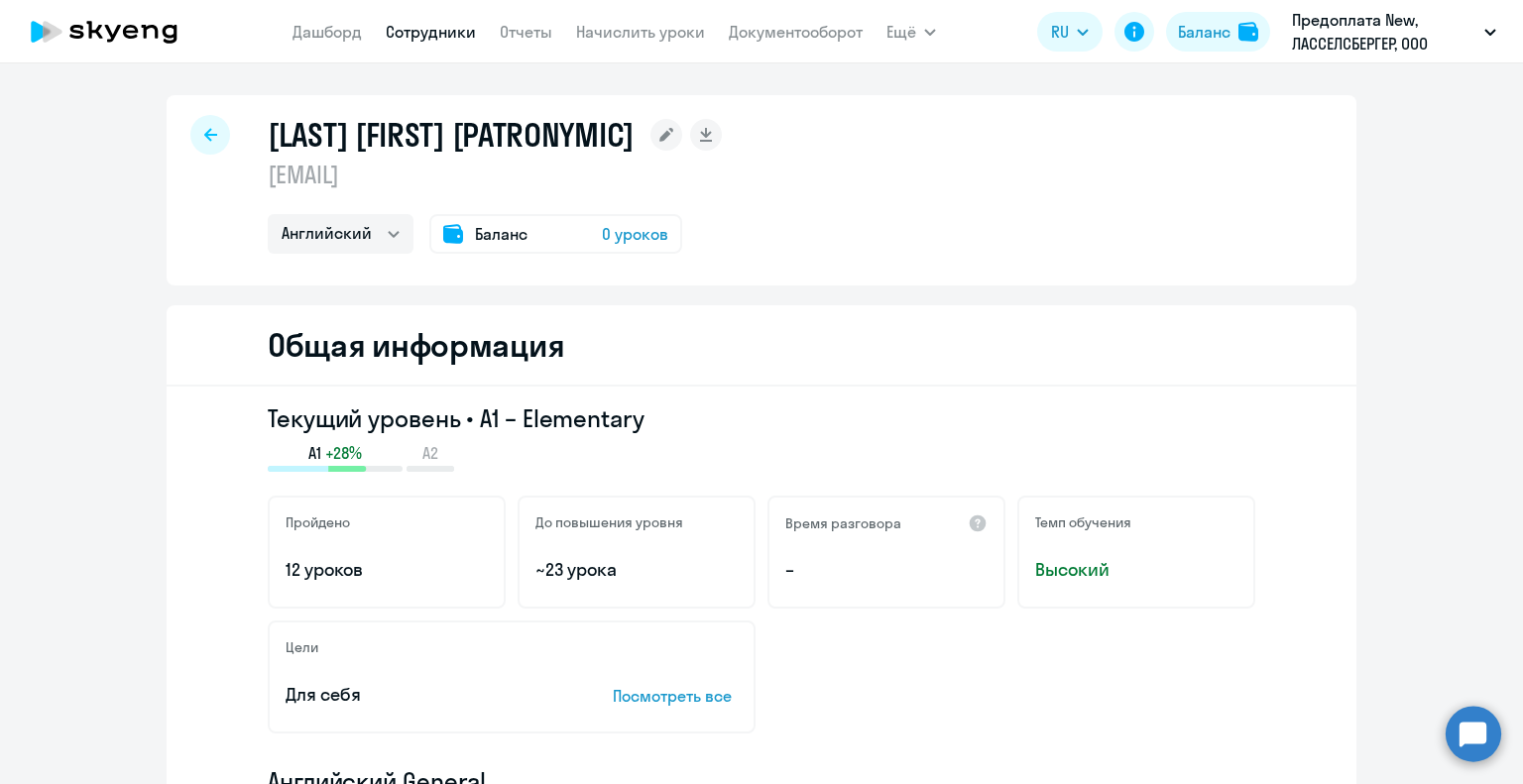 select on "30" 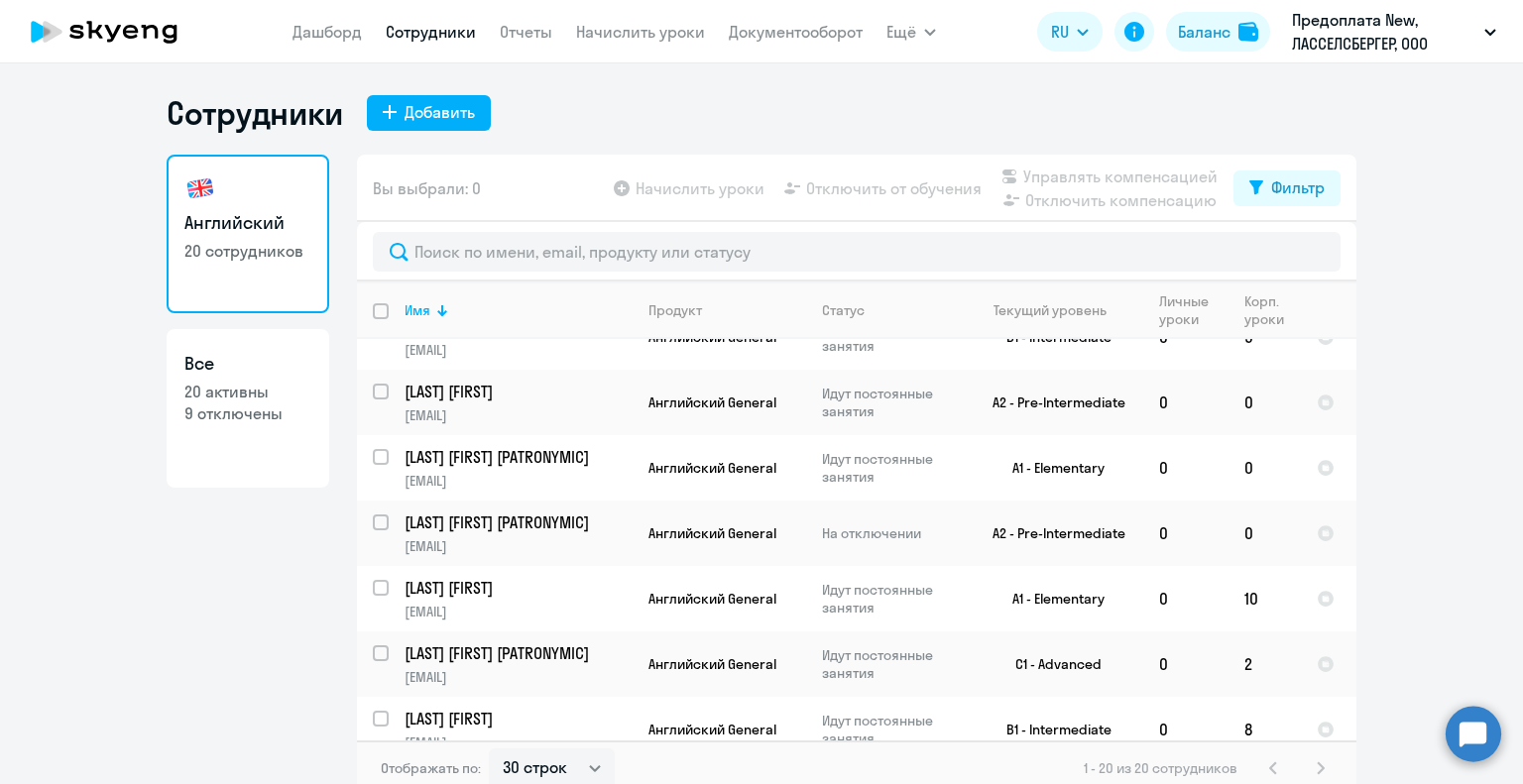 scroll, scrollTop: 0, scrollLeft: 0, axis: both 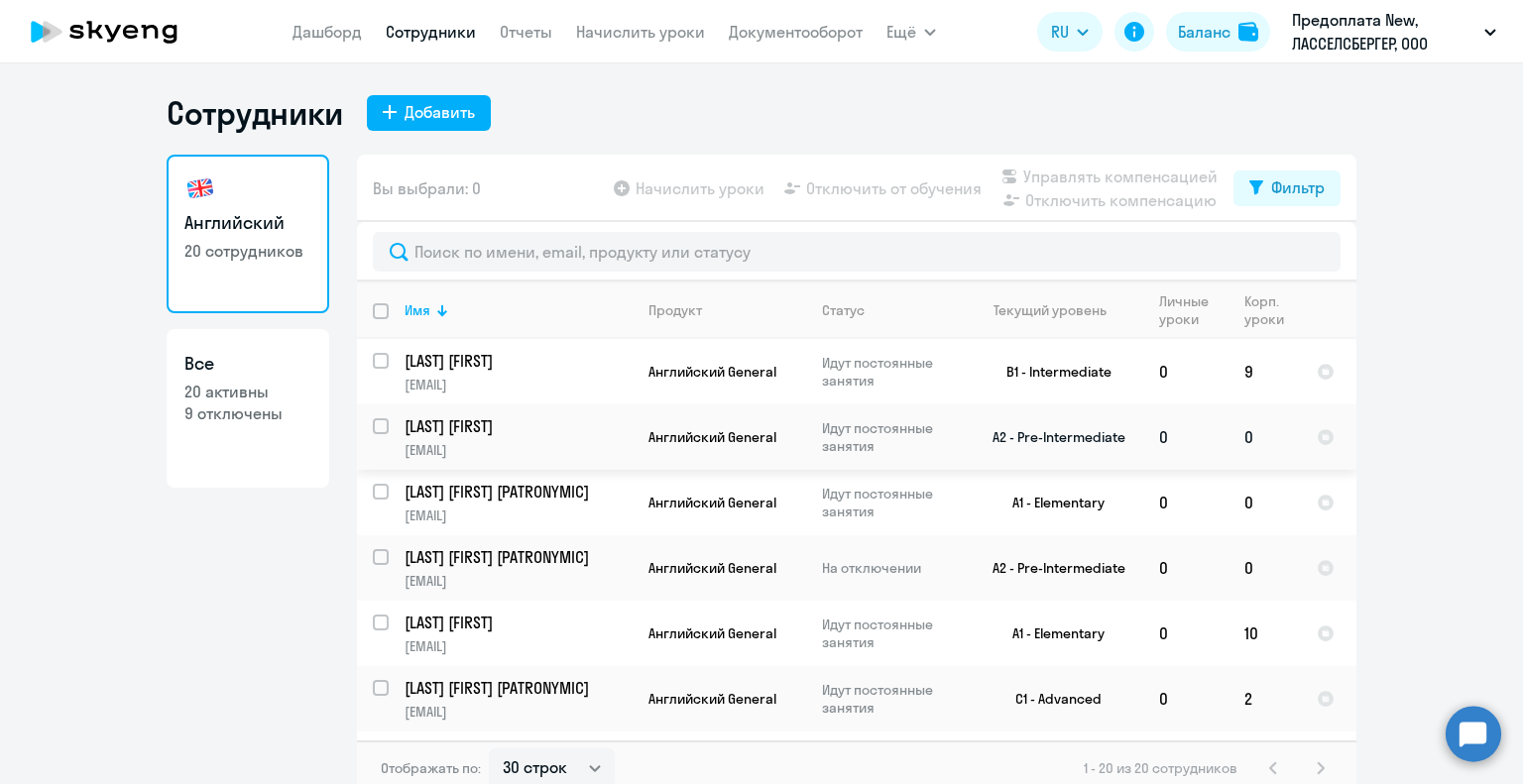 click at bounding box center [393, 438] 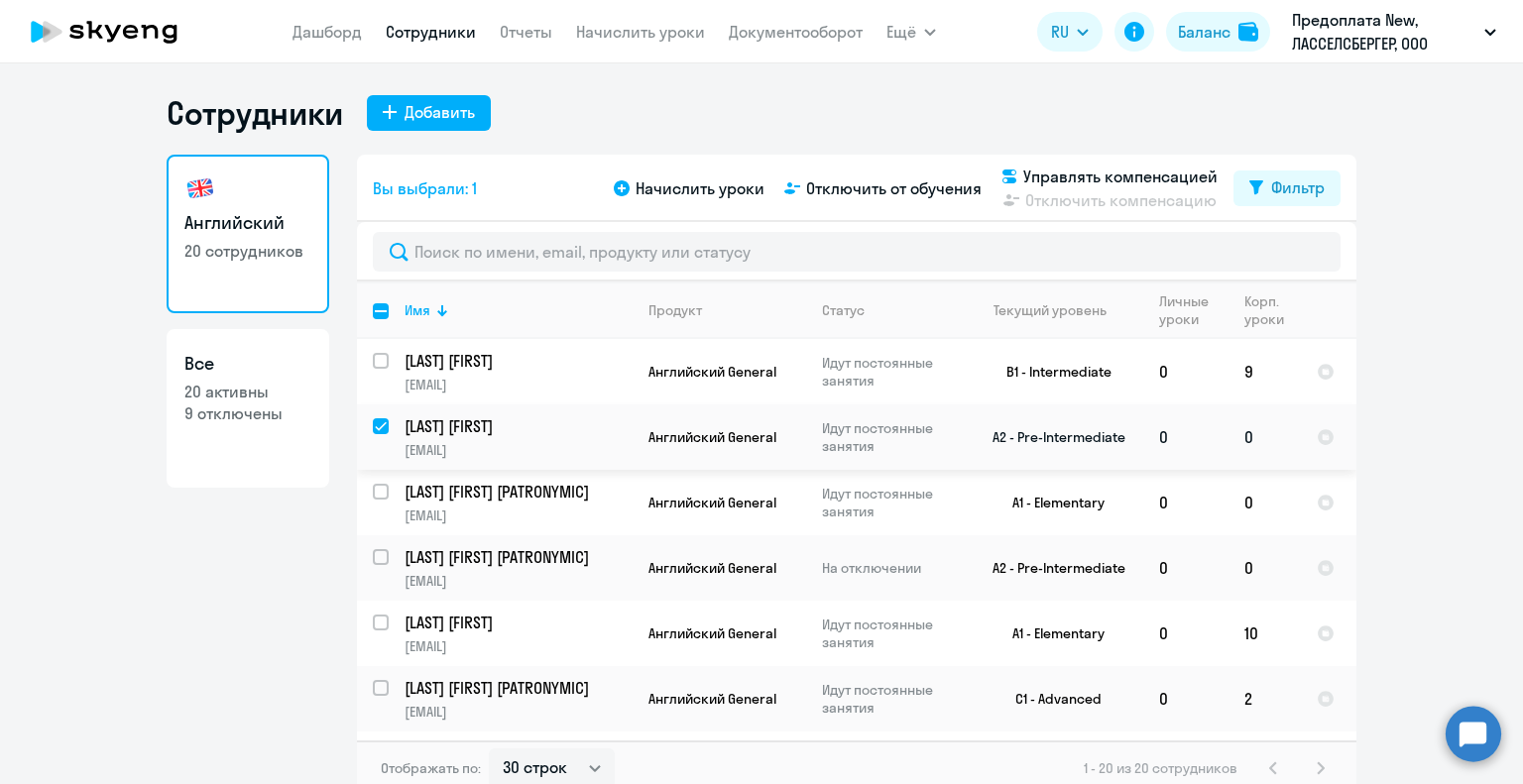 click at bounding box center [393, 438] 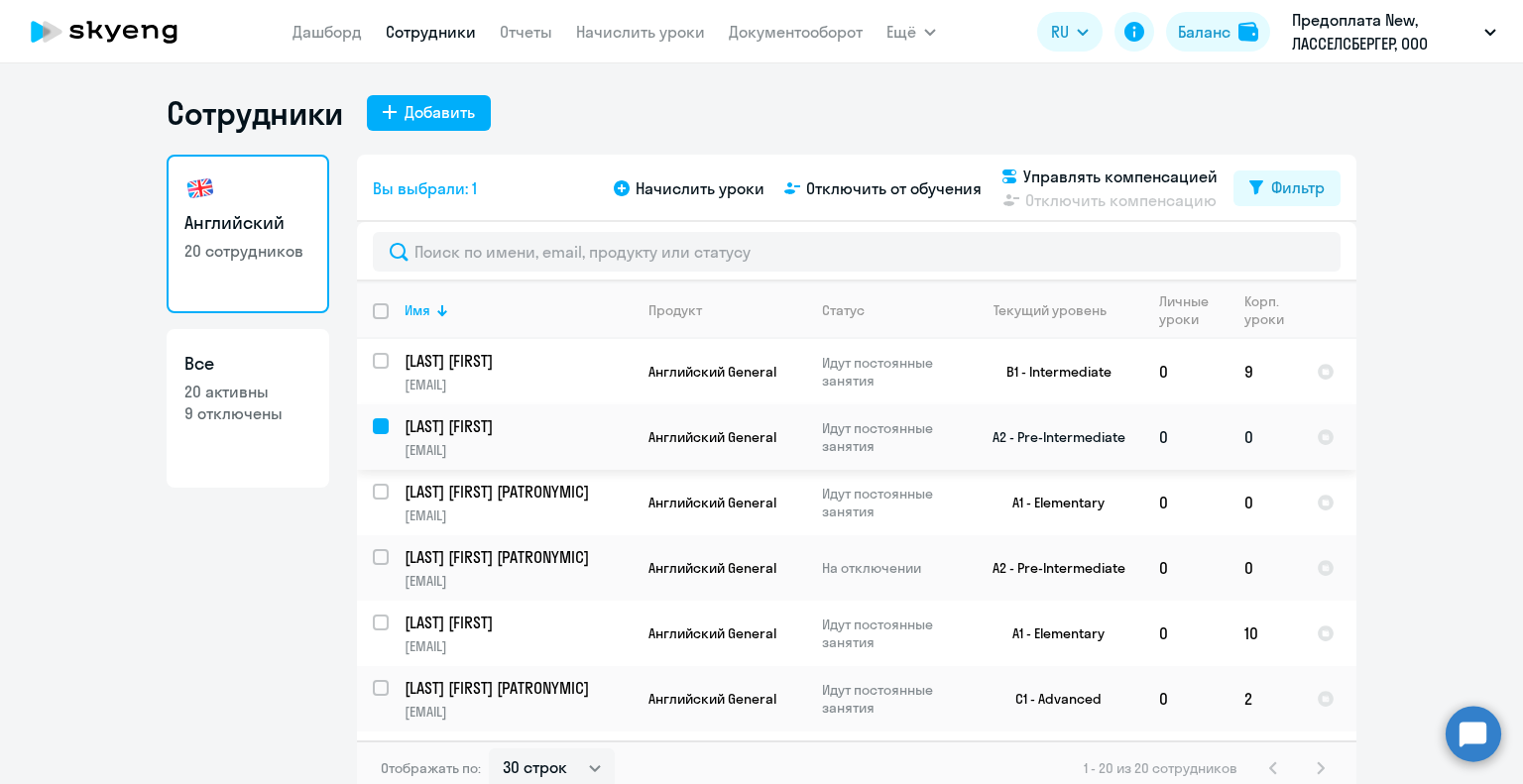 checkbox on "false" 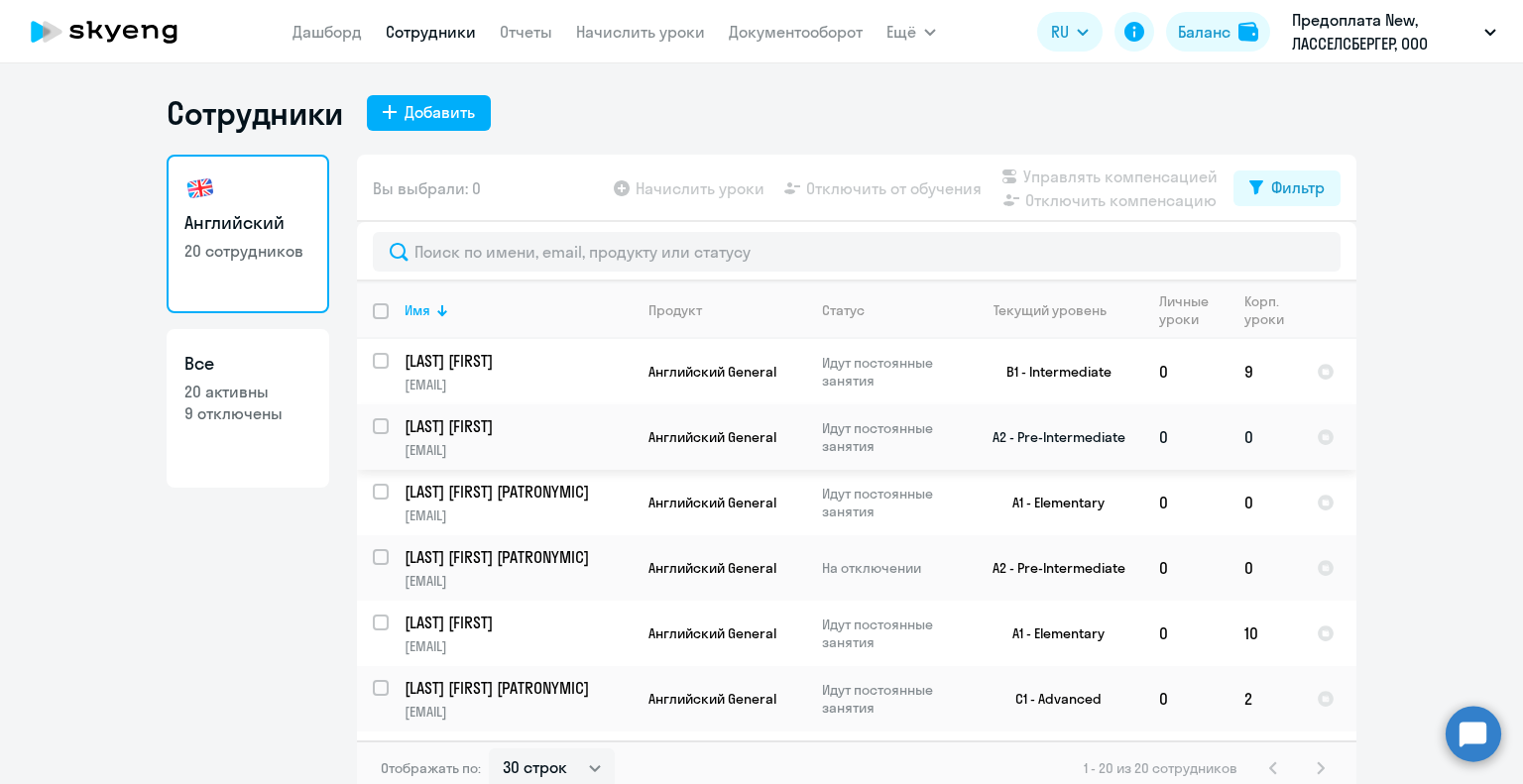 click on "[LAST] [FIRST]" 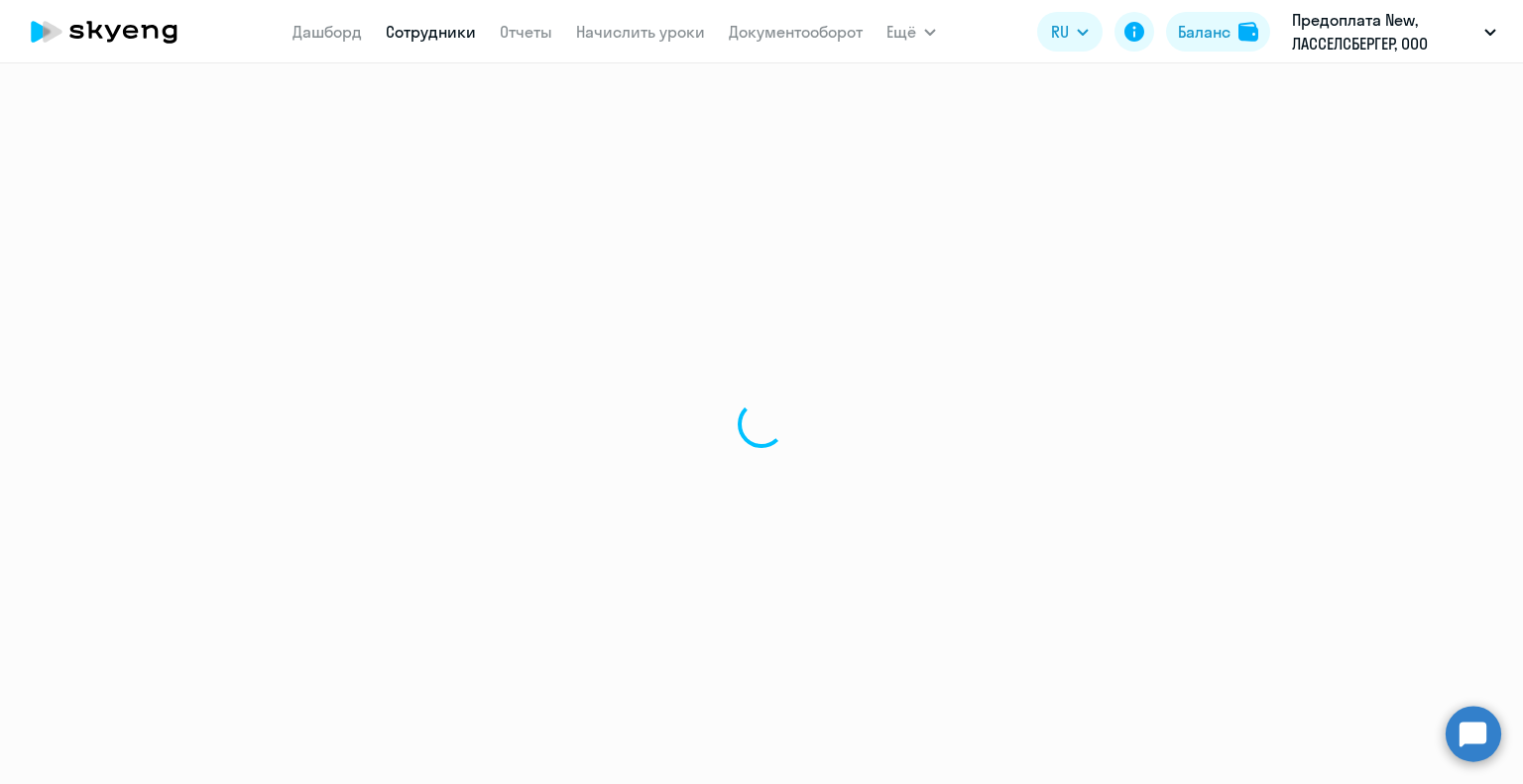 select on "english" 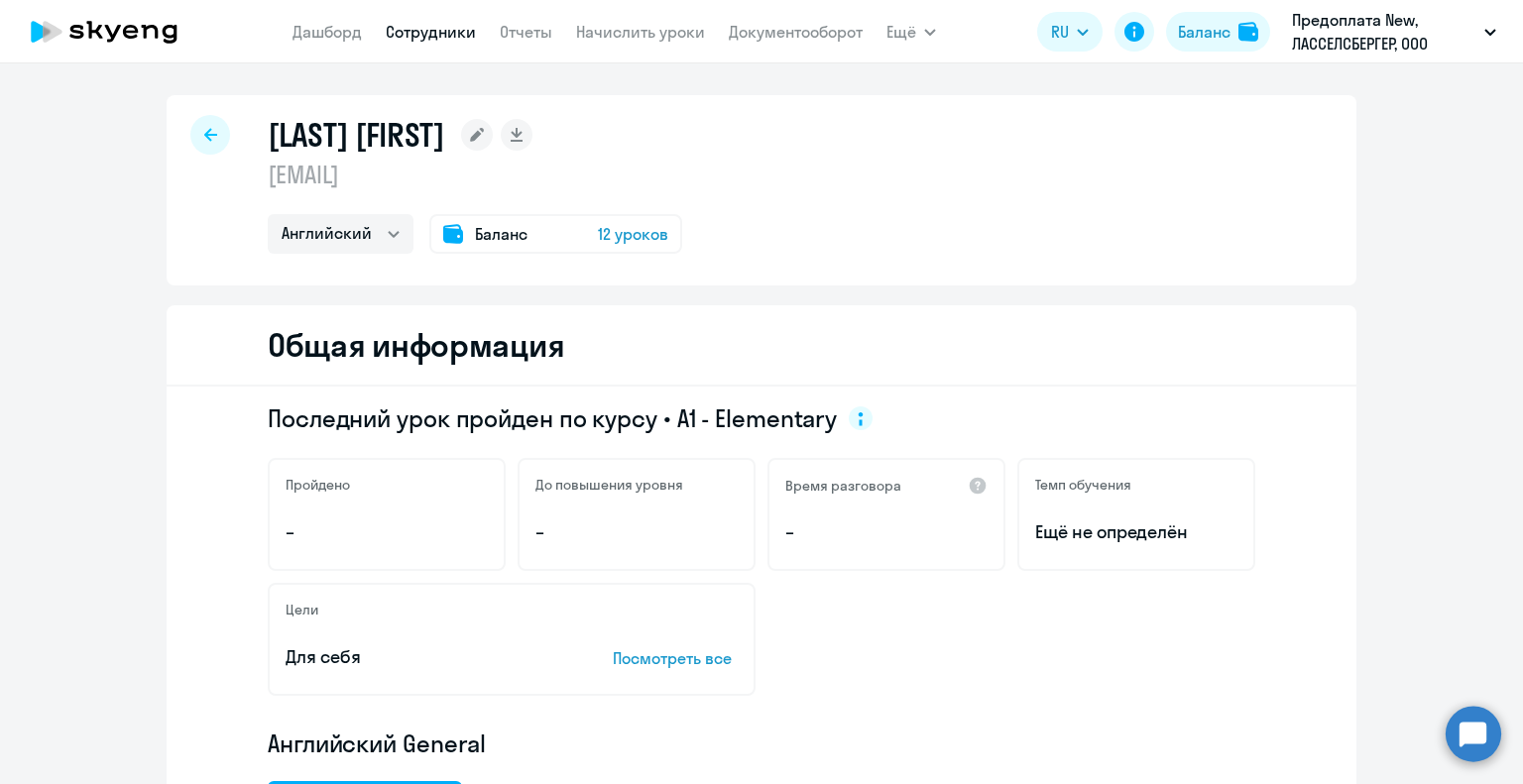 select on "30" 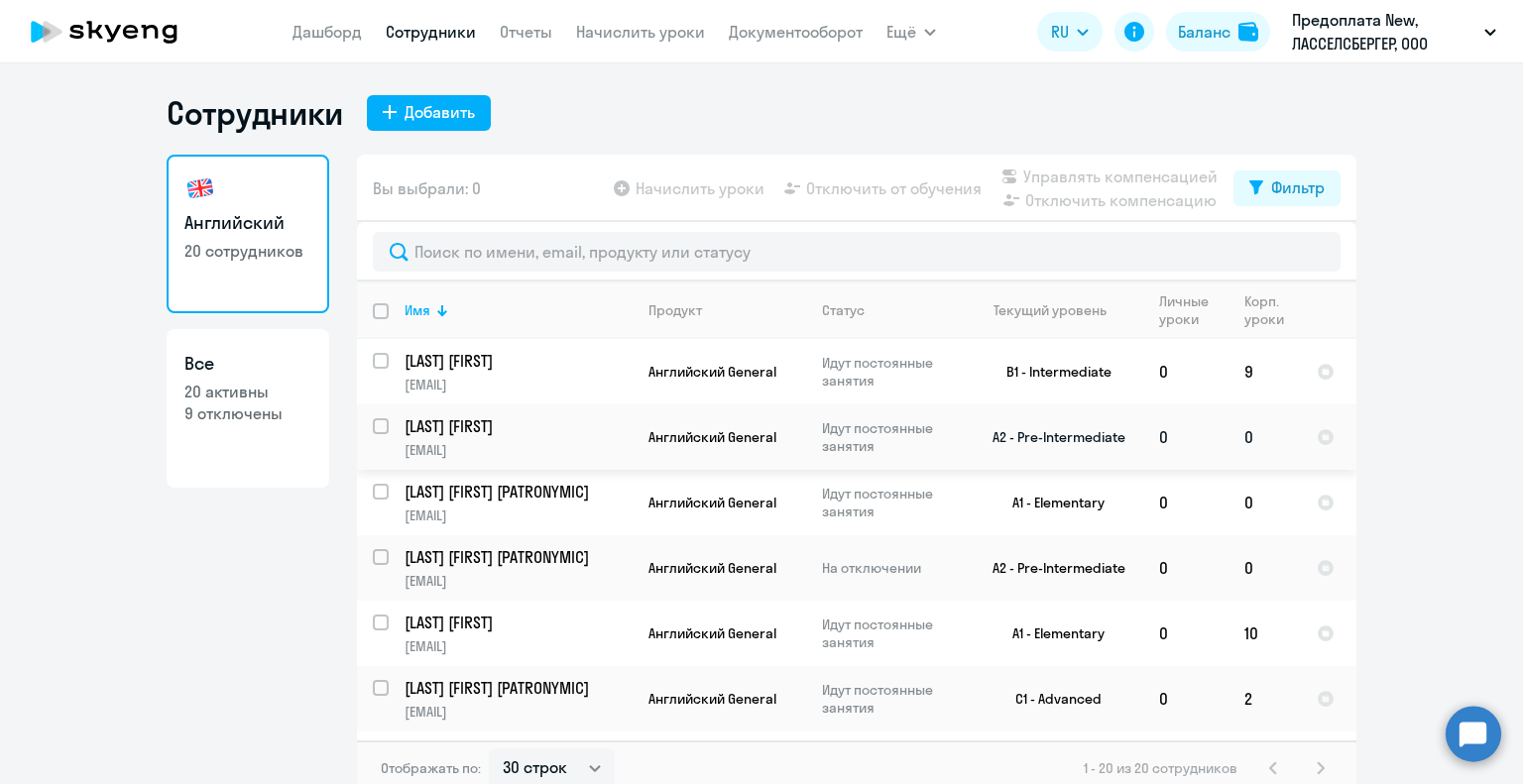 click at bounding box center [393, 438] 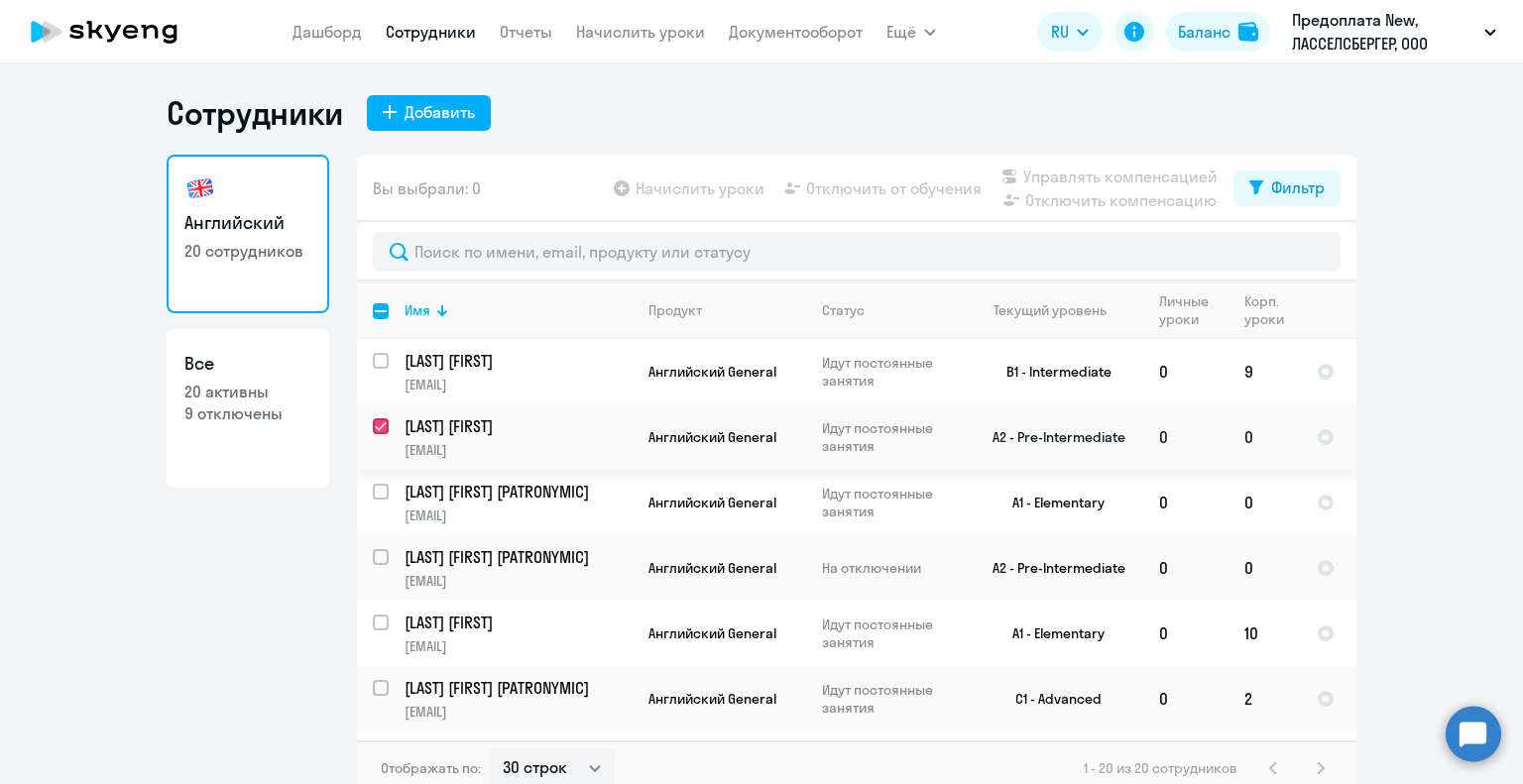 checkbox on "true" 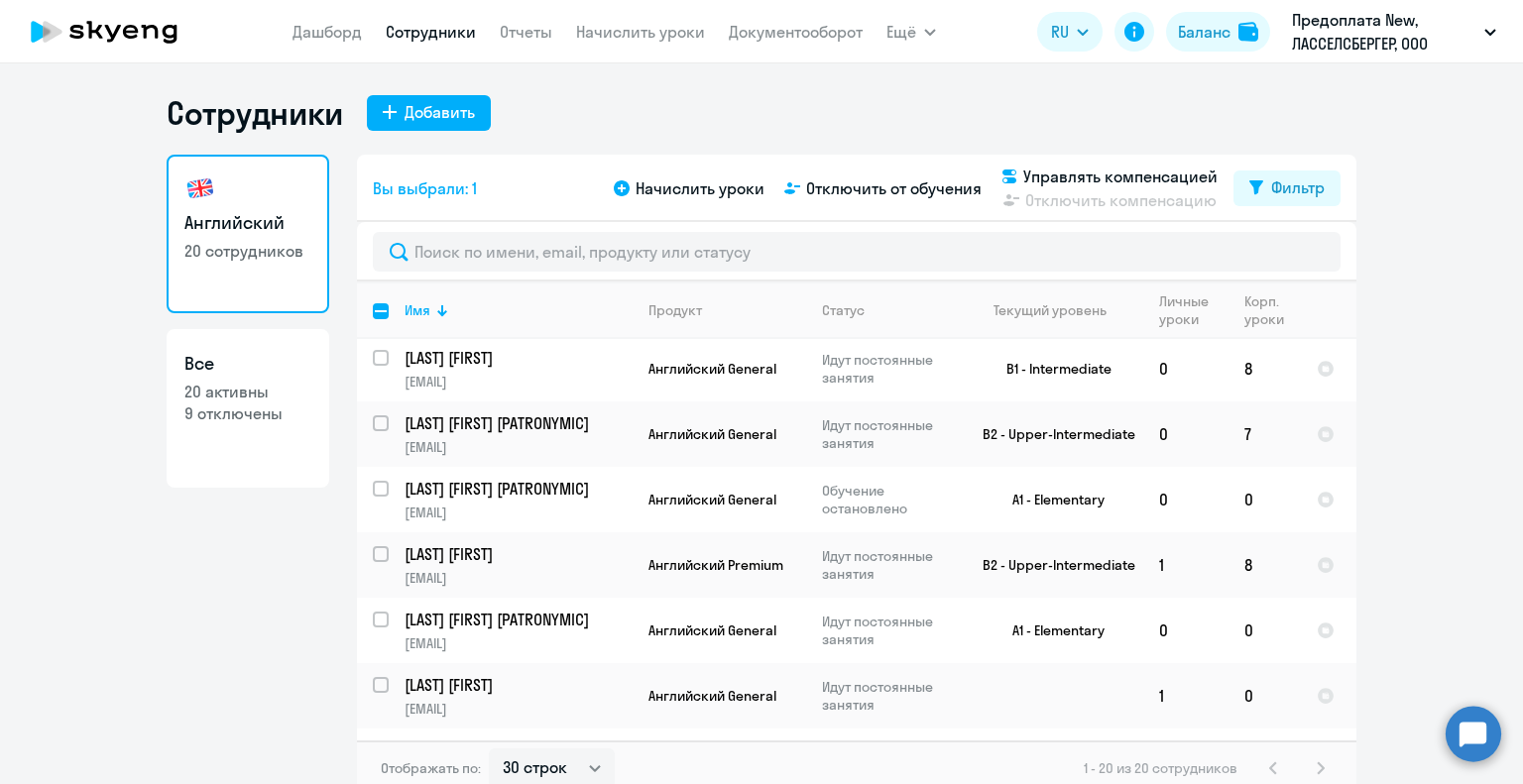 scroll, scrollTop: 396, scrollLeft: 0, axis: vertical 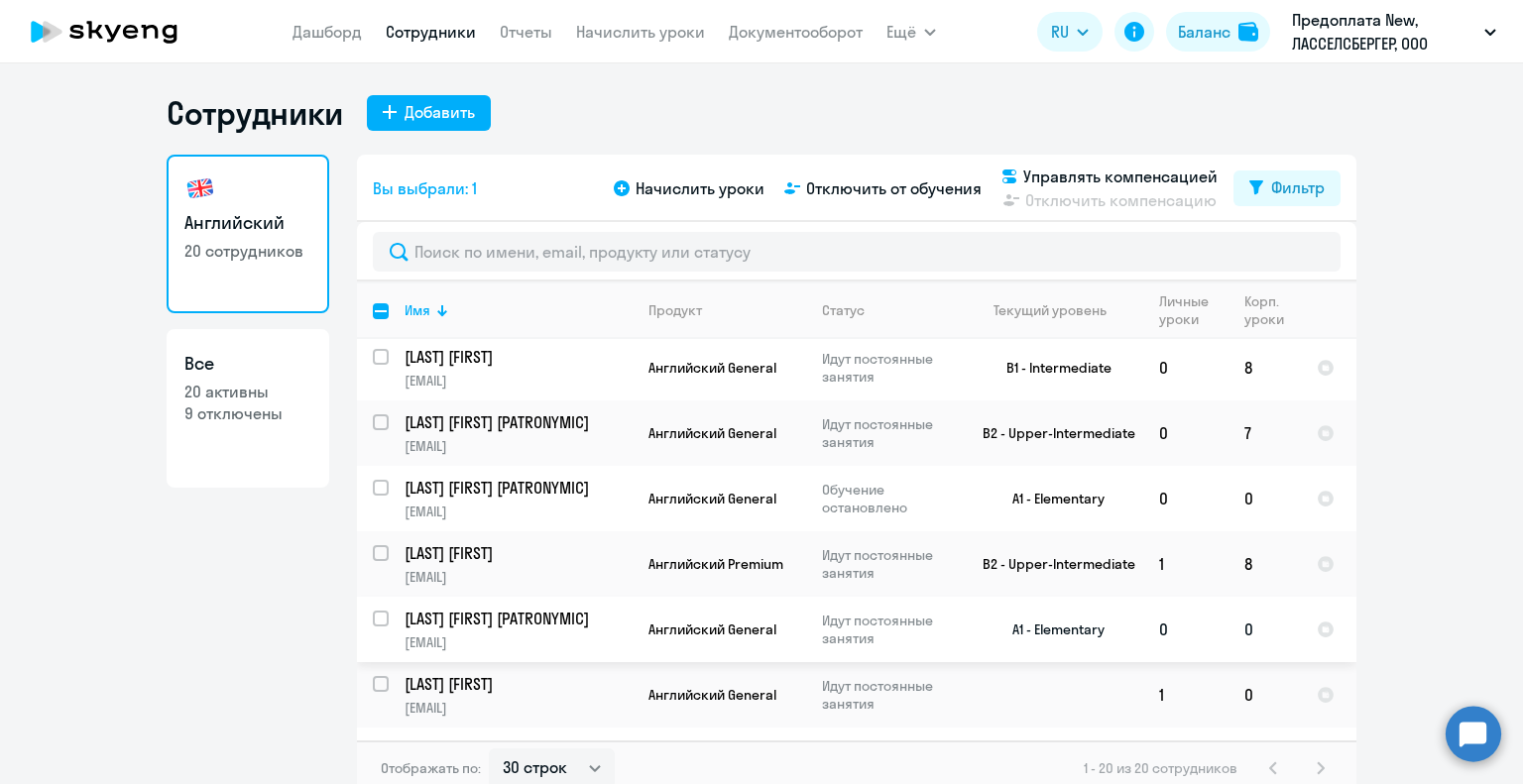 click at bounding box center (393, 630) 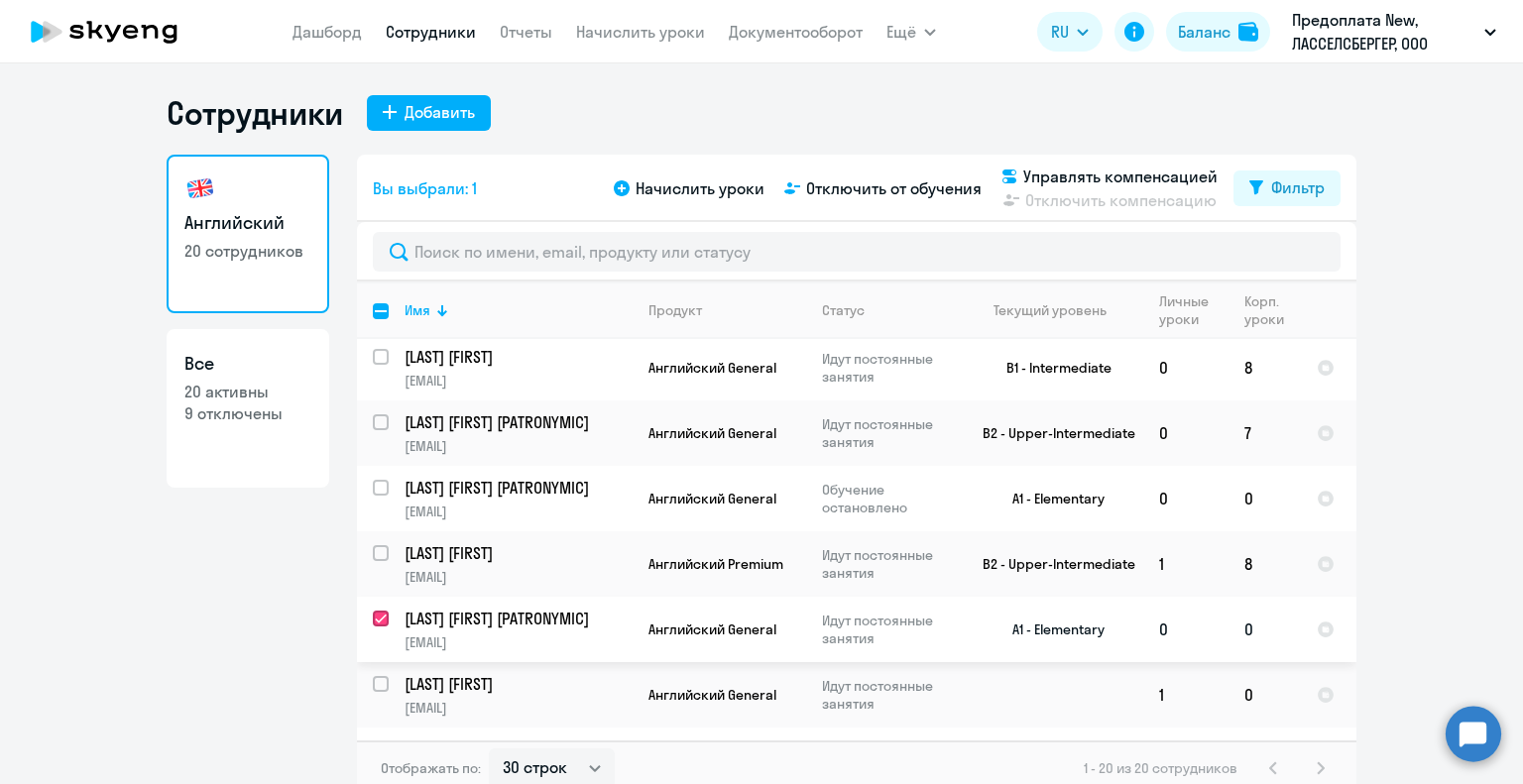 checkbox on "true" 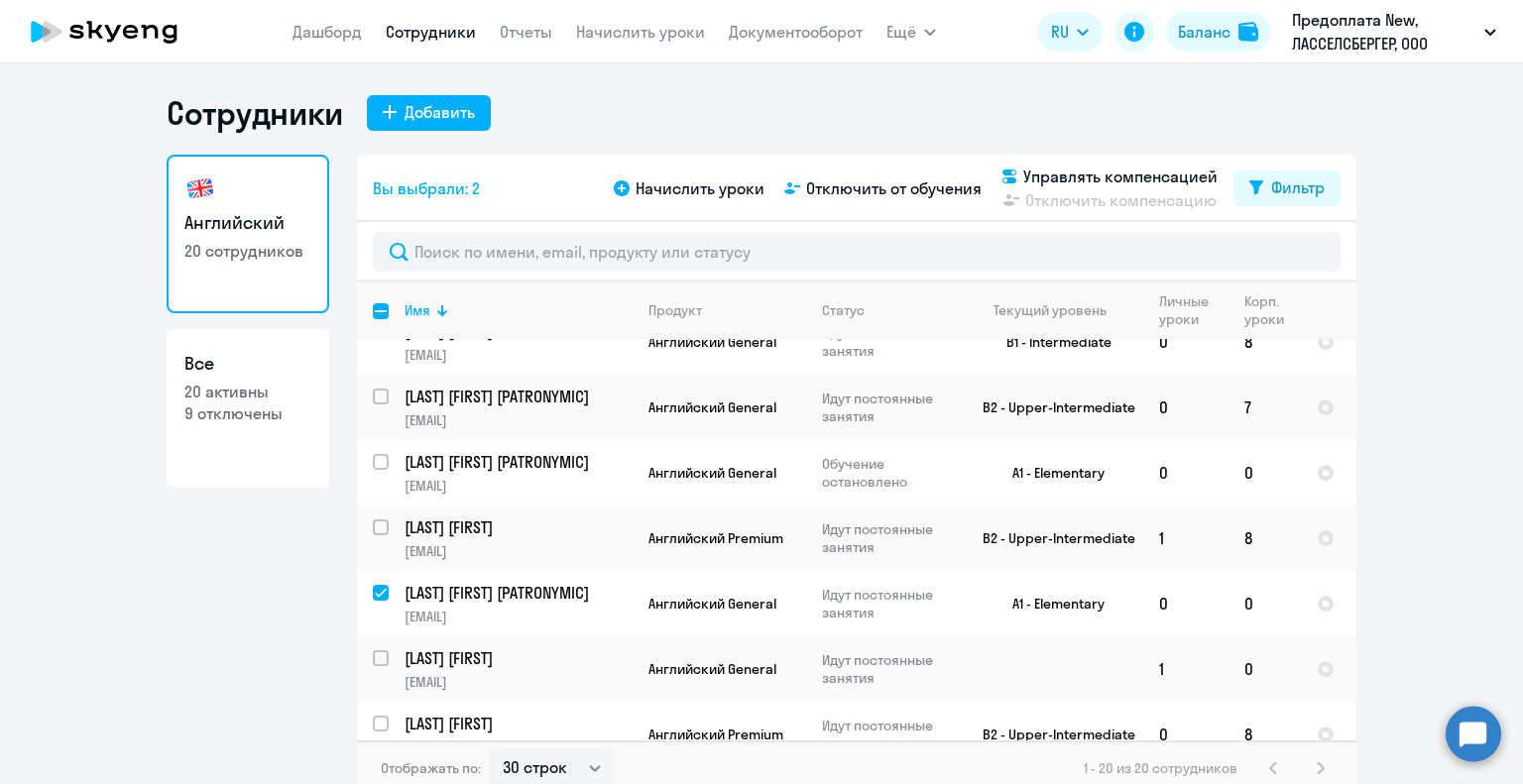 click on "[LAST] [FIRST] [EMAIL] Английский General Идут постоянные занятия B1 - Intermediate  0   9
[LAST] [FIRST] [EMAIL] Английский General Идут постоянные занятия A2 - Pre-Intermediate  0   0
[LAST] [FIRST] [PATRONYMIC] [EMAIL] Английский General Идут постоянные занятия A1 - Elementary  0   0
[LAST] [FIRST] [PATRONYMIC] [EMAIL] Английский General На отключении A2 - Pre-Intermediate  0   0
[LAST] [FIRST] [EMAIL] Английский General Идут постоянные занятия A1 - Elementary  0   10
[LAST] [FIRST] [PATRONYMIC]  0   2" 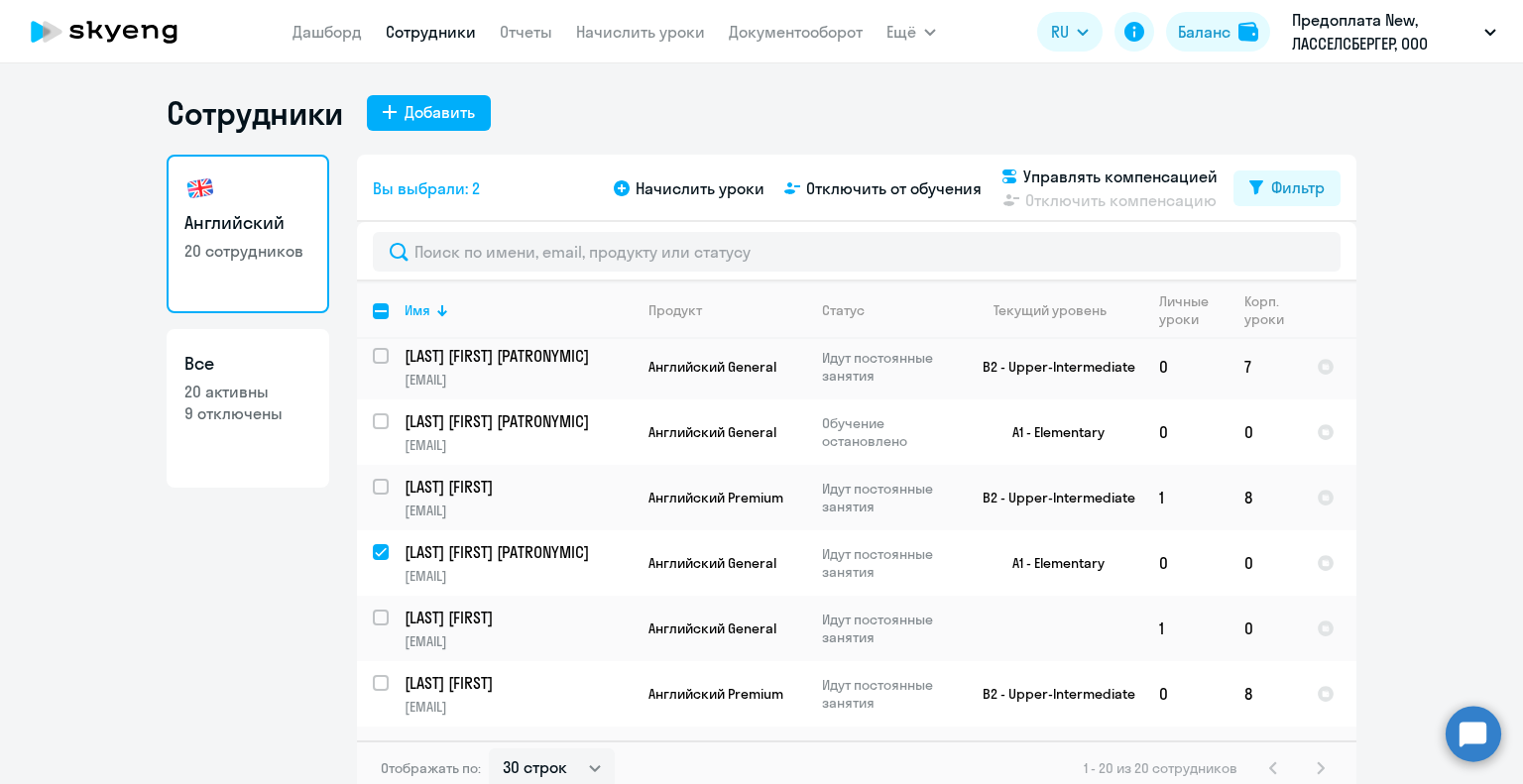 click on "[LAST] [FIRST] [EMAIL] Английский General Идут постоянные занятия B1 - Intermediate  0   9
[LAST] [FIRST] [EMAIL] Английский General Идут постоянные занятия A2 - Pre-Intermediate  0   0
[LAST] [FIRST] [PATRONYMIC] [EMAIL] Английский General Идут постоянные занятия A1 - Elementary  0   0
[LAST] [FIRST] [PATRONYMIC] [EMAIL] Английский General На отключении A2 - Pre-Intermediate  0   0
[LAST] [FIRST] [EMAIL] Английский General Идут постоянные занятия A1 - Elementary  0   10
[LAST] [FIRST] [PATRONYMIC]  0   2" 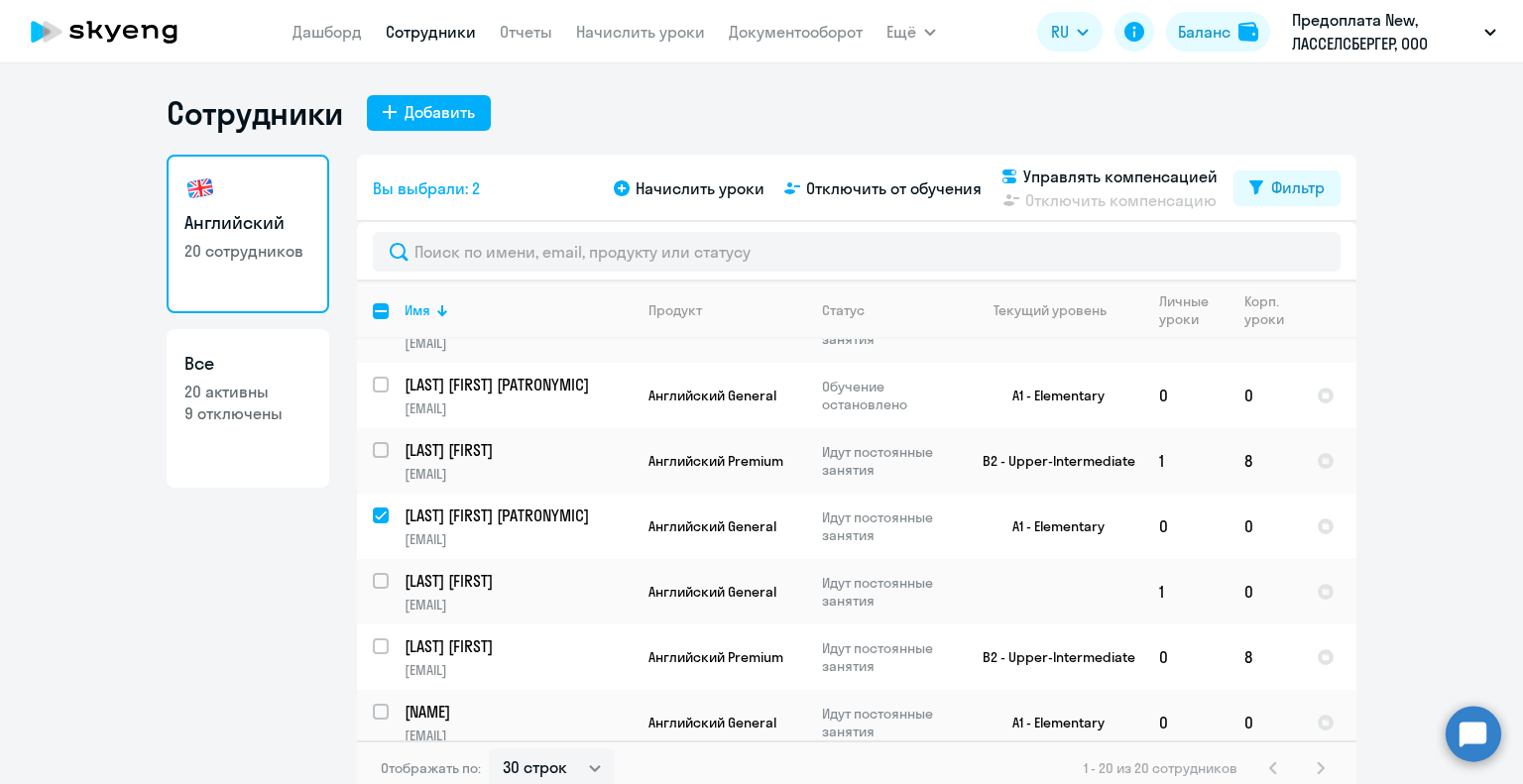 click on "[LAST] [FIRST] [EMAIL] Английский General Идут постоянные занятия B1 - Intermediate  0   9
[LAST] [FIRST] [EMAIL] Английский General Идут постоянные занятия A2 - Pre-Intermediate  0   0
[LAST] [FIRST] [PATRONYMIC] [EMAIL] Английский General Идут постоянные занятия A1 - Elementary  0   0
[LAST] [FIRST] [PATRONYMIC] [EMAIL] Английский General На отключении A2 - Pre-Intermediate  0   0
[LAST] [FIRST] [EMAIL] Английский General Идут постоянные занятия A1 - Elementary  0   10
[LAST] [FIRST] [PATRONYMIC]  0   2" 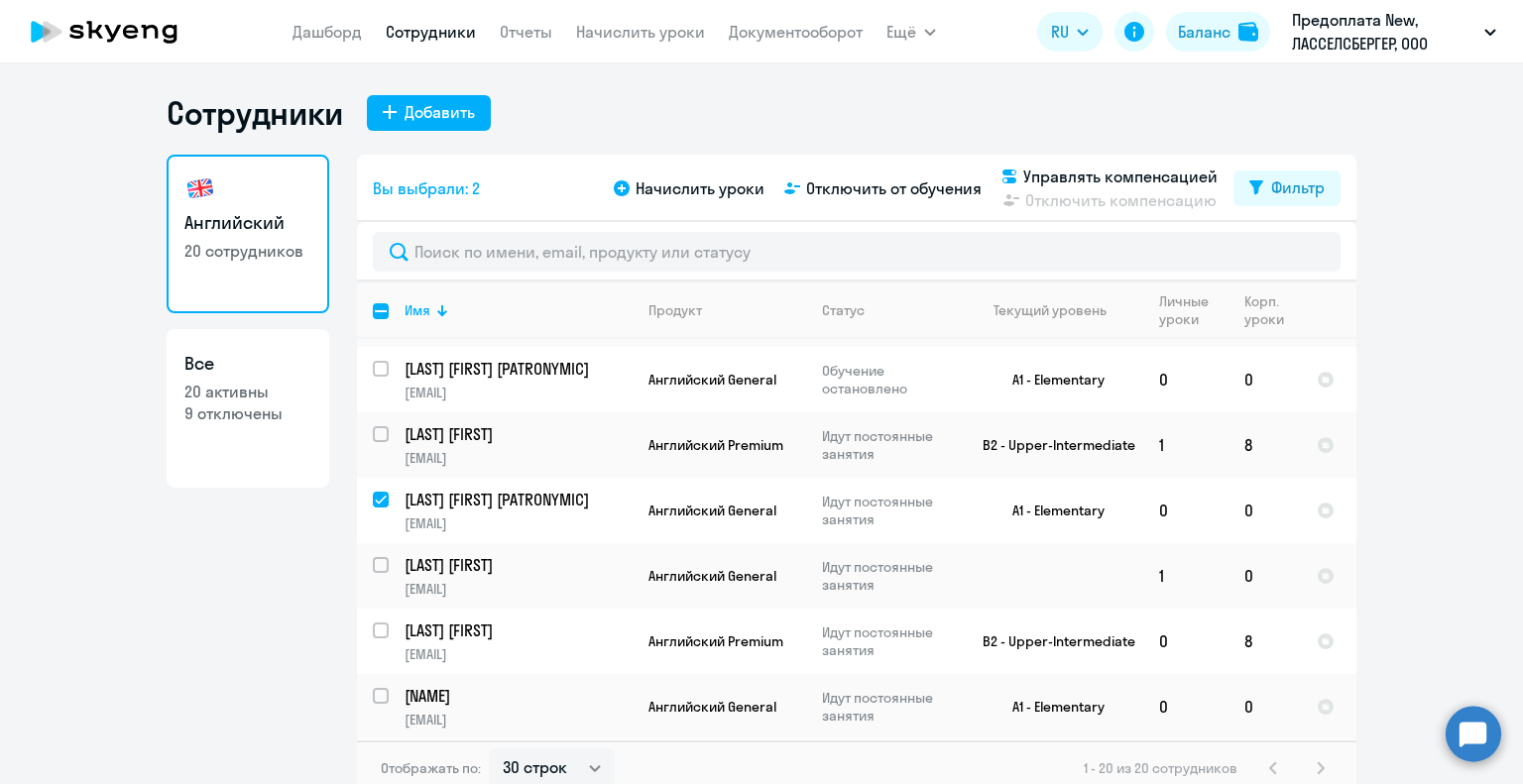 click on "[LAST] [FIRST] [EMAIL] Английский General Идут постоянные занятия B1 - Intermediate  0   9
[LAST] [FIRST] [EMAIL] Английский General Идут постоянные занятия A2 - Pre-Intermediate  0   0
[LAST] [FIRST] [PATRONYMIC] [EMAIL] Английский General Идут постоянные занятия A1 - Elementary  0   0
[LAST] [FIRST] [PATRONYMIC] [EMAIL] Английский General На отключении A2 - Pre-Intermediate  0   0
[LAST] [FIRST] [EMAIL] Английский General Идут постоянные занятия A1 - Elementary  0   10
[LAST] [FIRST] [PATRONYMIC]  0   2" 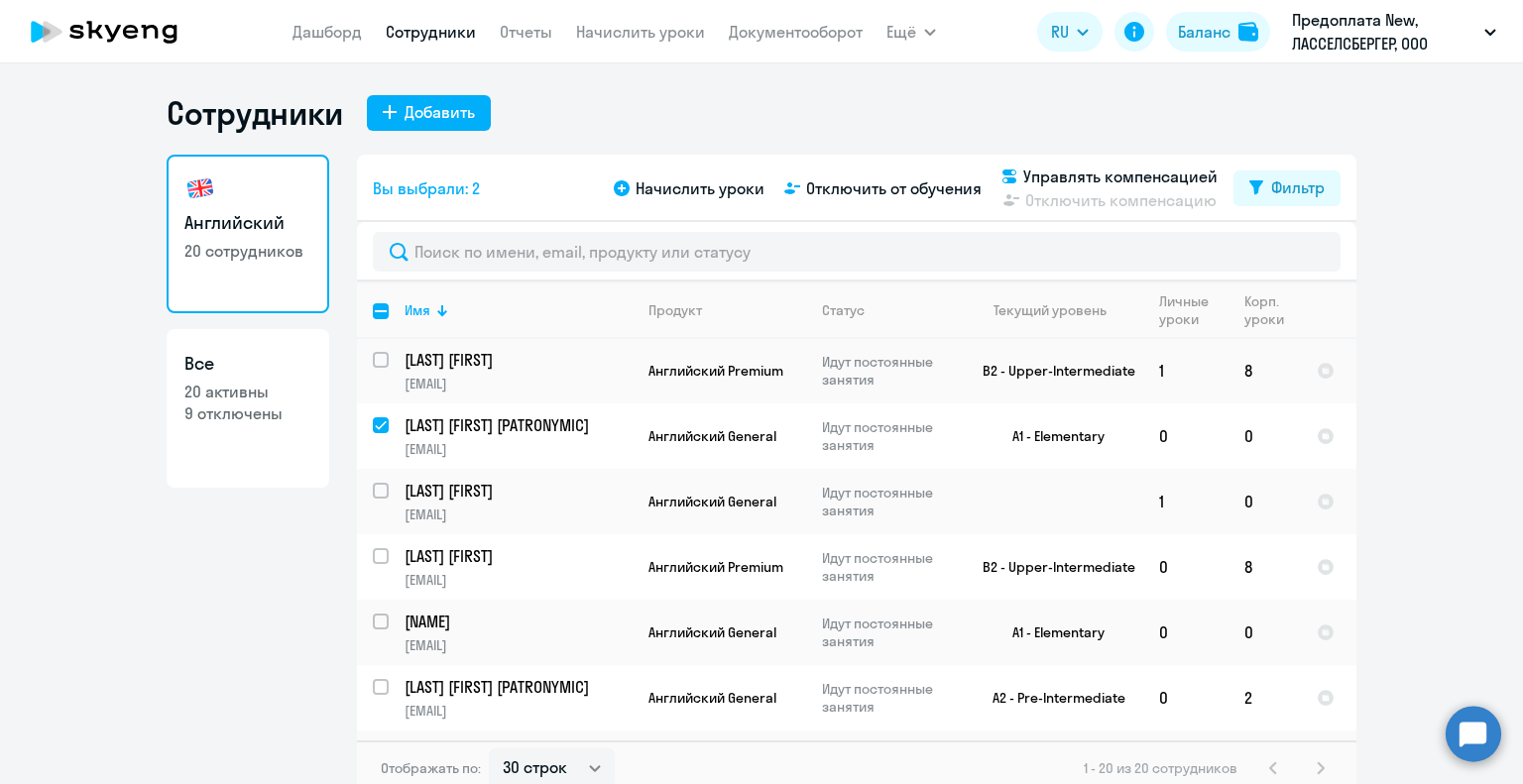 click on "[LAST] [FIRST] [EMAIL] Английский General Идут постоянные занятия B1 - Intermediate  0   9
[LAST] [FIRST] [EMAIL] Английский General Идут постоянные занятия A2 - Pre-Intermediate  0   0
[LAST] [FIRST] [PATRONYMIC] [EMAIL] Английский General Идут постоянные занятия A1 - Elementary  0   0
[LAST] [FIRST] [PATRONYMIC] [EMAIL] Английский General На отключении A2 - Pre-Intermediate  0   0
[LAST] [FIRST] [EMAIL] Английский General Идут постоянные занятия A1 - Elementary  0   10
[LAST] [FIRST] [PATRONYMIC]  0   2" 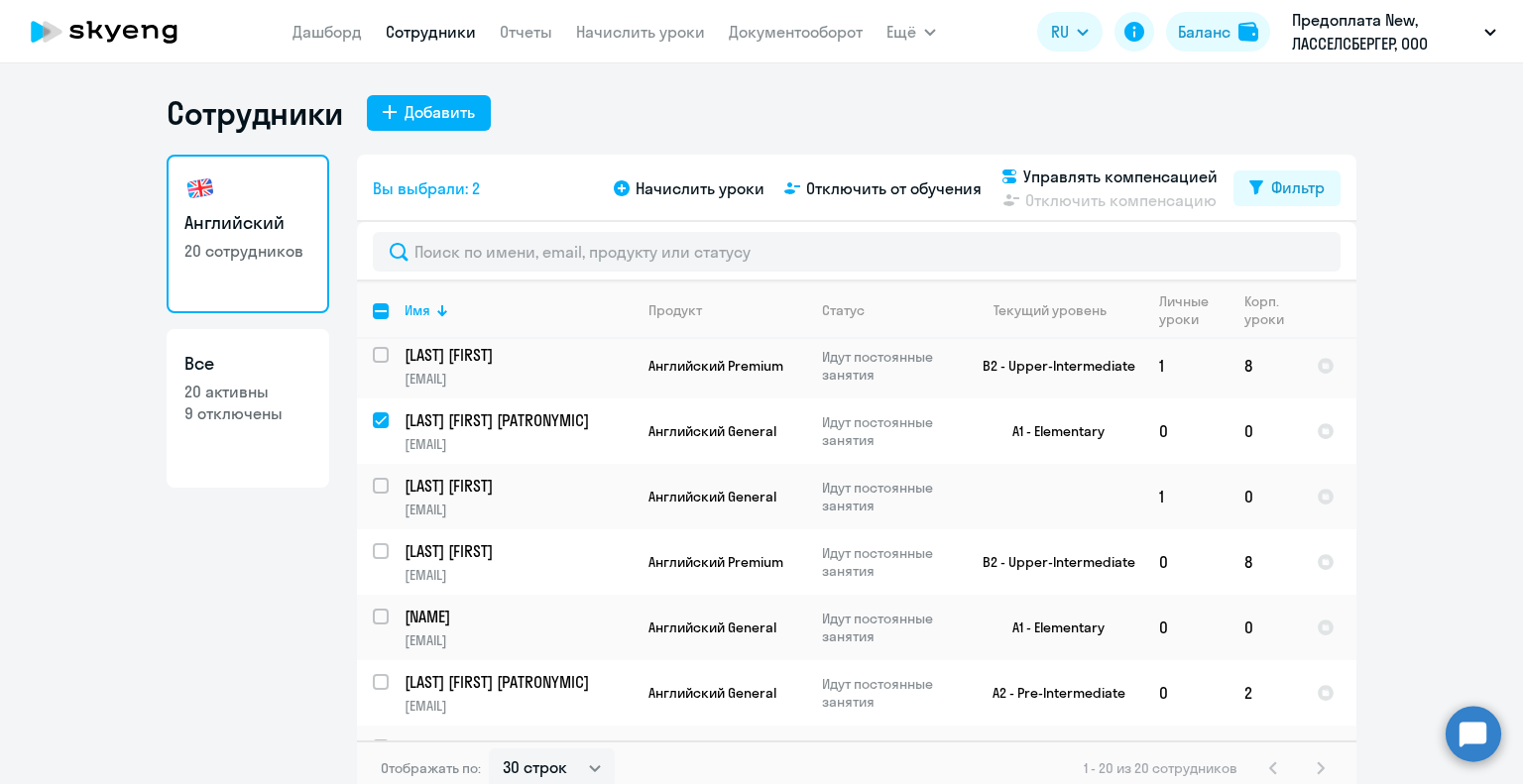scroll, scrollTop: 634, scrollLeft: 0, axis: vertical 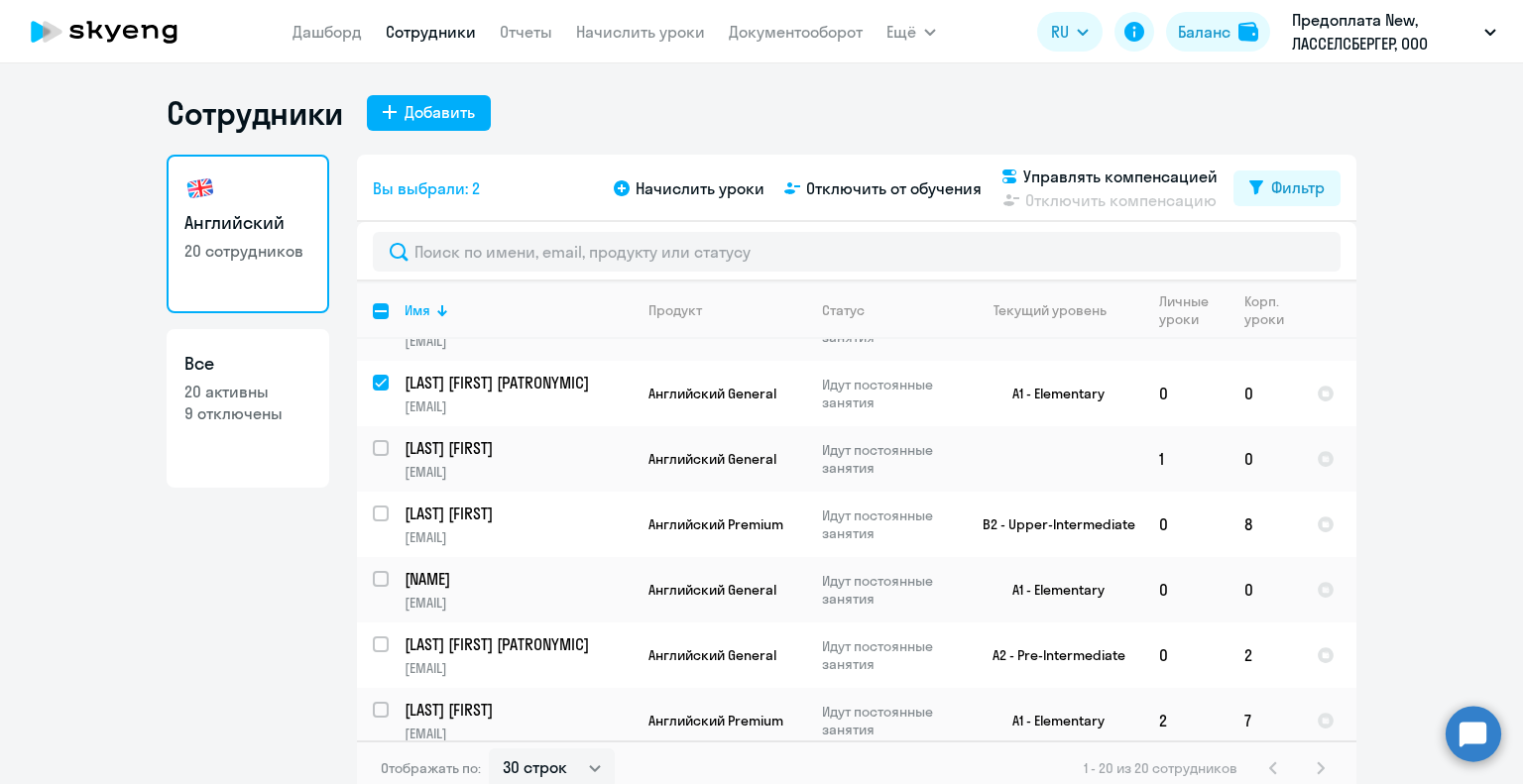 click on "[LAST] [FIRST] [EMAIL] Английский General Идут постоянные занятия B1 - Intermediate  0   9
[LAST] [FIRST] [EMAIL] Английский General Идут постоянные занятия A2 - Pre-Intermediate  0   0
[LAST] [FIRST] [PATRONYMIC] [EMAIL] Английский General Идут постоянные занятия A1 - Elementary  0   0
[LAST] [FIRST] [PATRONYMIC] [EMAIL] Английский General На отключении A2 - Pre-Intermediate  0   0
[LAST] [FIRST] [EMAIL] Английский General Идут постоянные занятия A1 - Elementary  0   10
[LAST] [FIRST] [PATRONYMIC]  0   2" 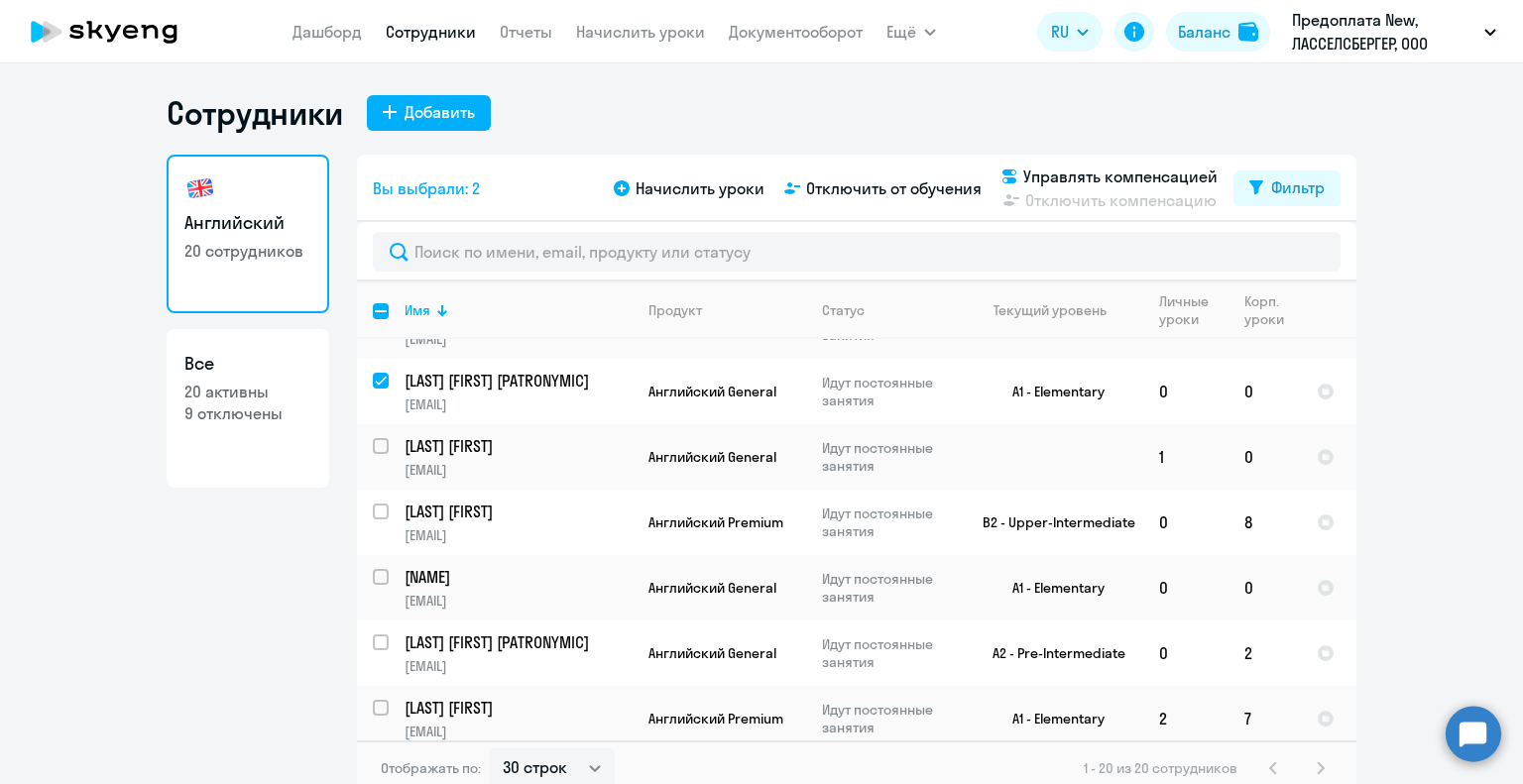 click on "[LAST] [FIRST] [EMAIL] Английский General Идут постоянные занятия B1 - Intermediate  0   9
[LAST] [FIRST] [EMAIL] Английский General Идут постоянные занятия A2 - Pre-Intermediate  0   0
[LAST] [FIRST] [PATRONYMIC] [EMAIL] Английский General Идут постоянные занятия A1 - Elementary  0   0
[EMAIL]" 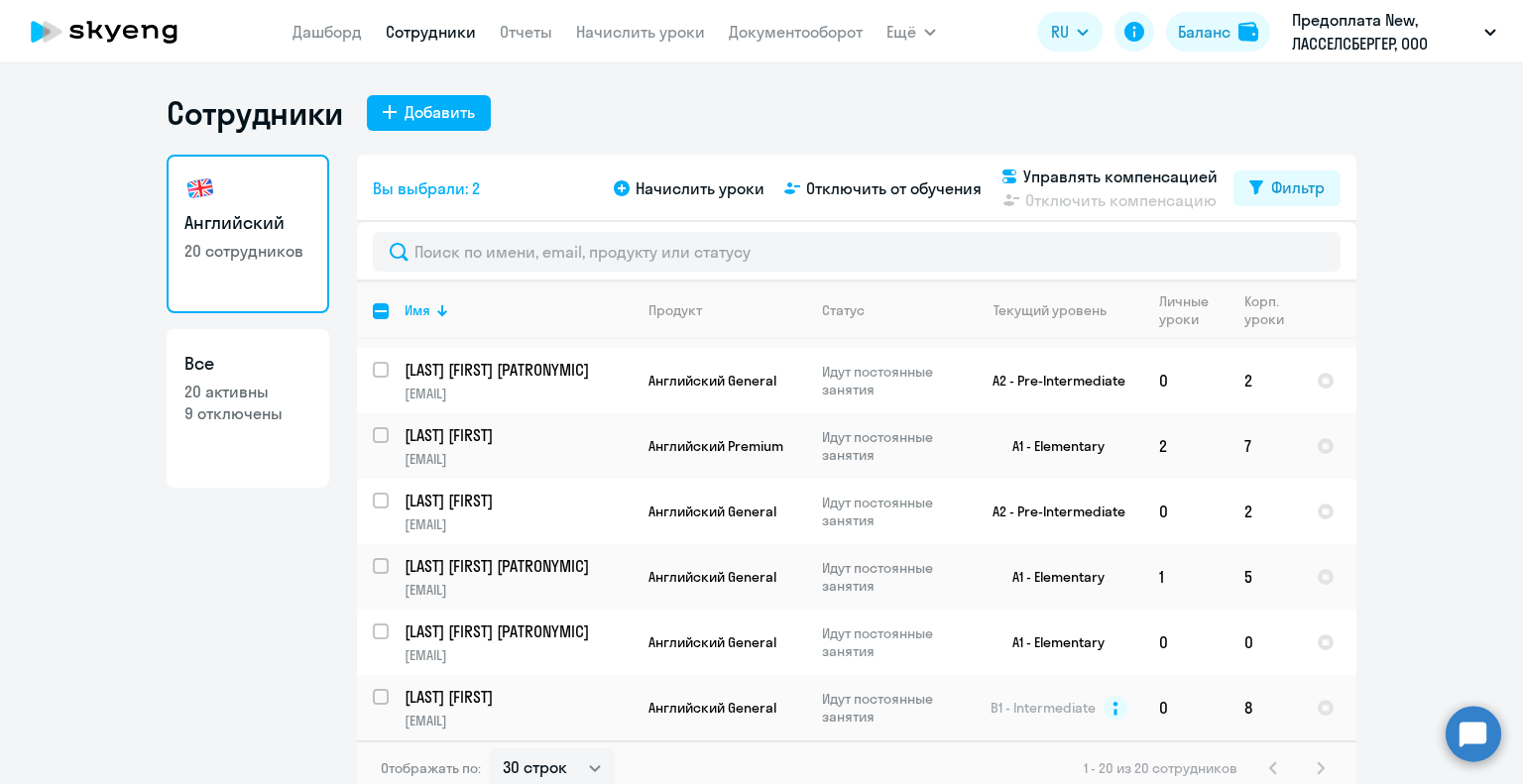 scroll, scrollTop: 915, scrollLeft: 0, axis: vertical 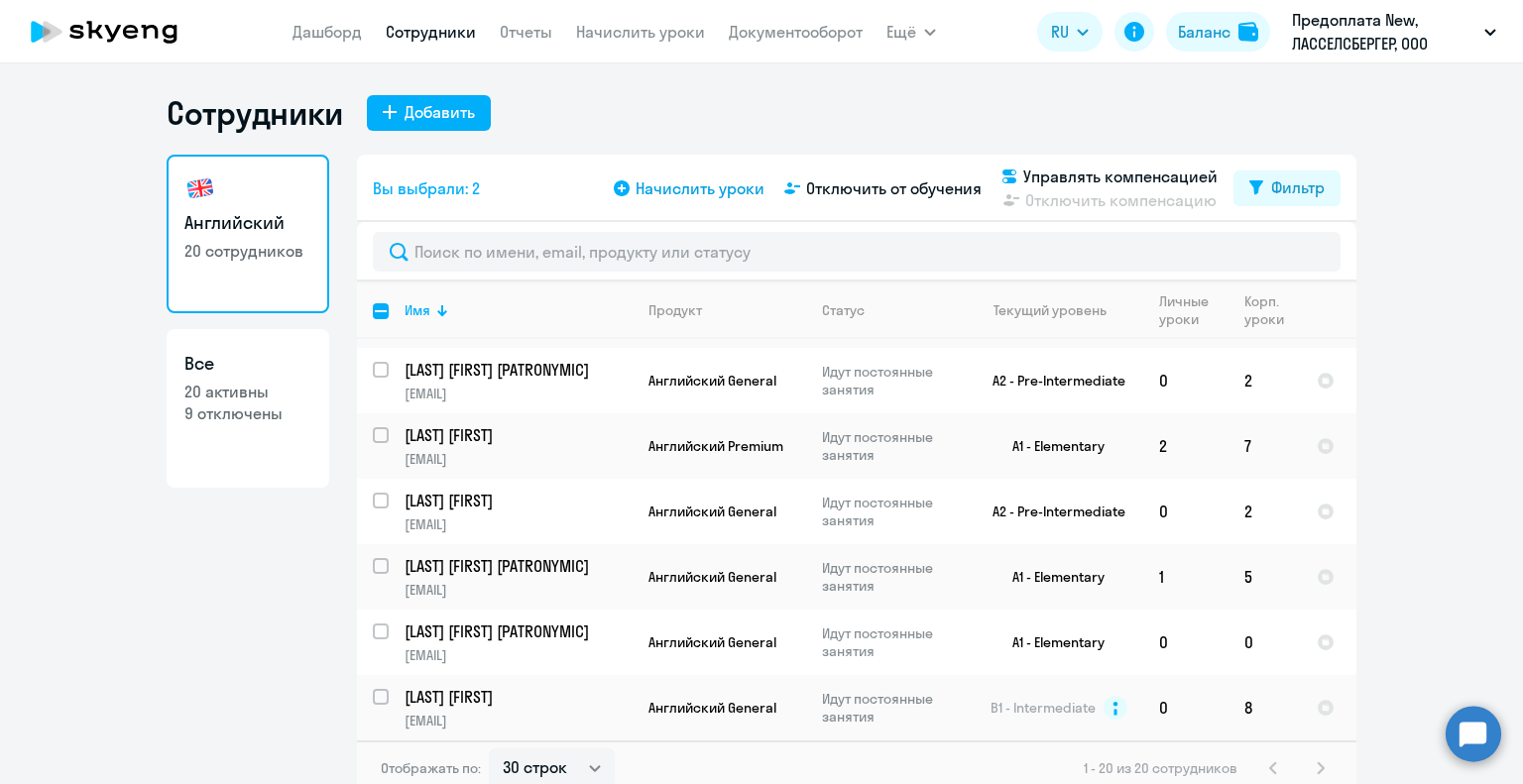 click on "Начислить уроки" 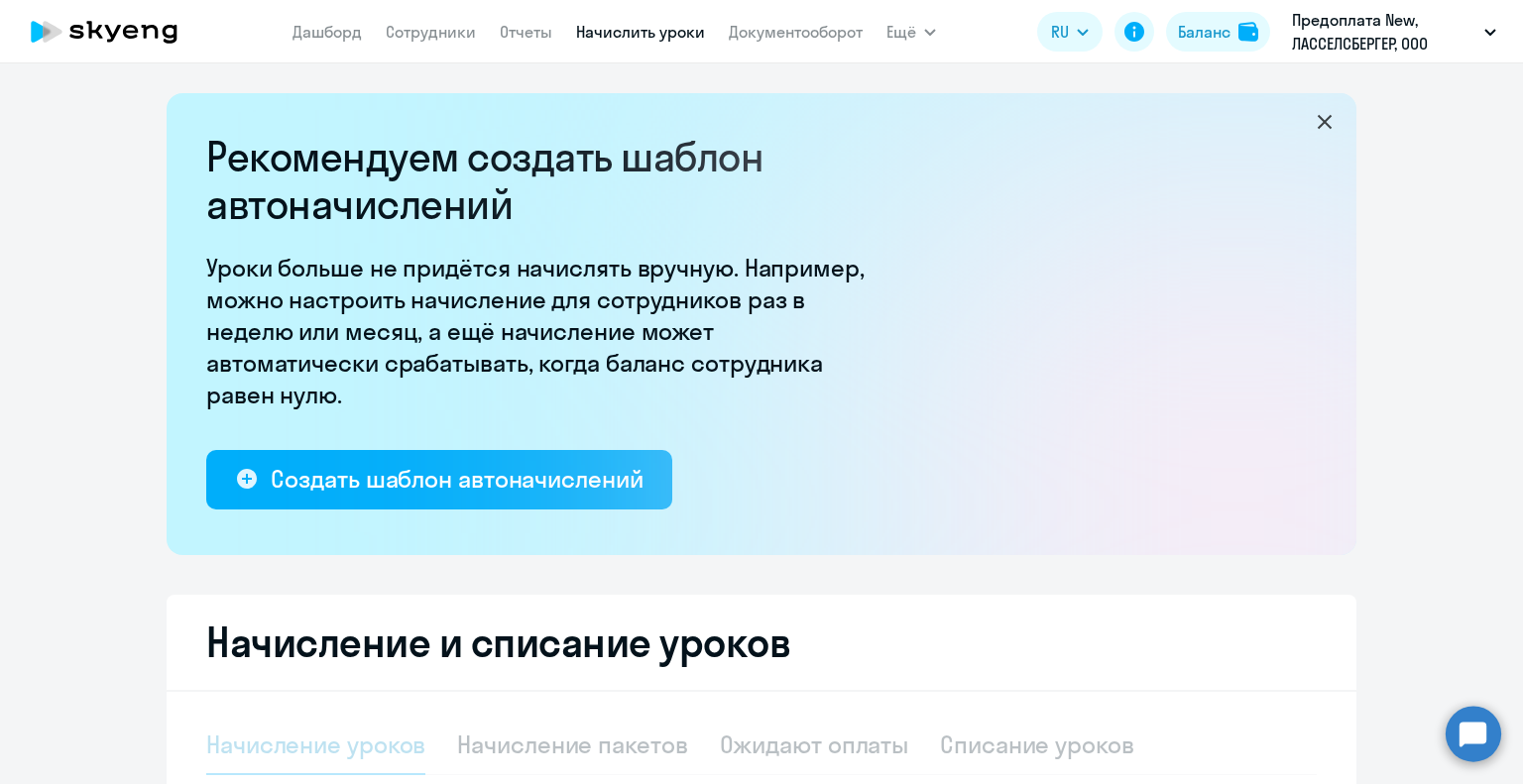 select on "10" 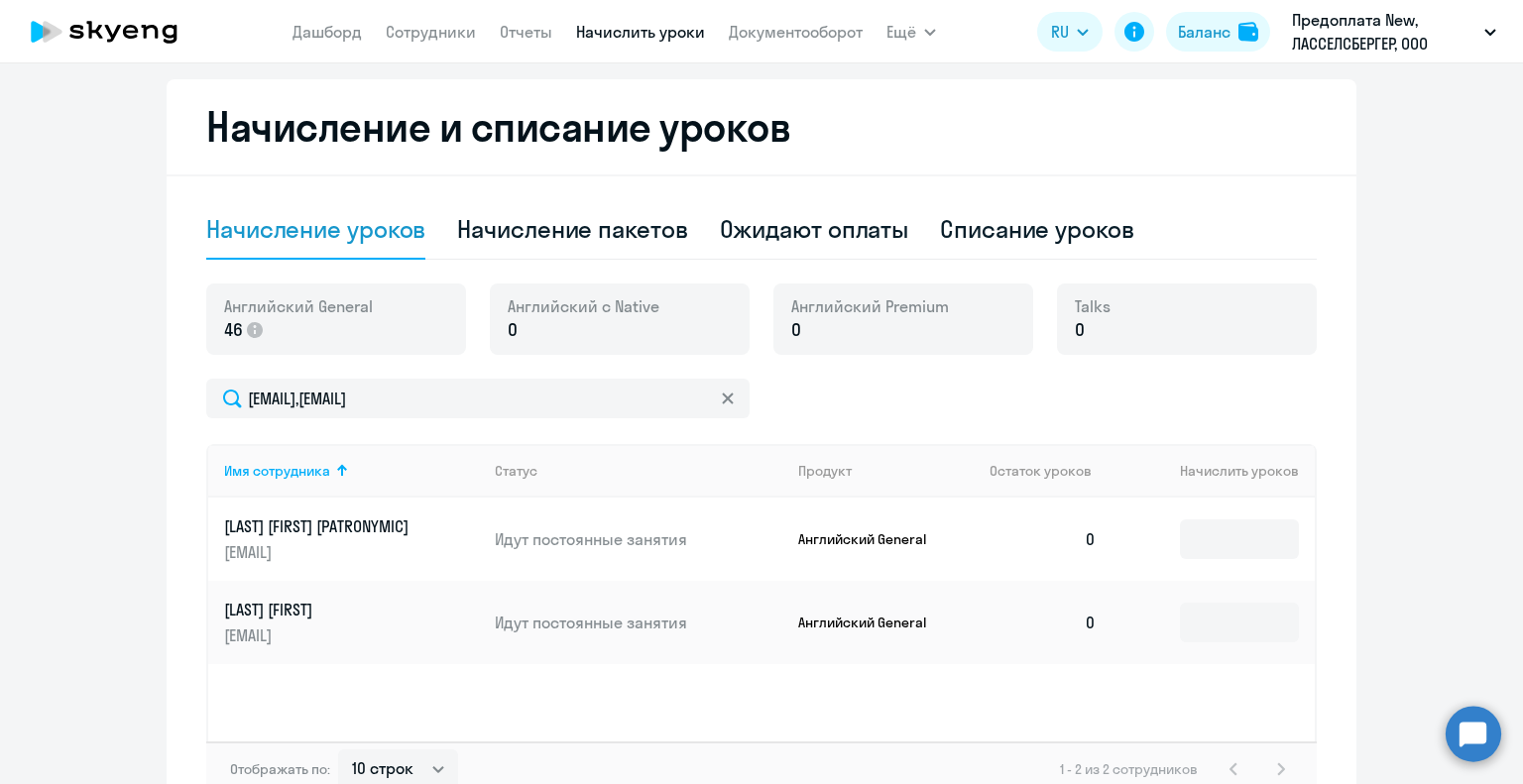 scroll, scrollTop: 555, scrollLeft: 0, axis: vertical 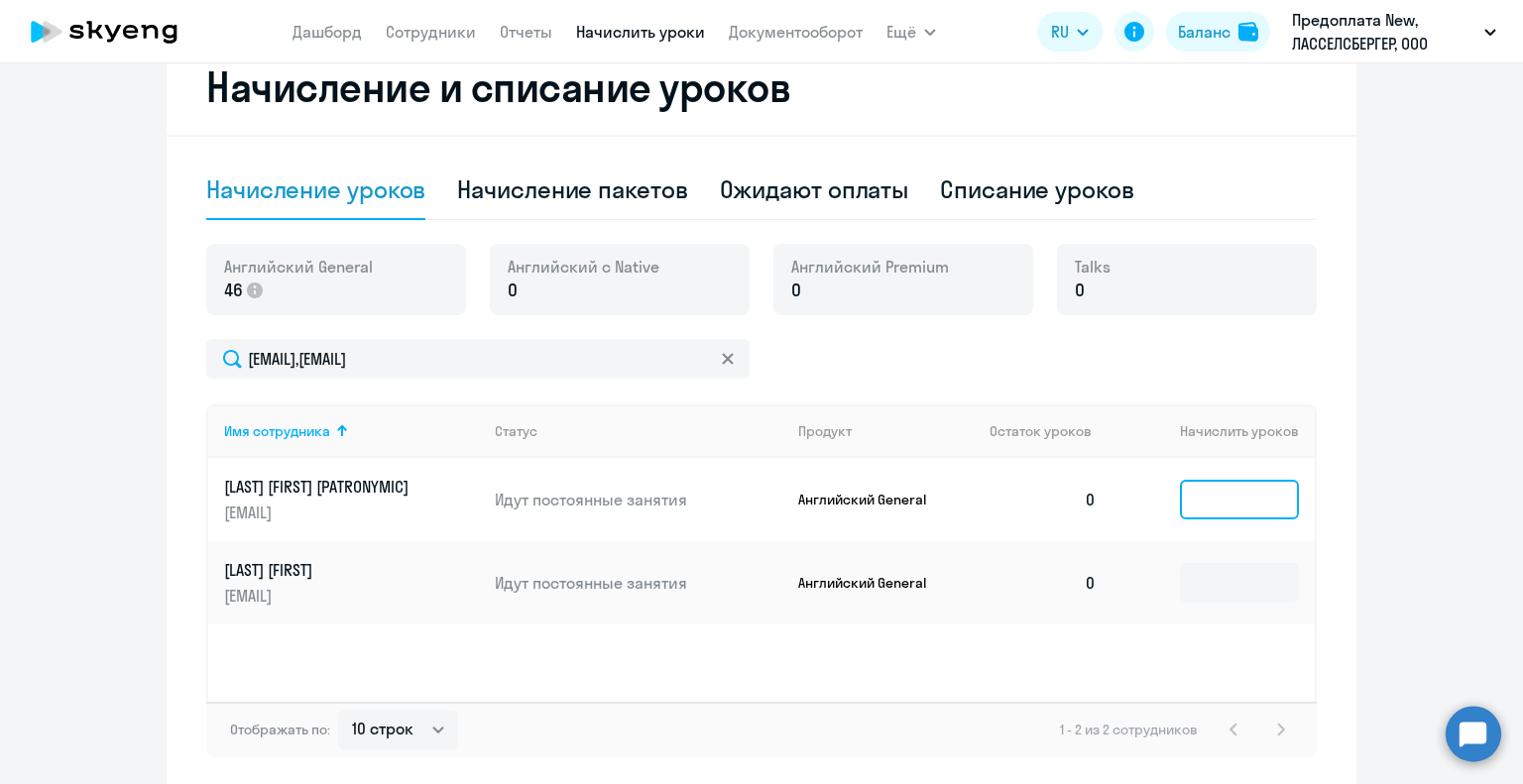 click 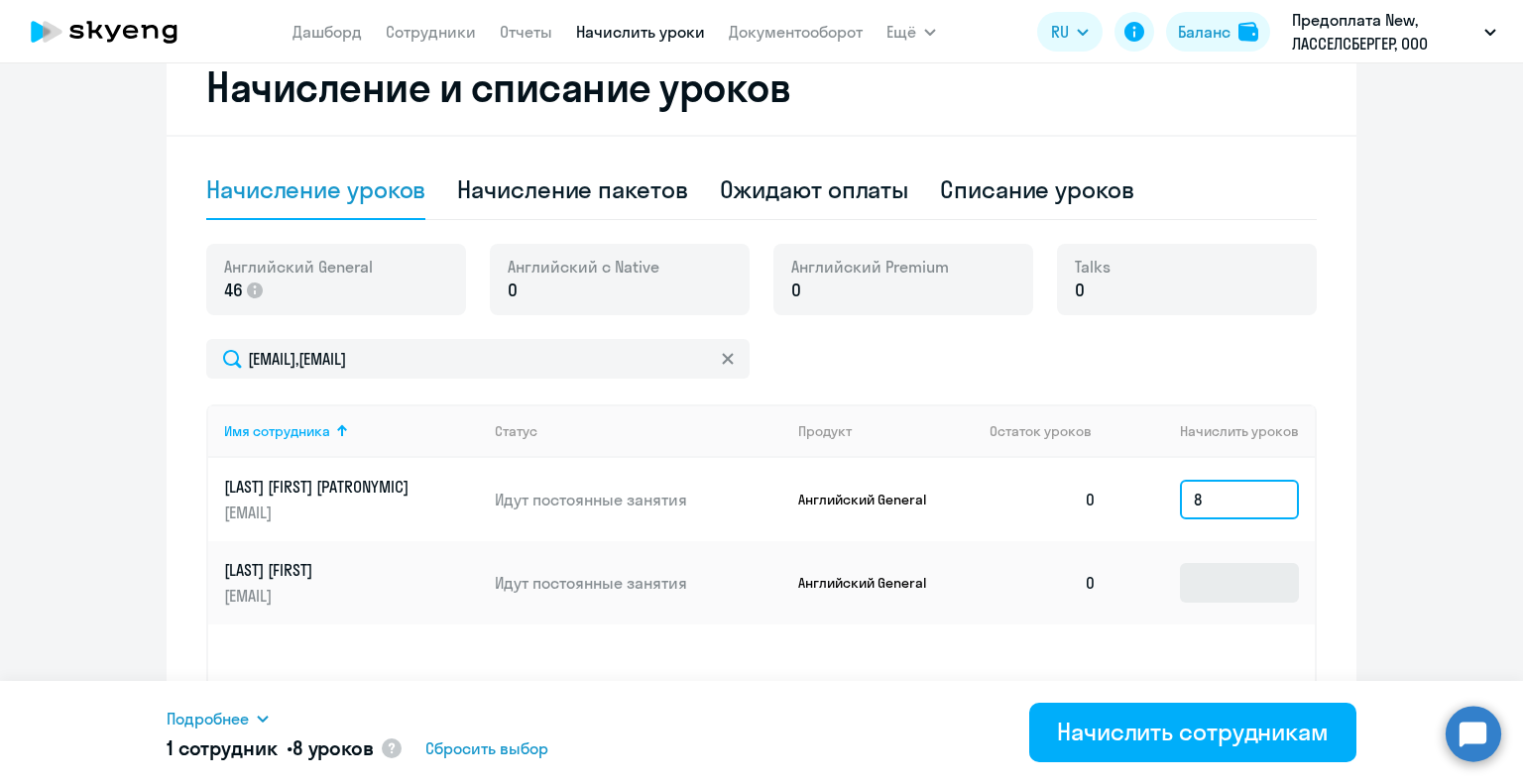 type on "8" 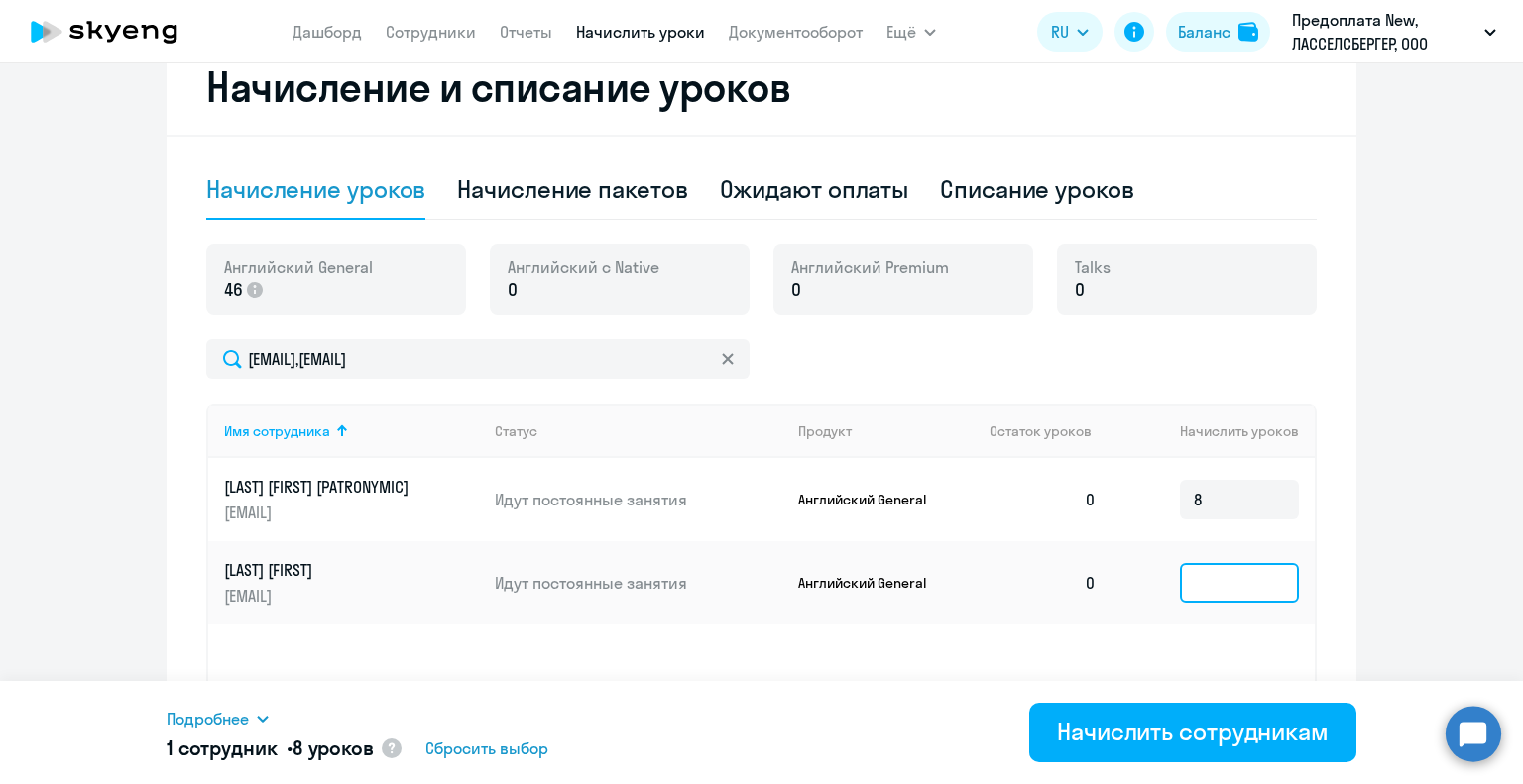 click 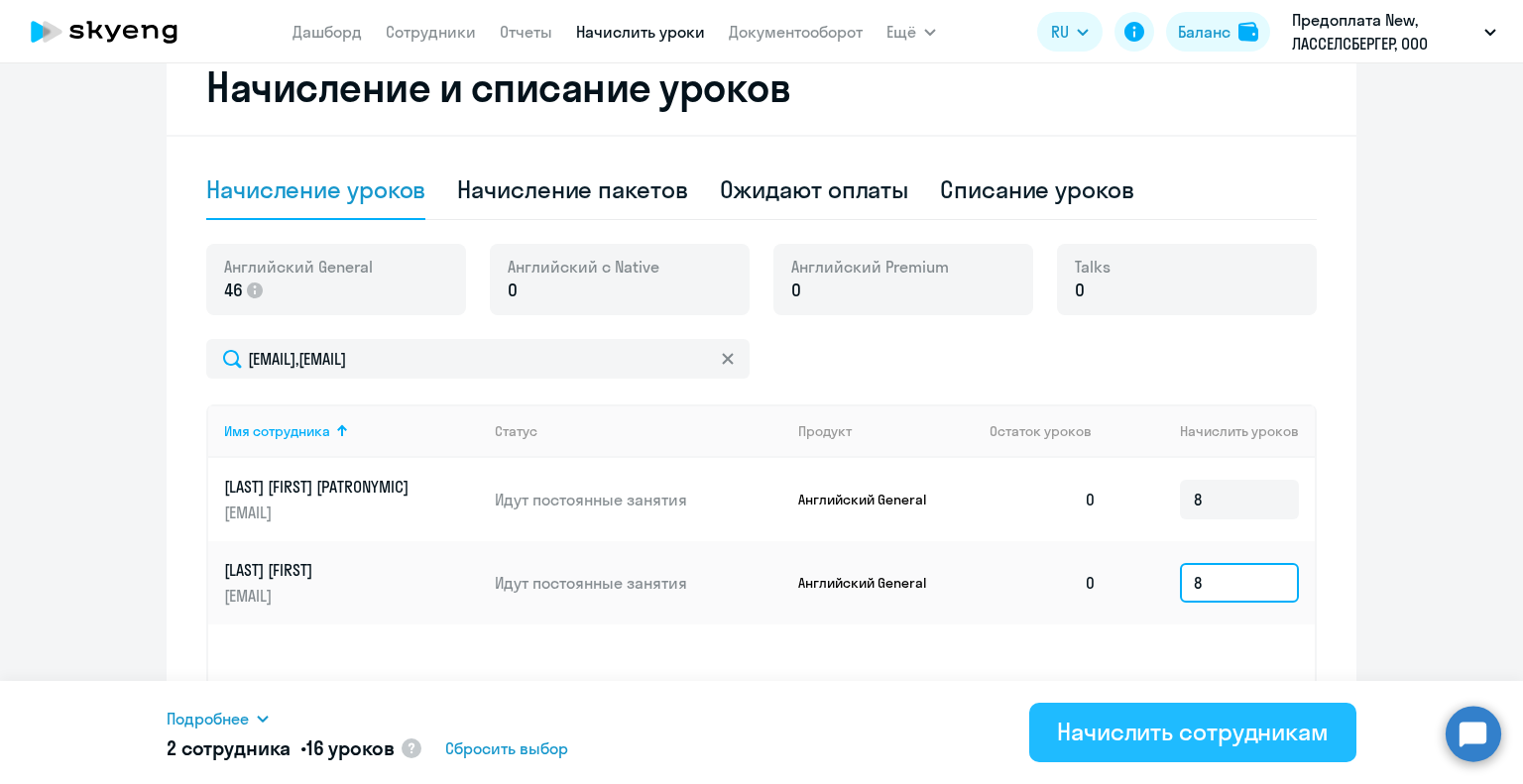type on "8" 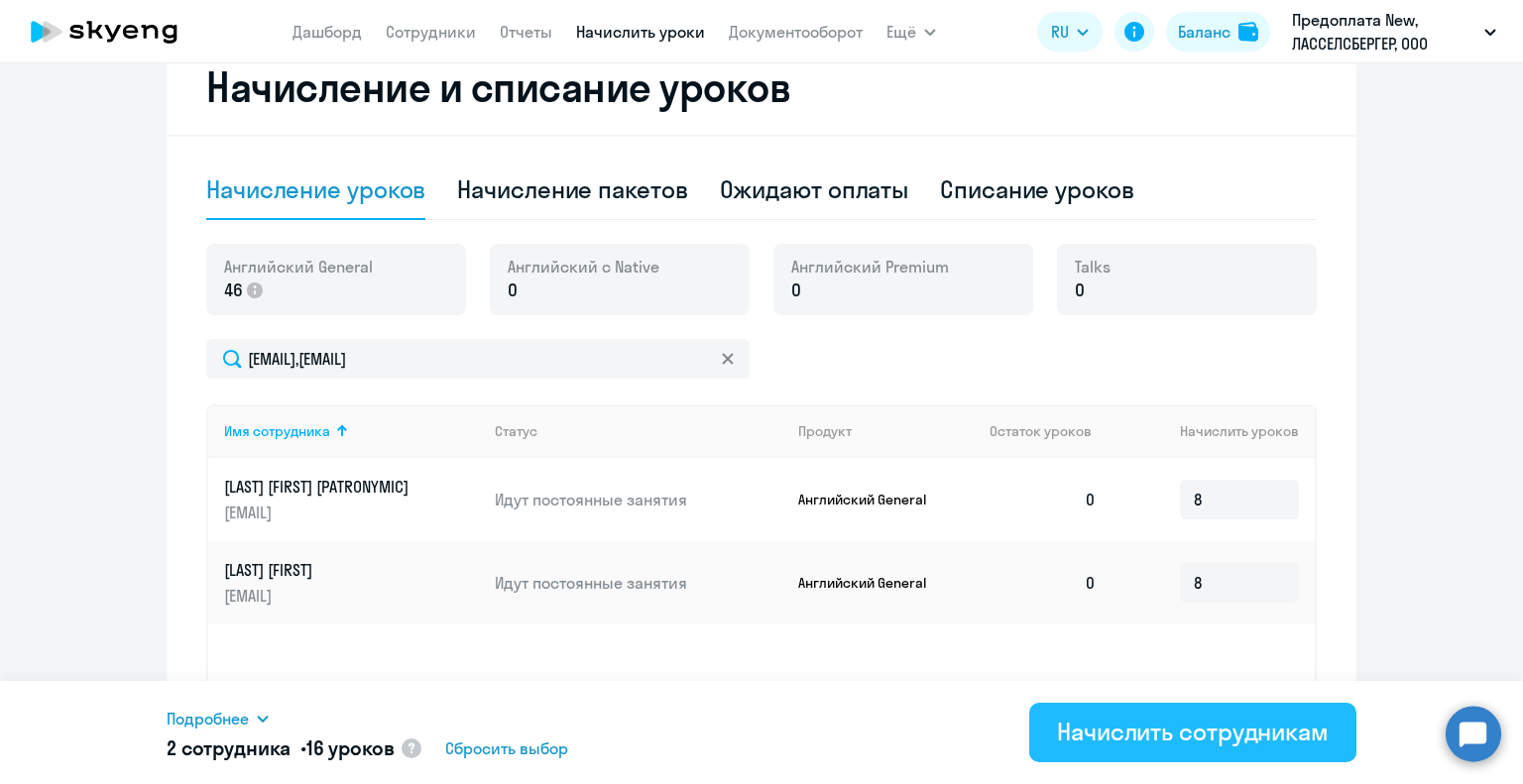 click on "Начислить сотрудникам" at bounding box center (1193, 731) 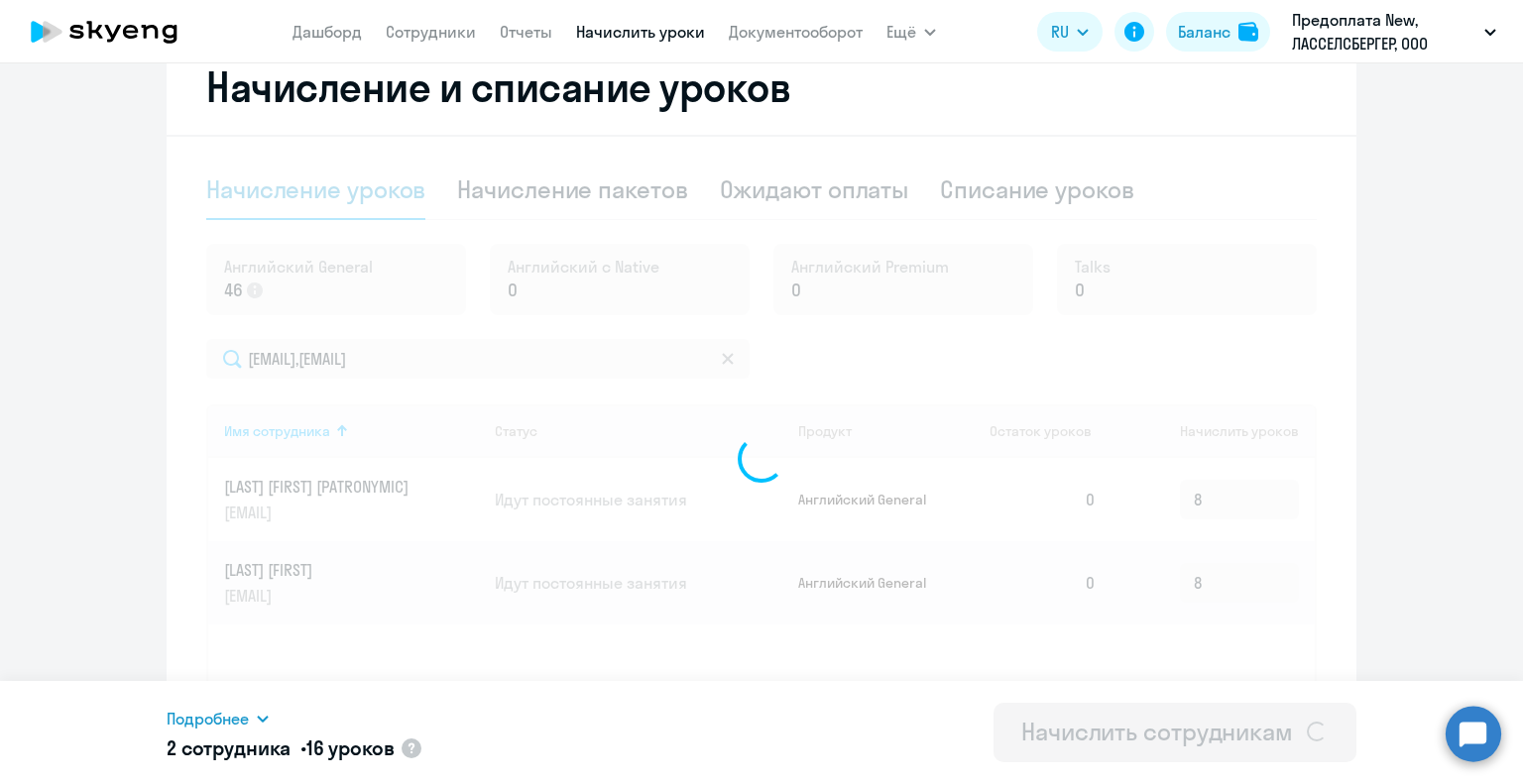 type 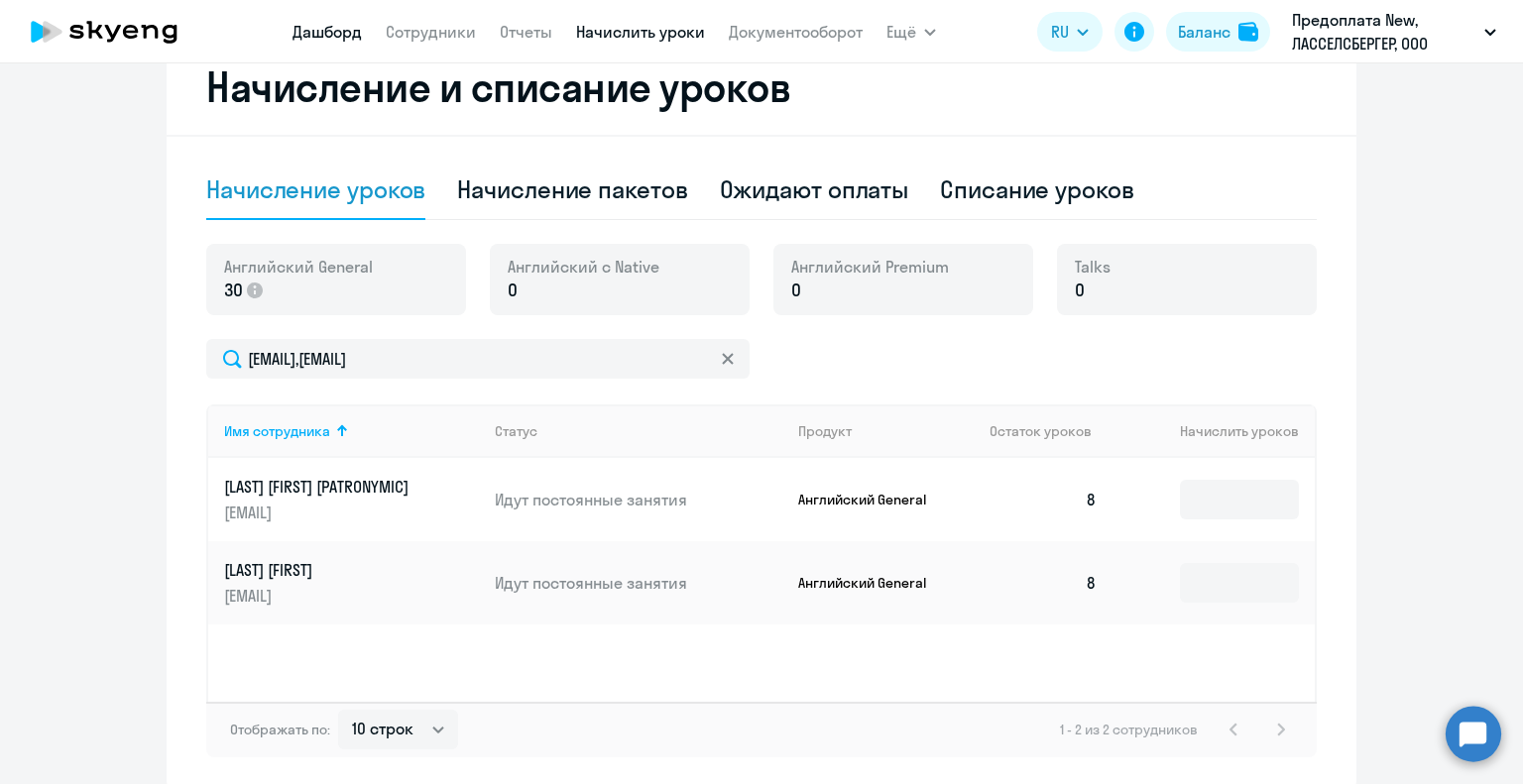 click on "Дашборд" at bounding box center [327, 32] 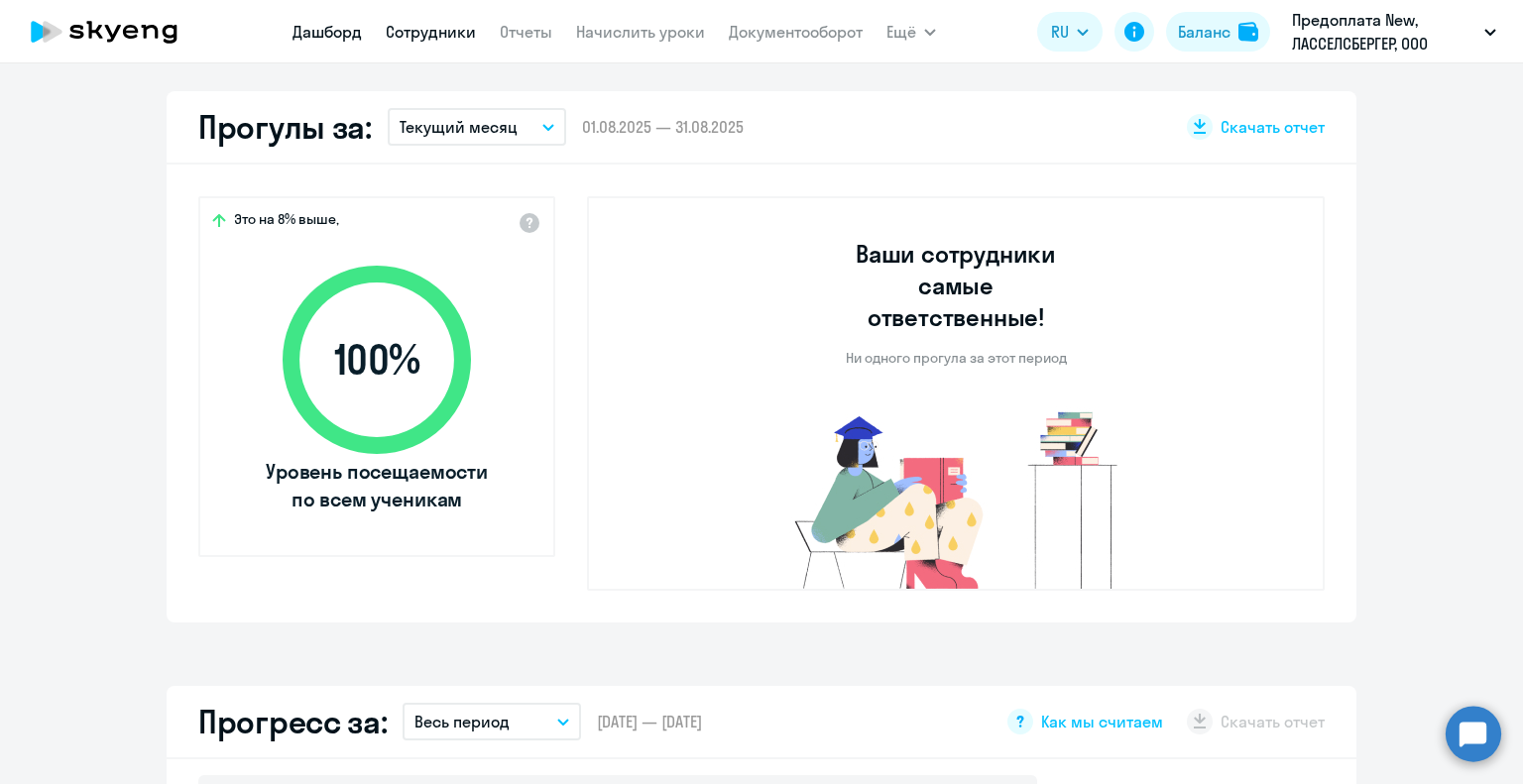 click on "Сотрудники" at bounding box center (430, 32) 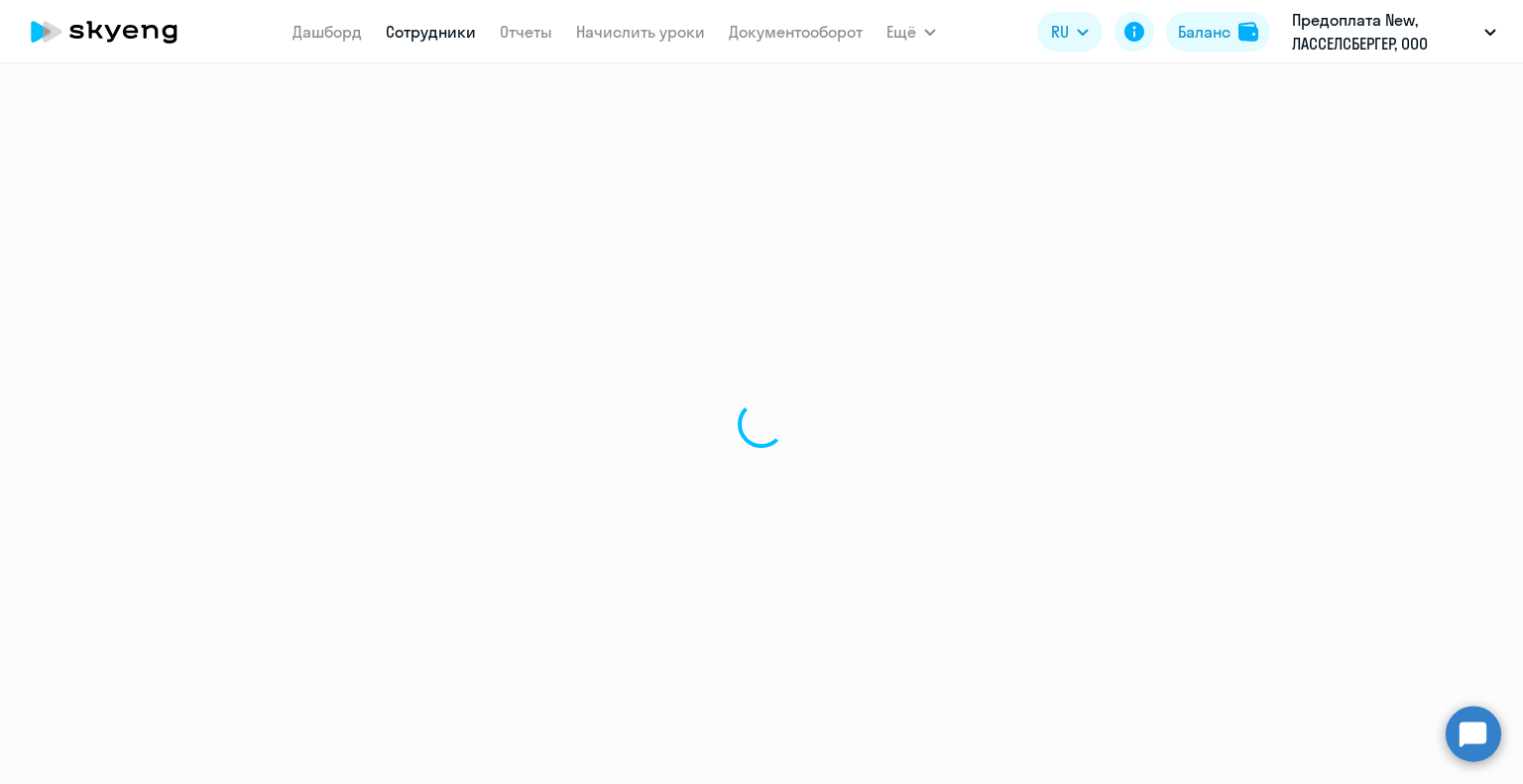 scroll, scrollTop: 0, scrollLeft: 0, axis: both 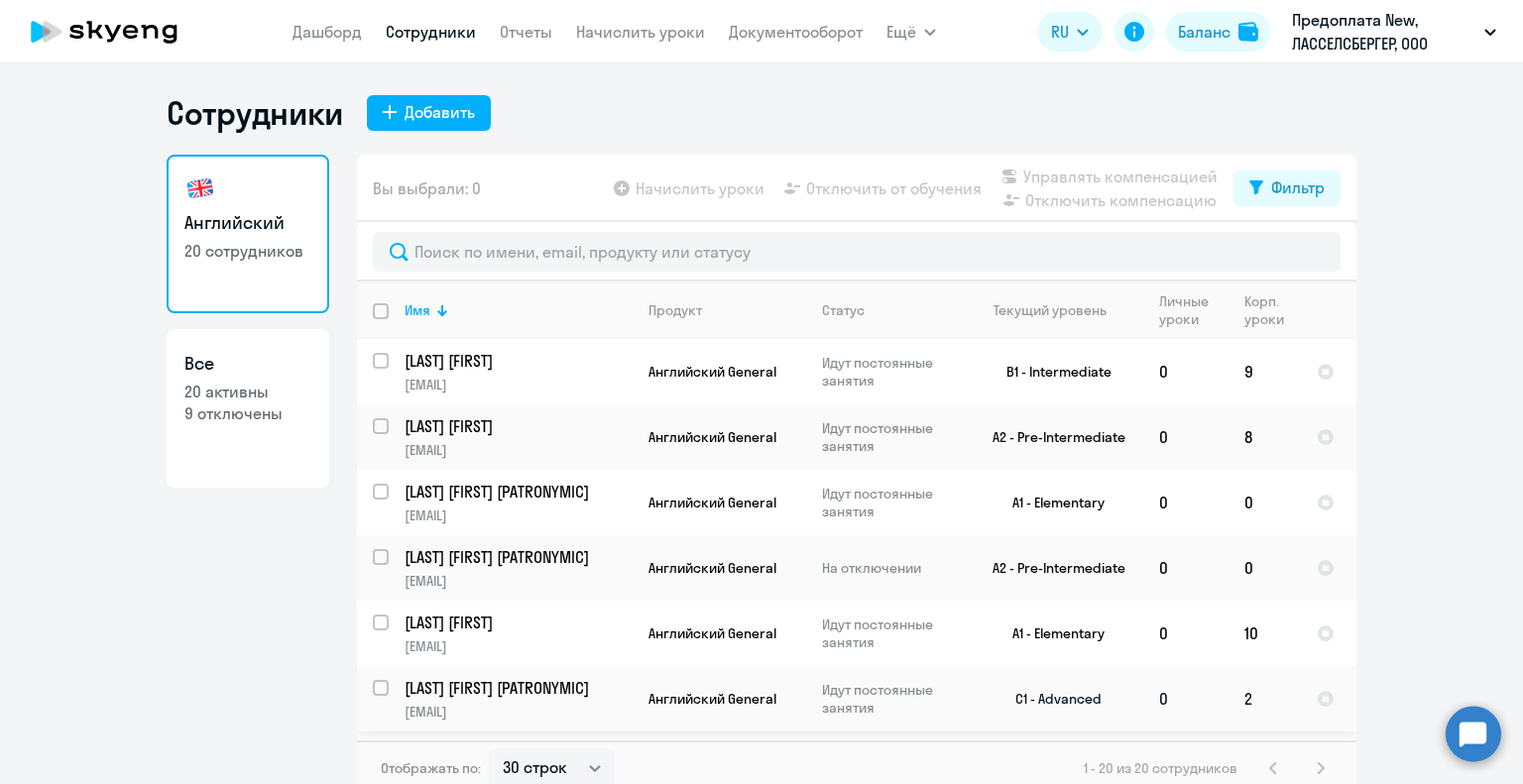 click at bounding box center (393, 700) 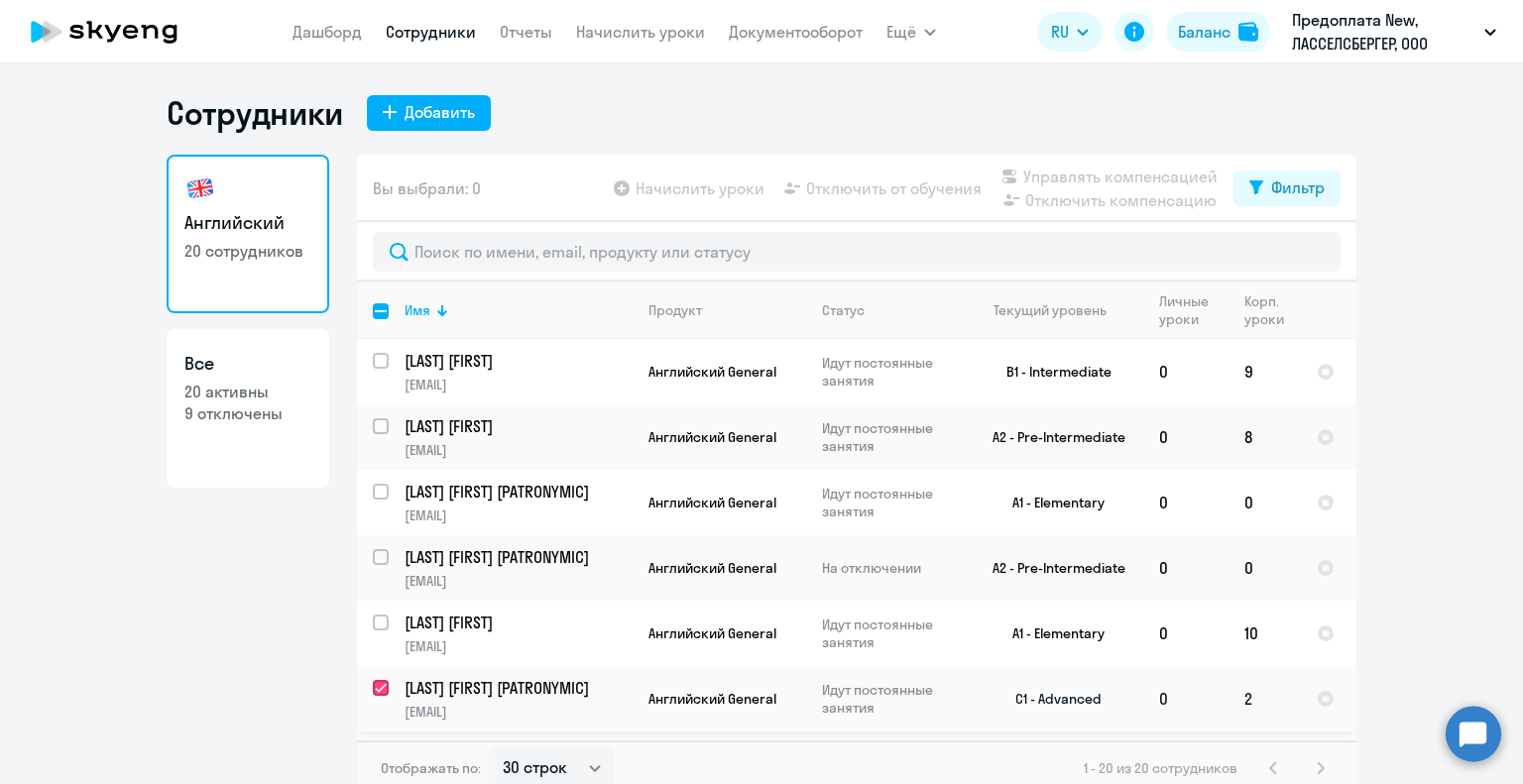 checkbox on "true" 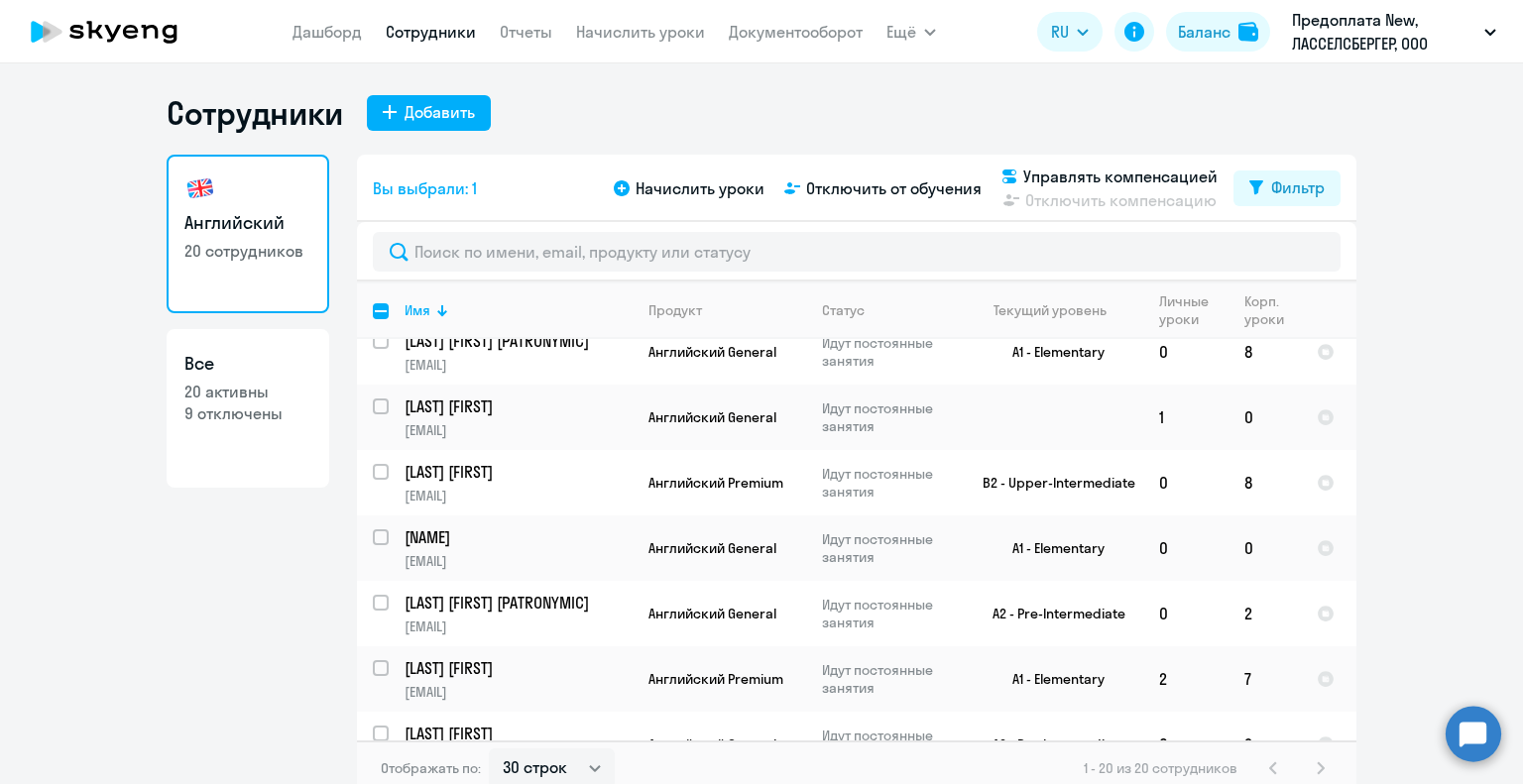 scroll, scrollTop: 714, scrollLeft: 0, axis: vertical 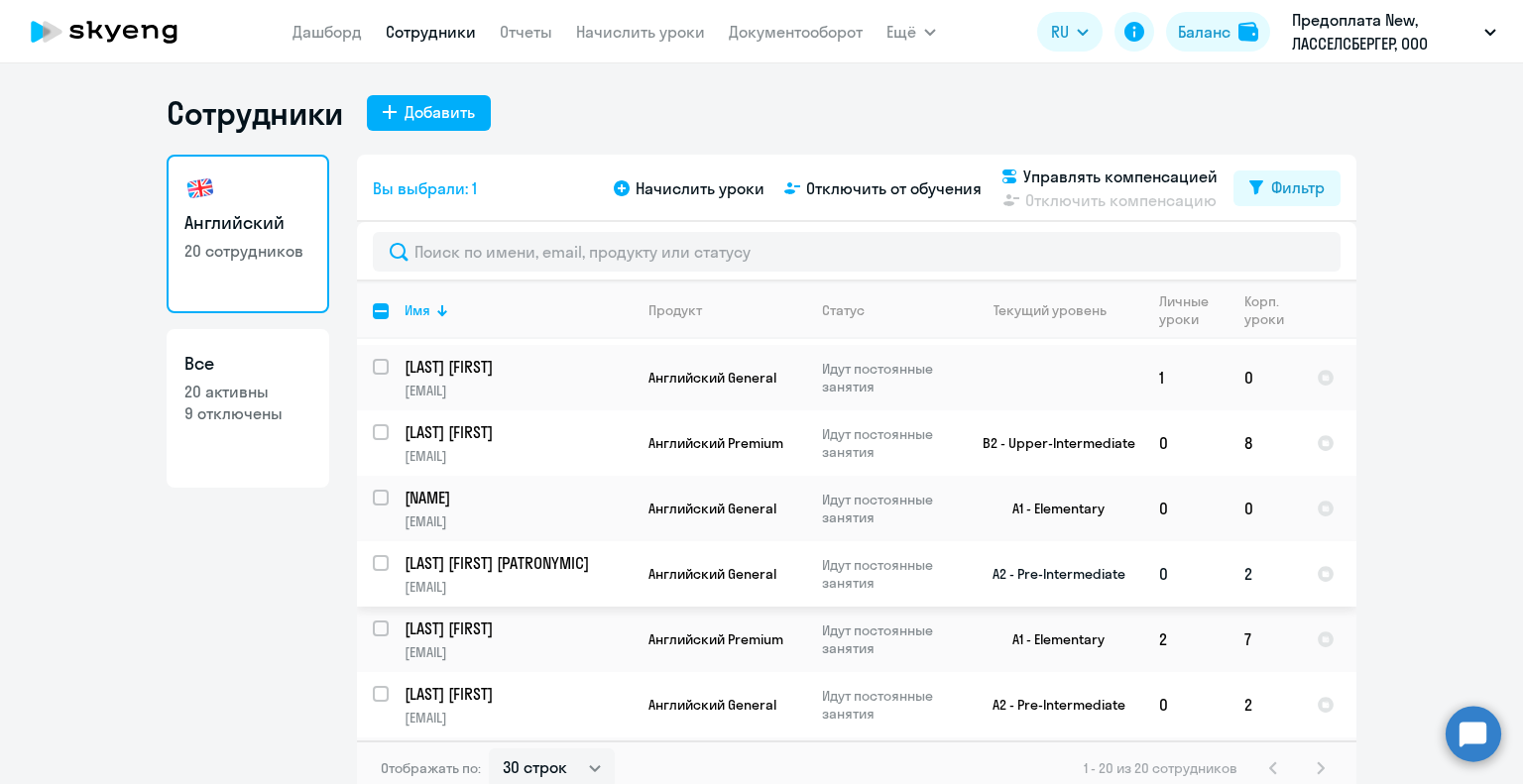 click at bounding box center [393, 575] 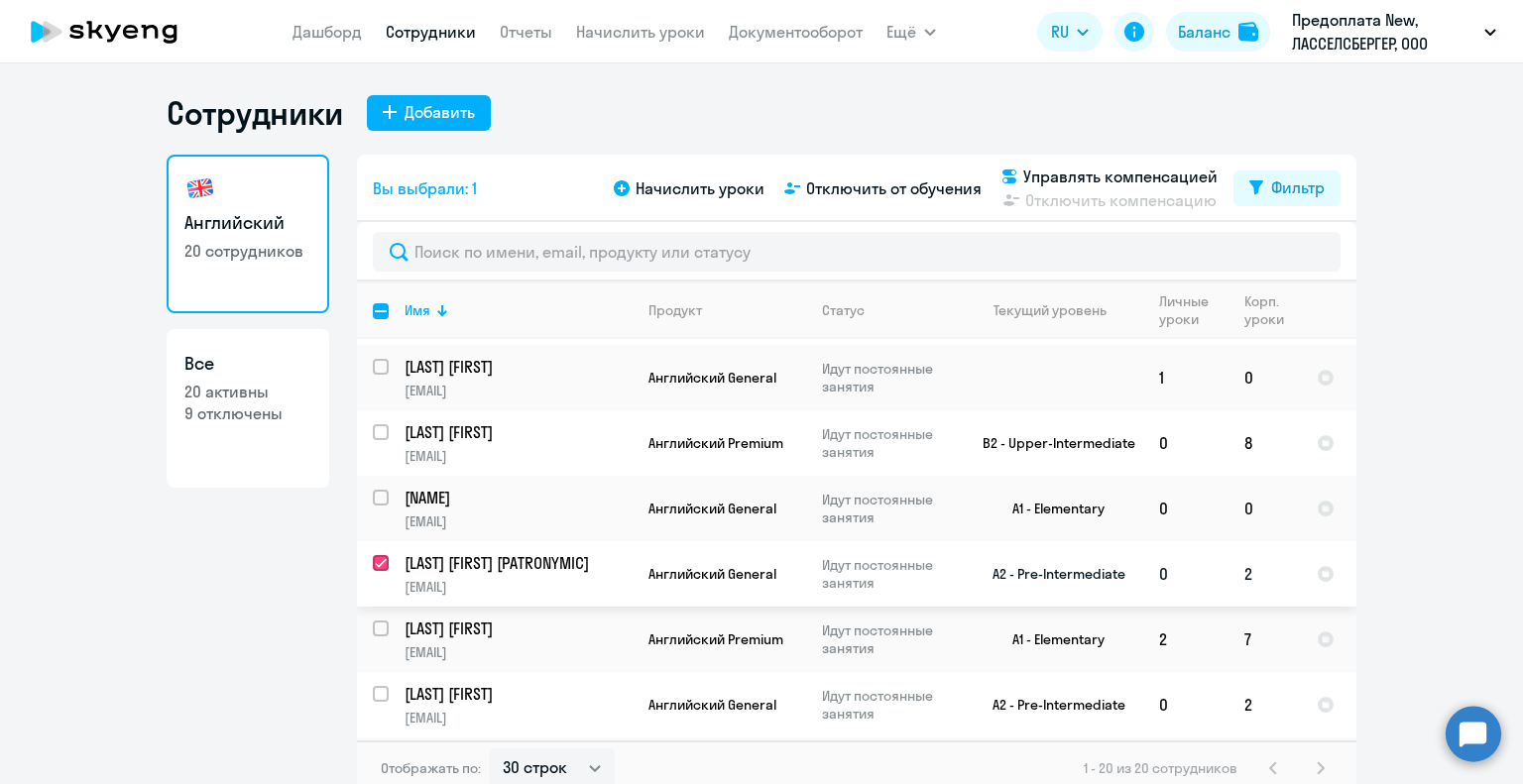 checkbox on "true" 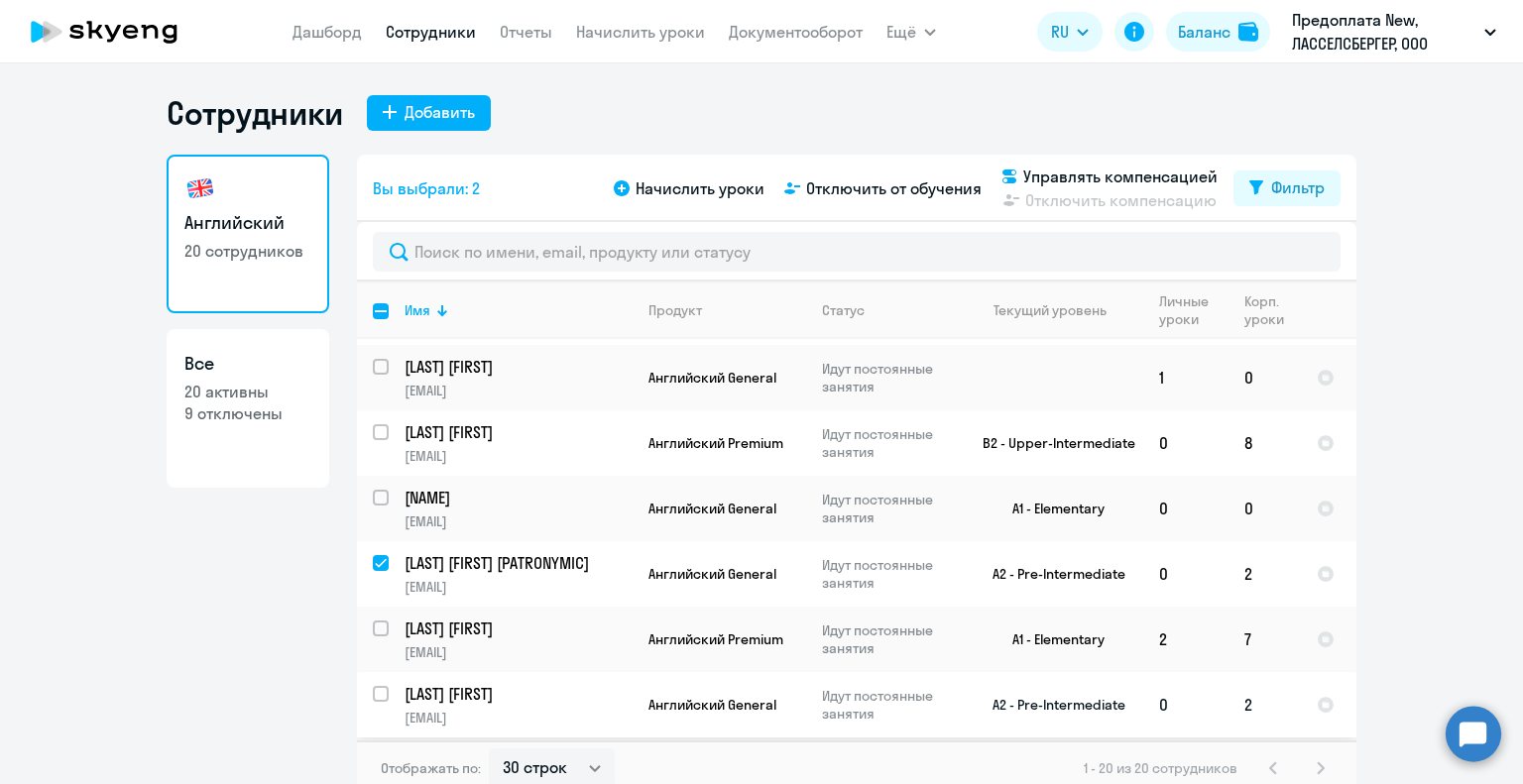click at bounding box center (393, 706) 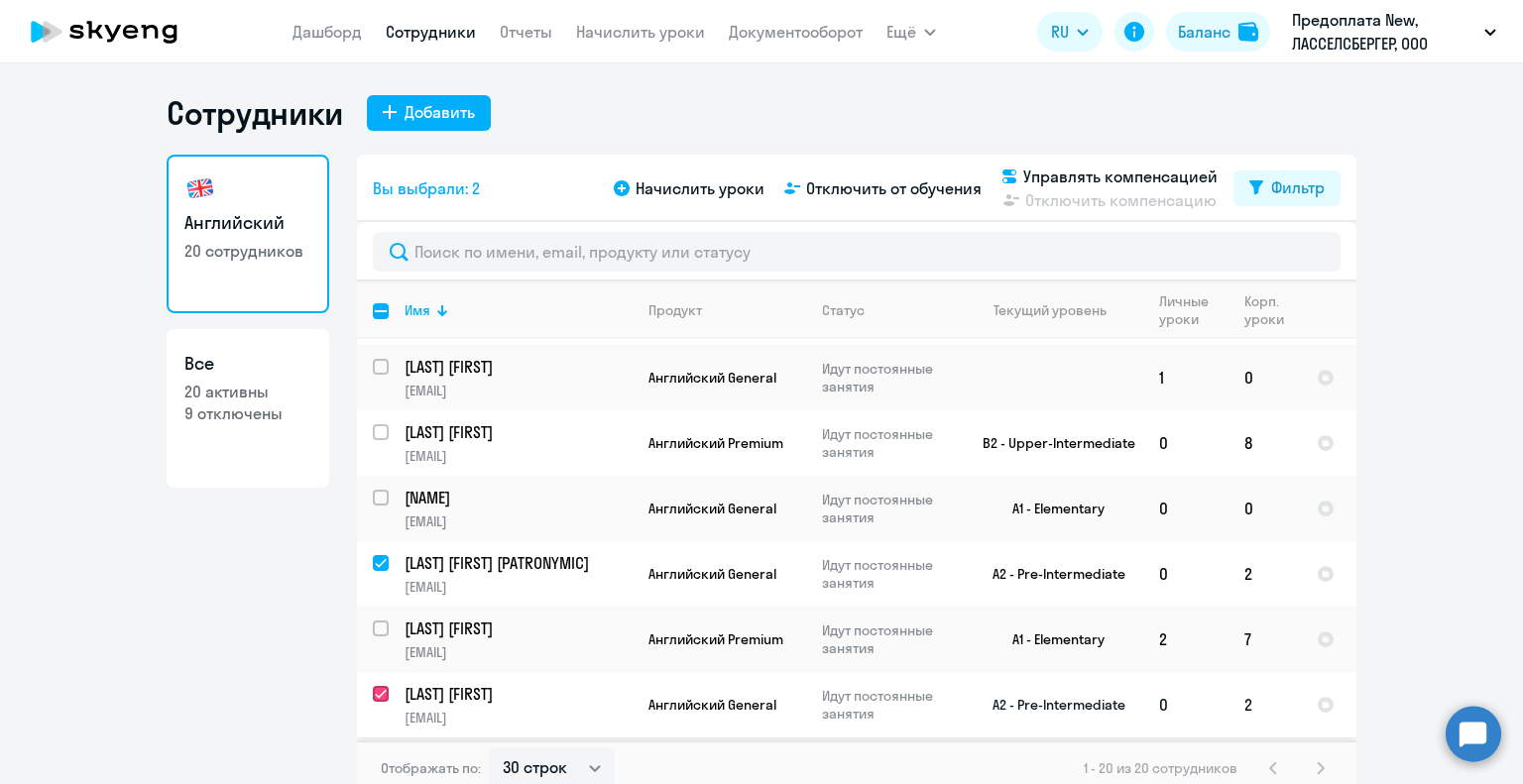 checkbox on "true" 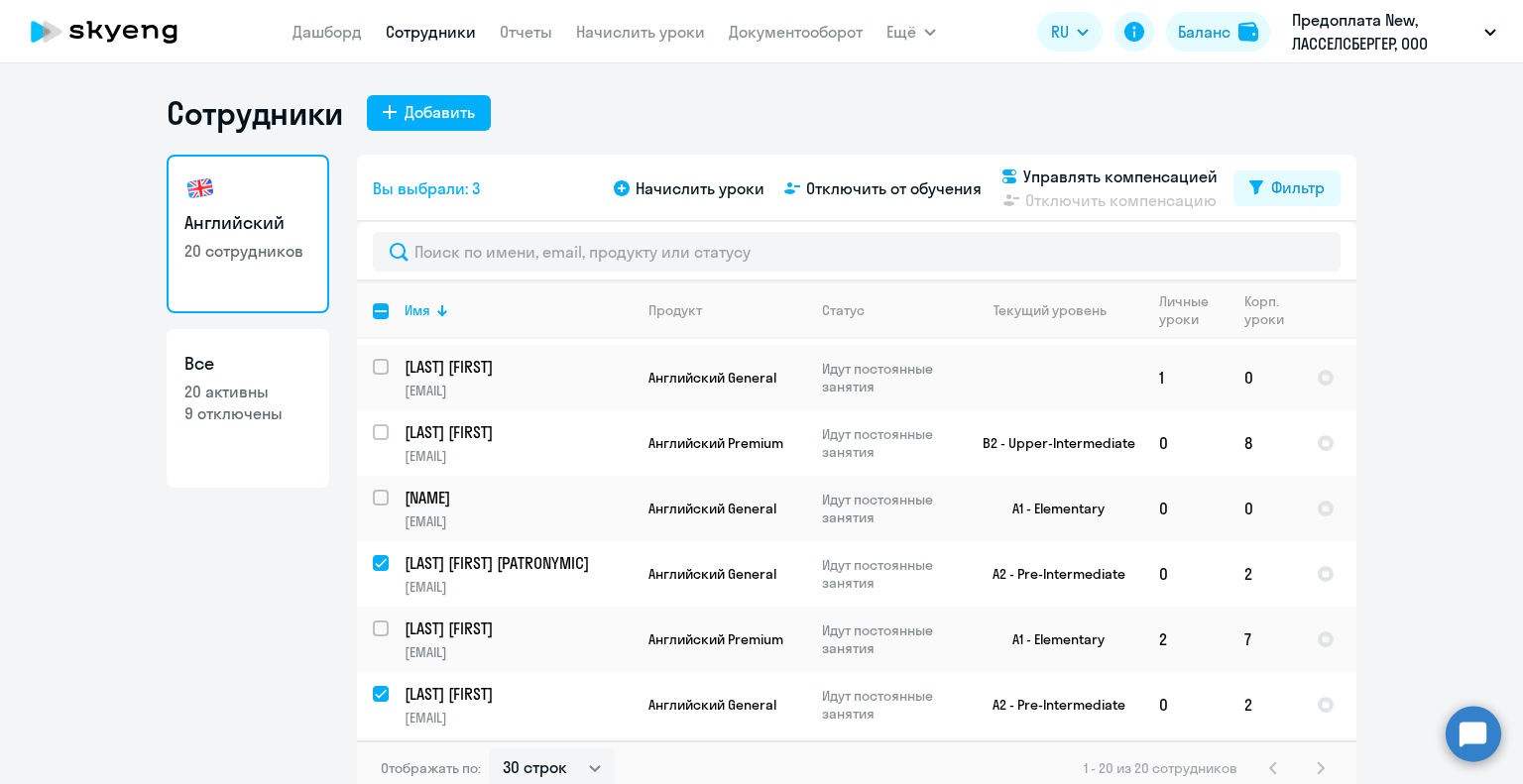click on "[LAST] [FIRST] [EMAIL] Английский General Идут постоянные занятия B1 - Intermediate  0   9
[LAST] [FIRST] [EMAIL] Английский General Идут постоянные занятия A2 - Pre-Intermediate  0   8
[LAST] [FIRST] [PATRONYMIC] [EMAIL] Английский General Идут постоянные занятия A1 - Elementary  0   0
[EMAIL]" 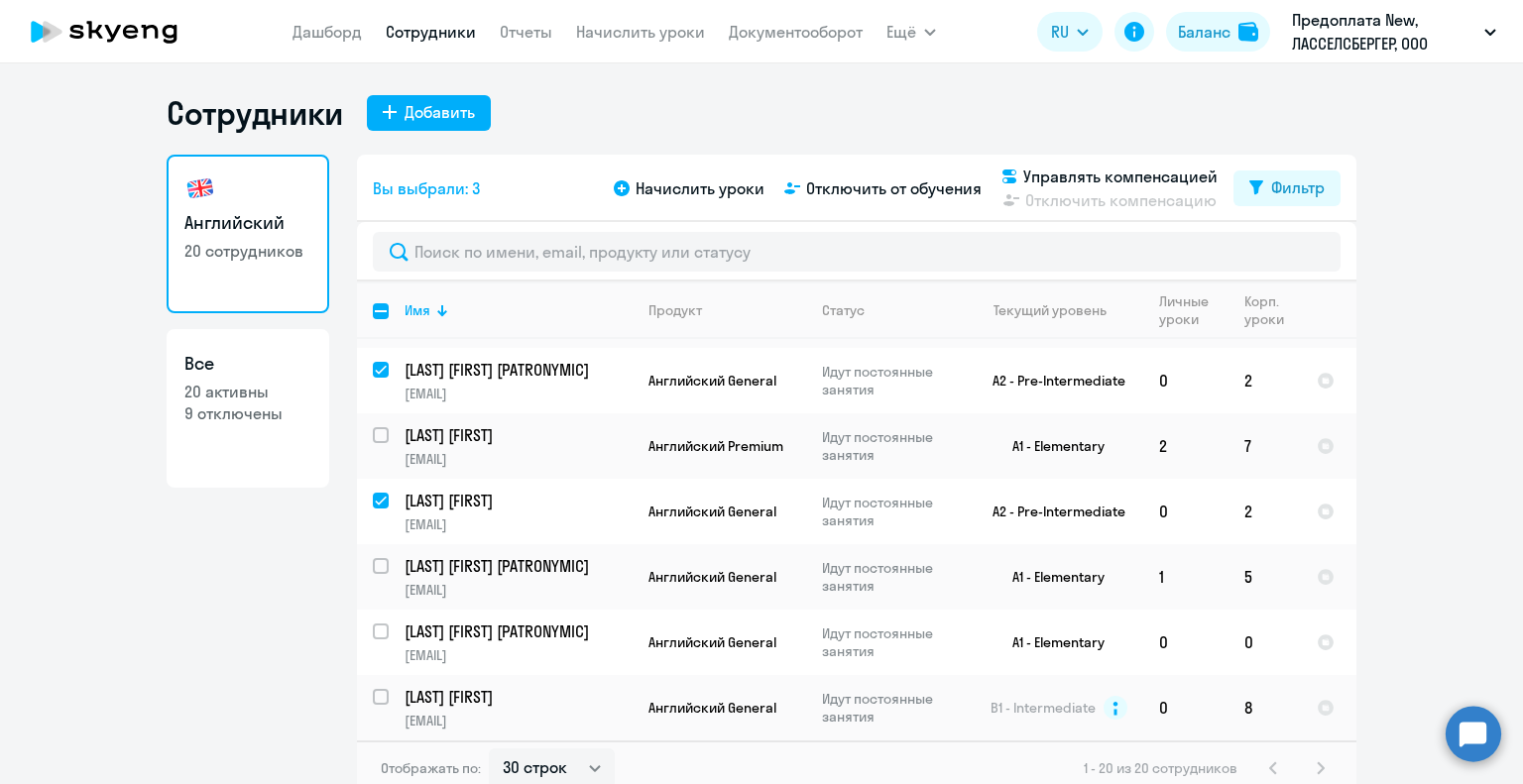 scroll, scrollTop: 915, scrollLeft: 0, axis: vertical 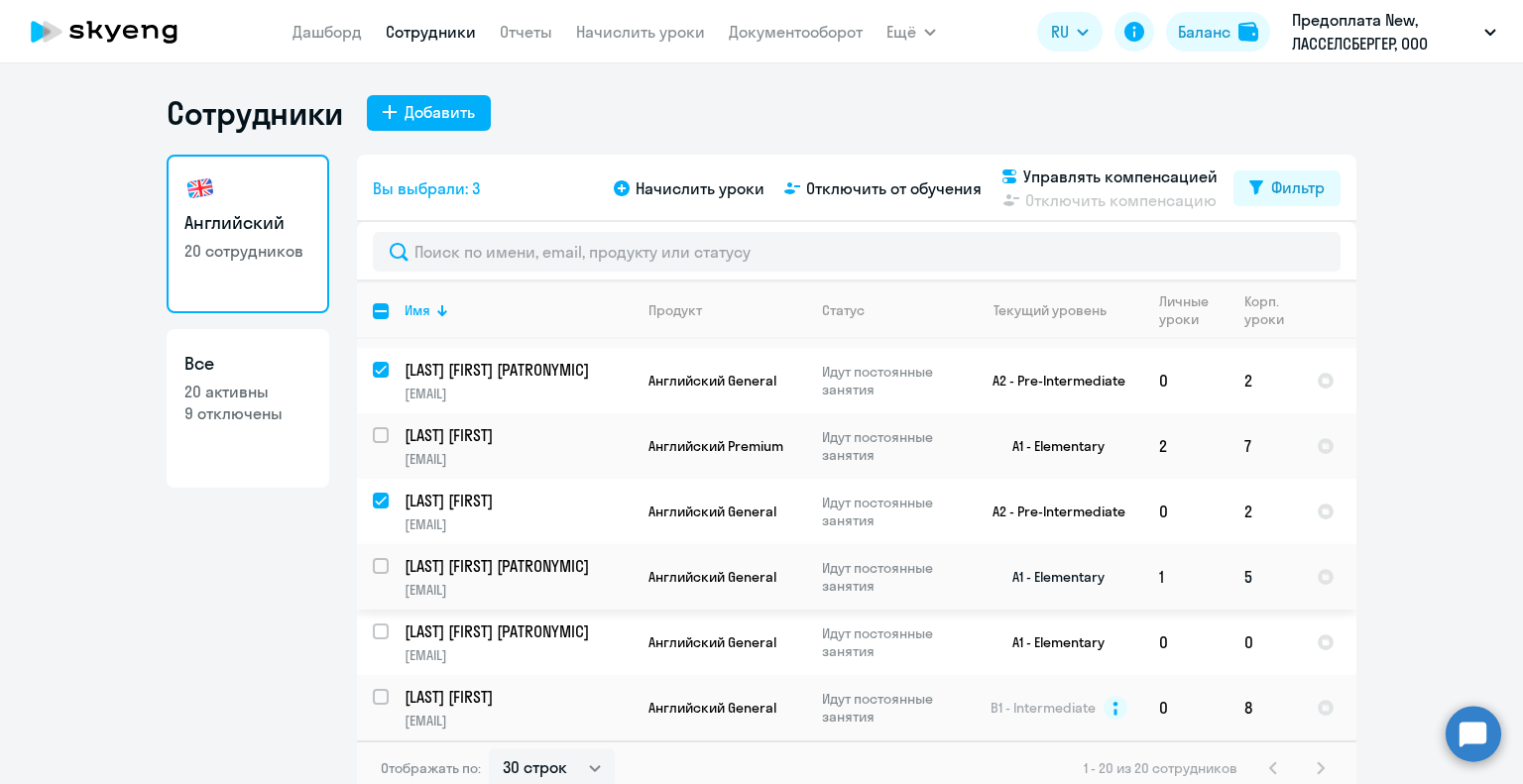 click at bounding box center [393, 578] 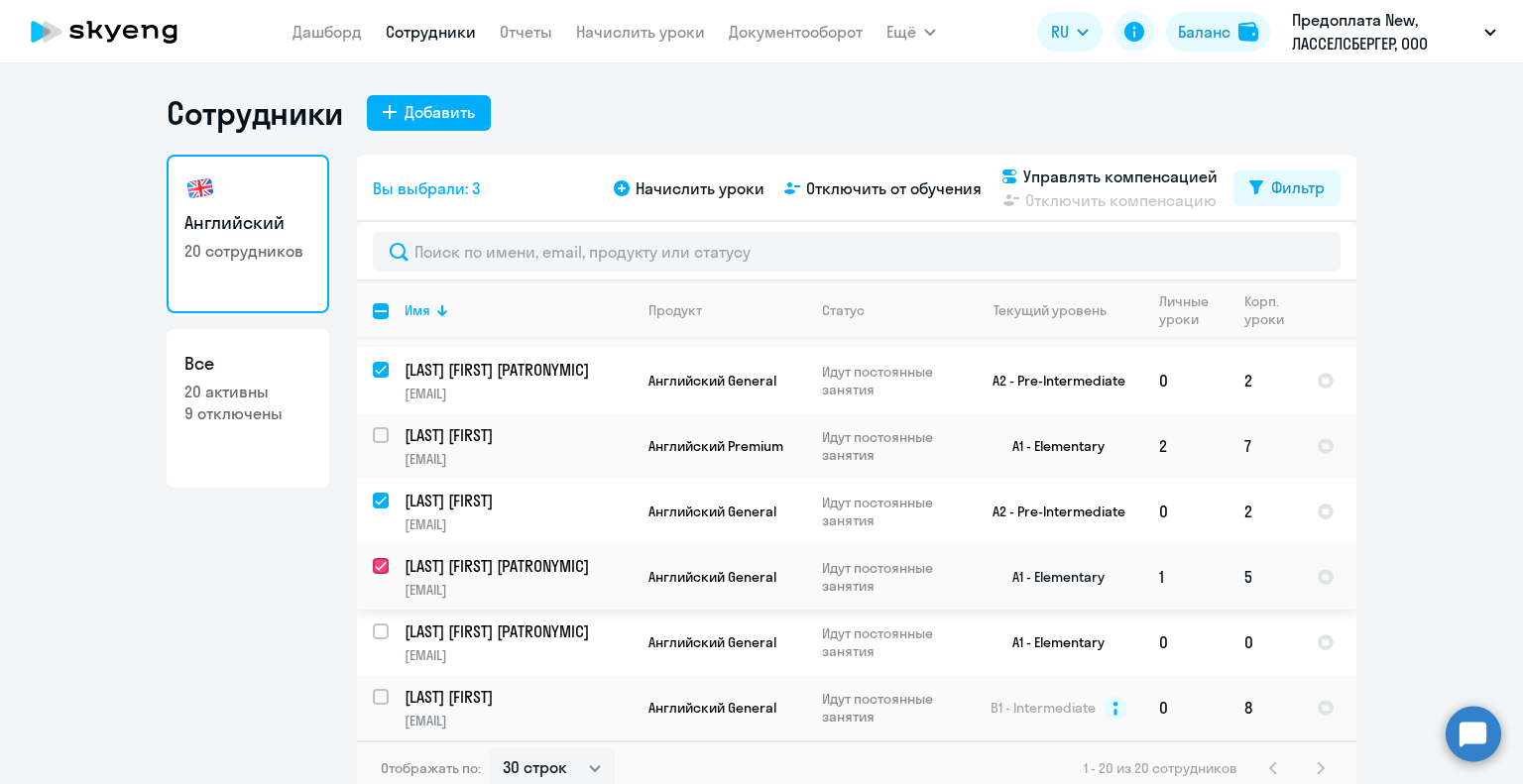 checkbox on "true" 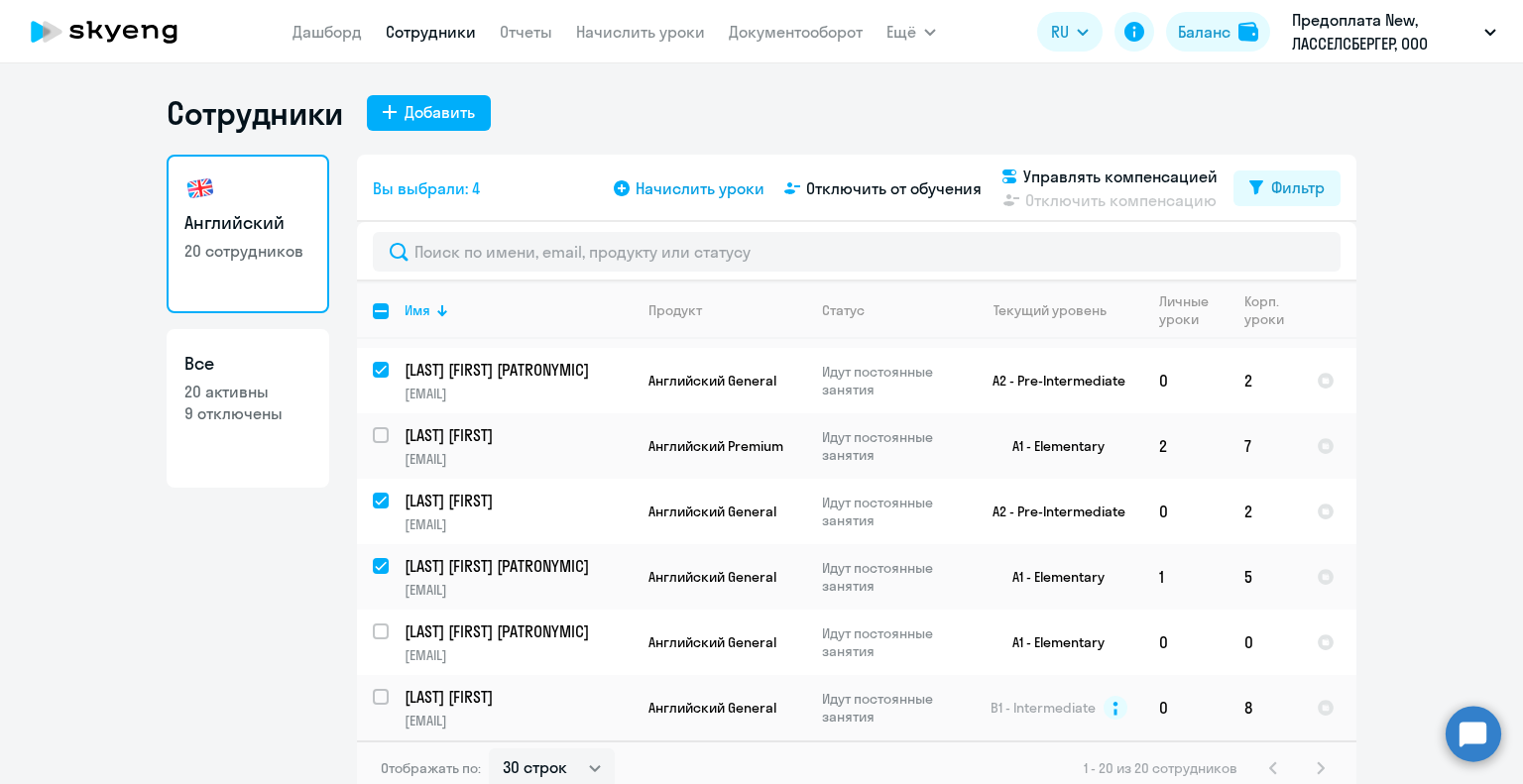 click on "Начислить уроки" 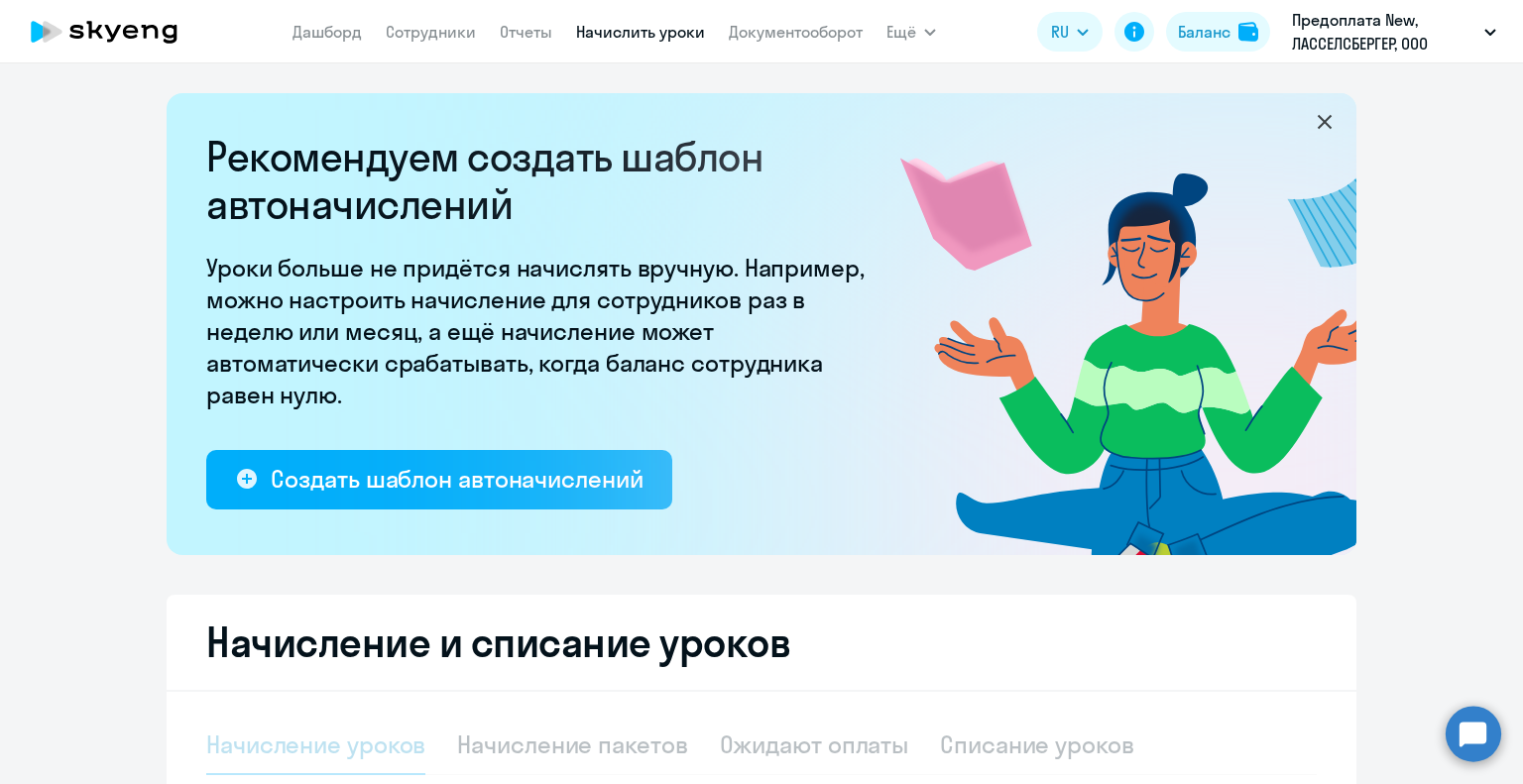 select on "10" 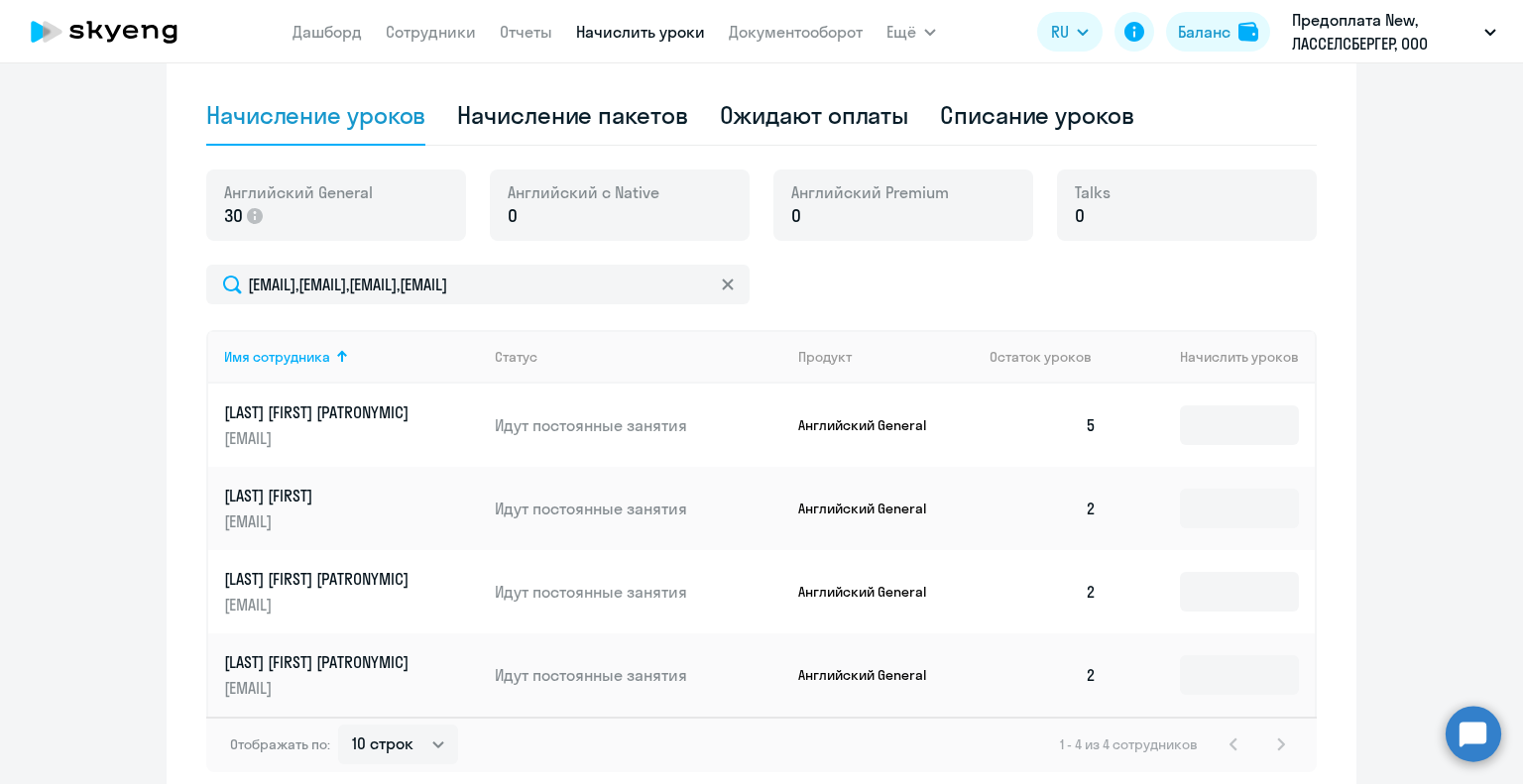 scroll, scrollTop: 674, scrollLeft: 0, axis: vertical 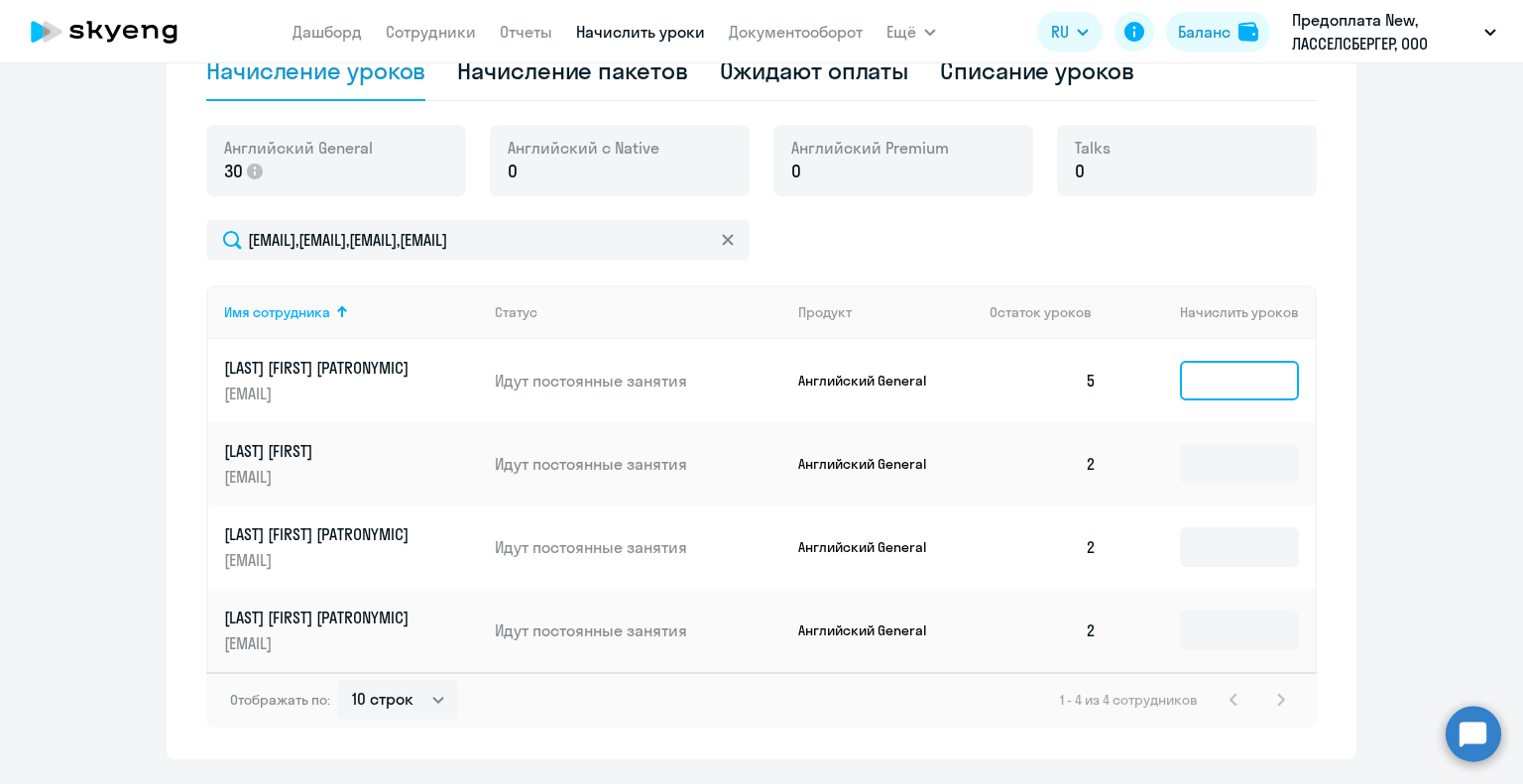 click 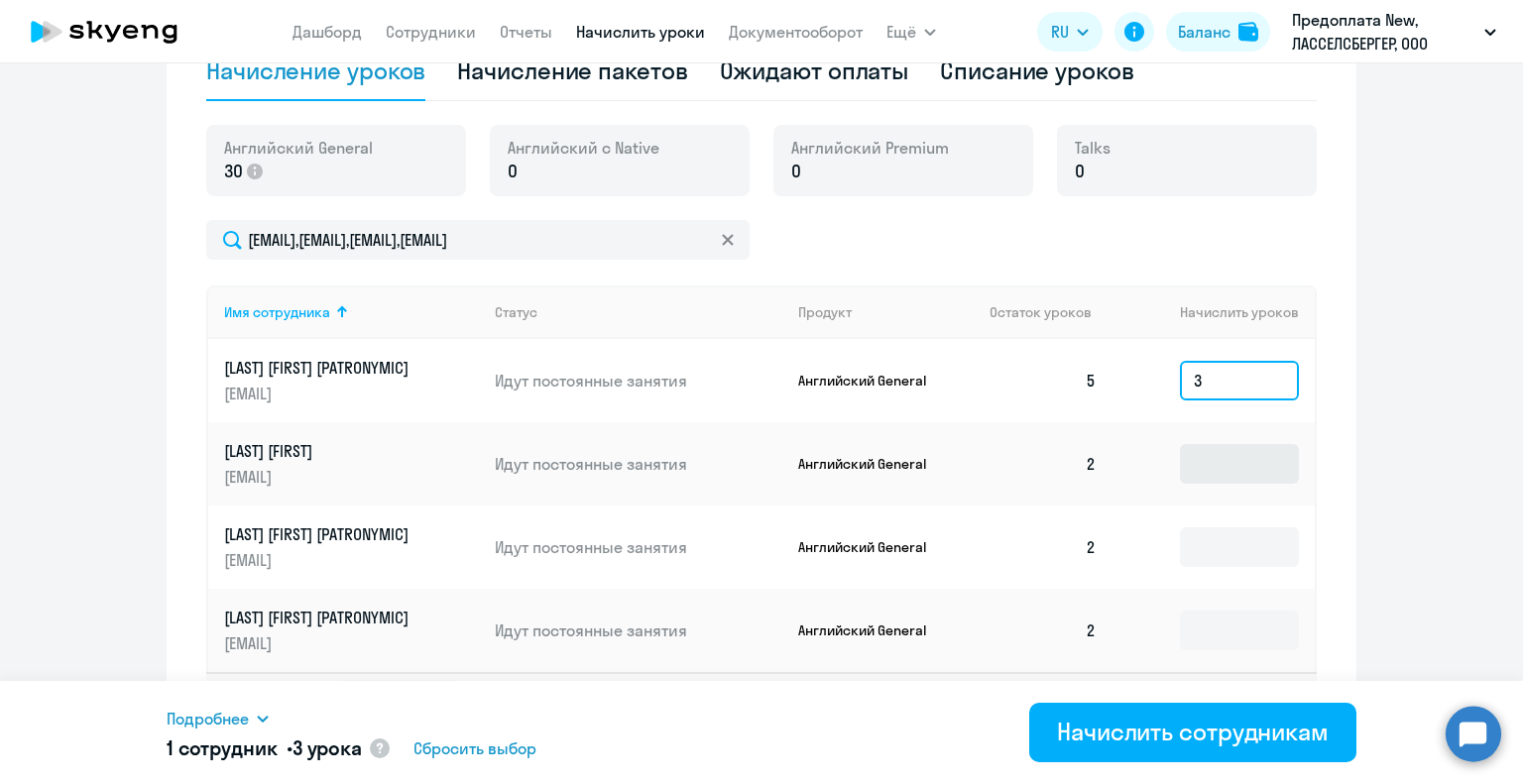 type on "3" 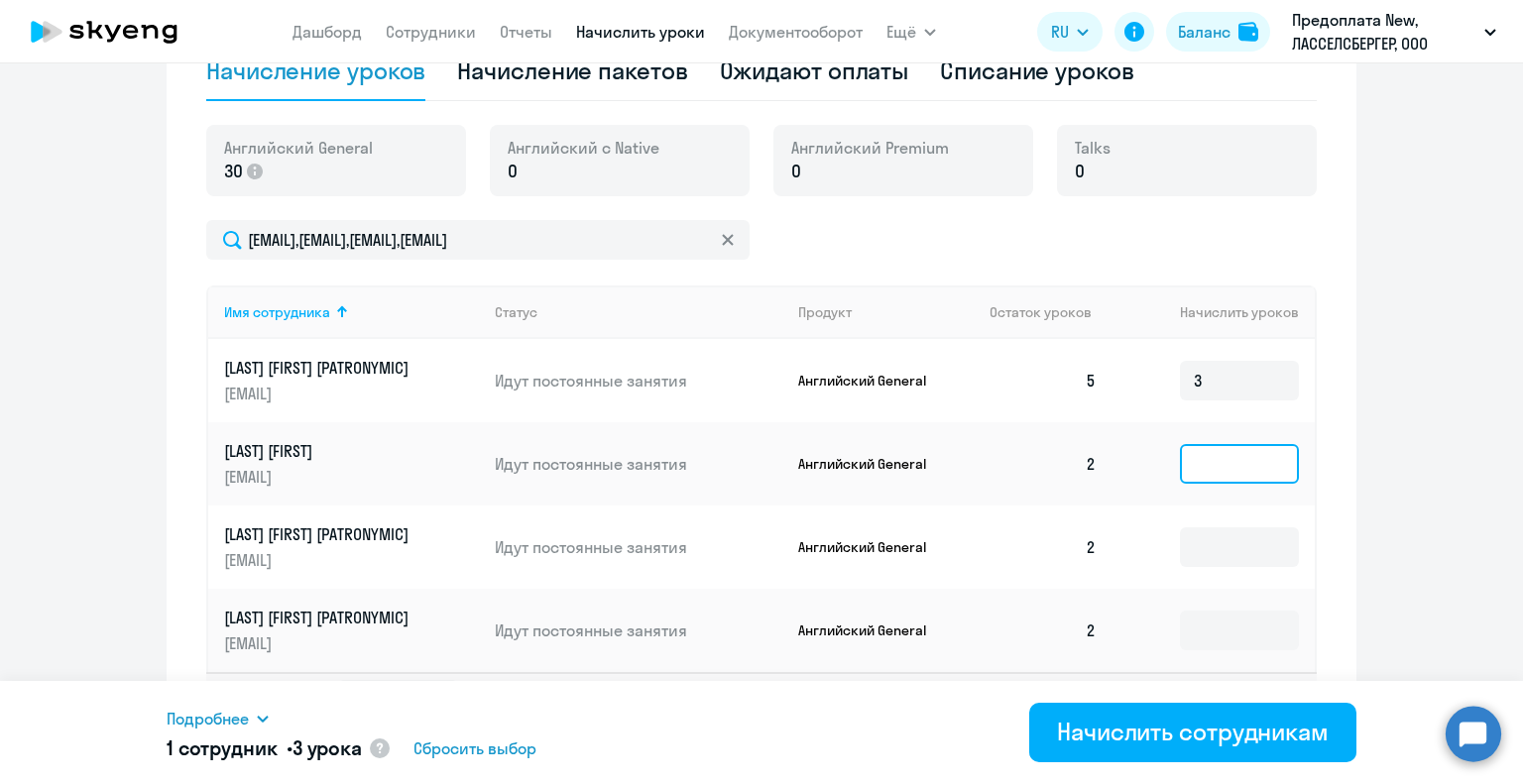 click 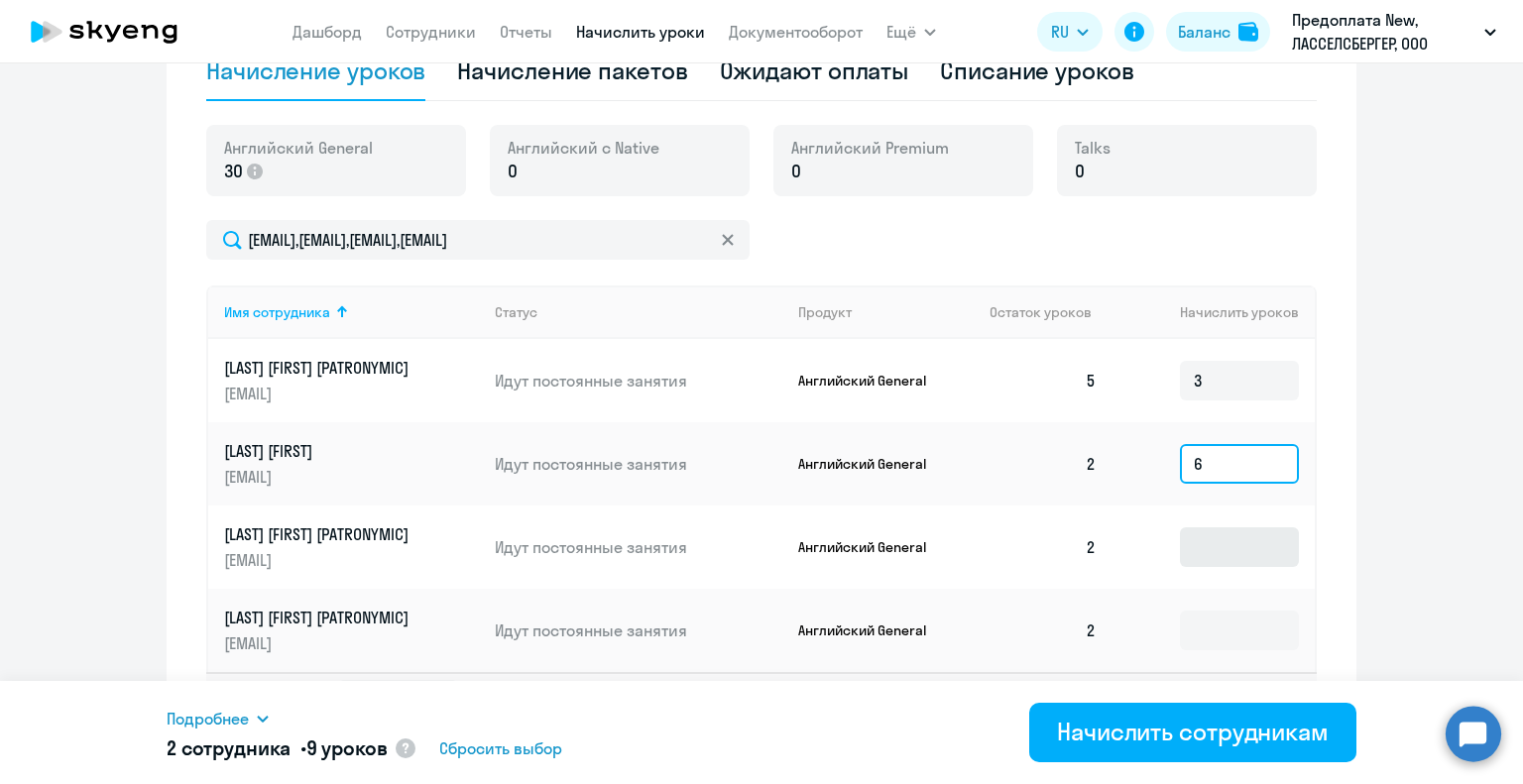 type on "6" 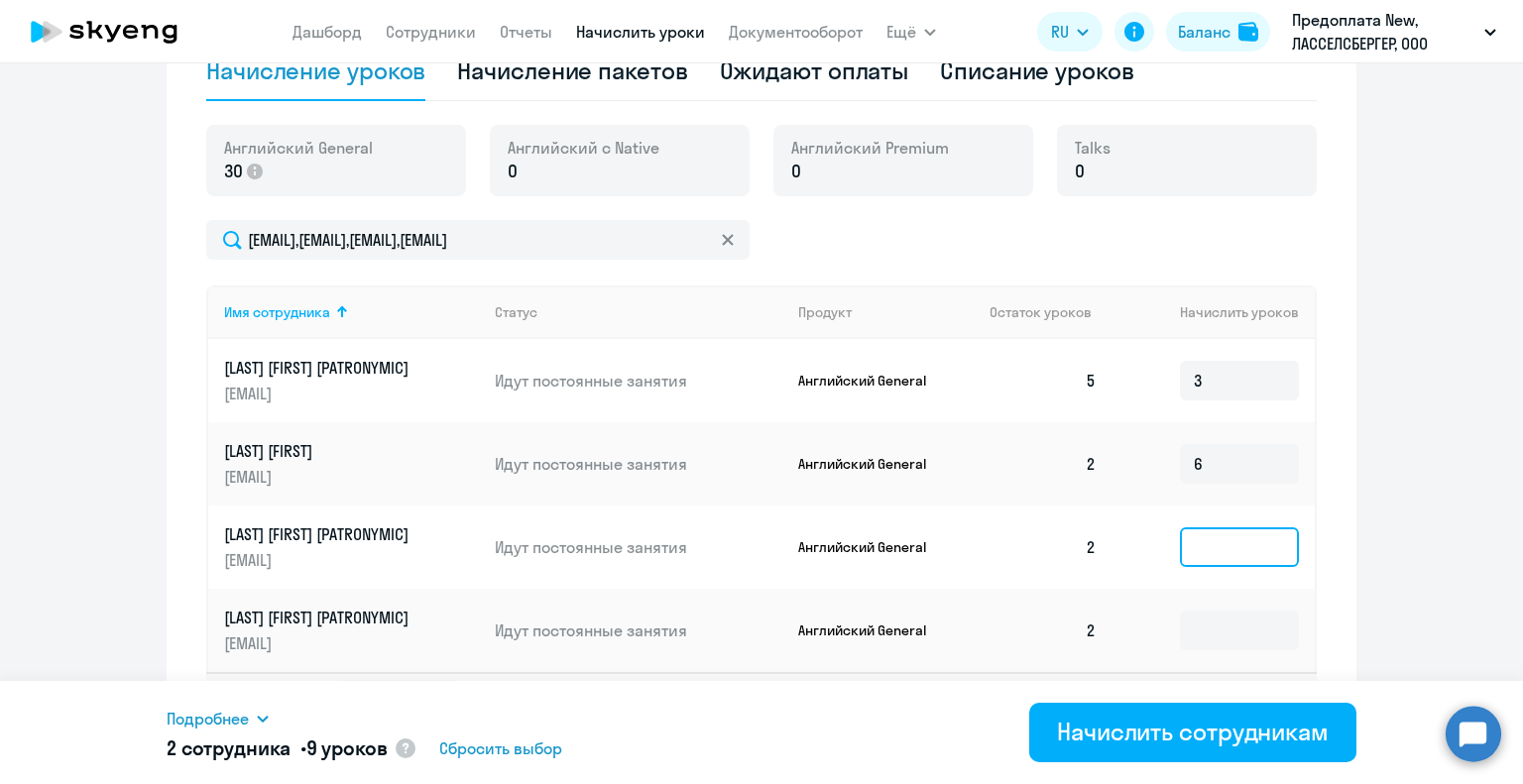 click 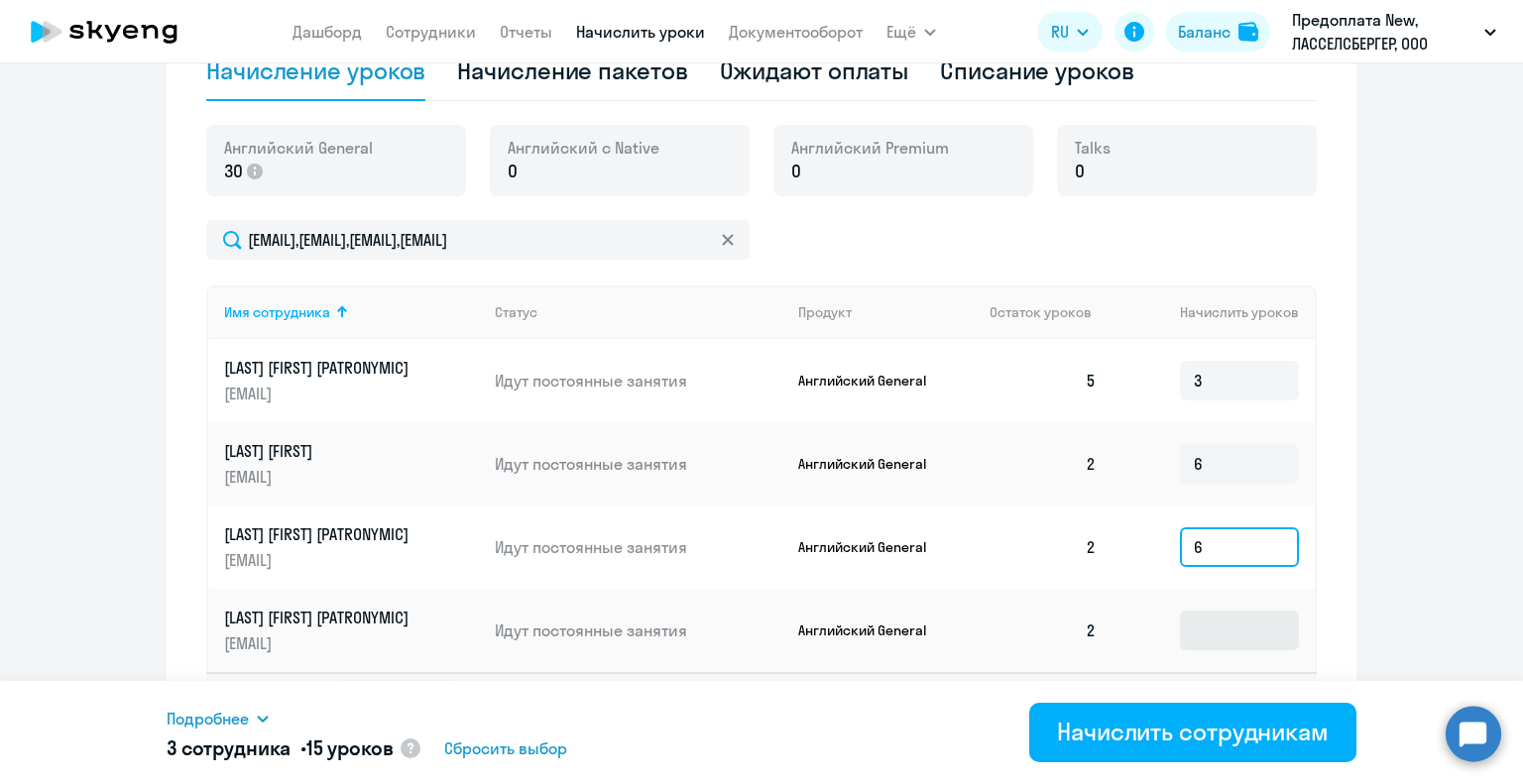 type on "6" 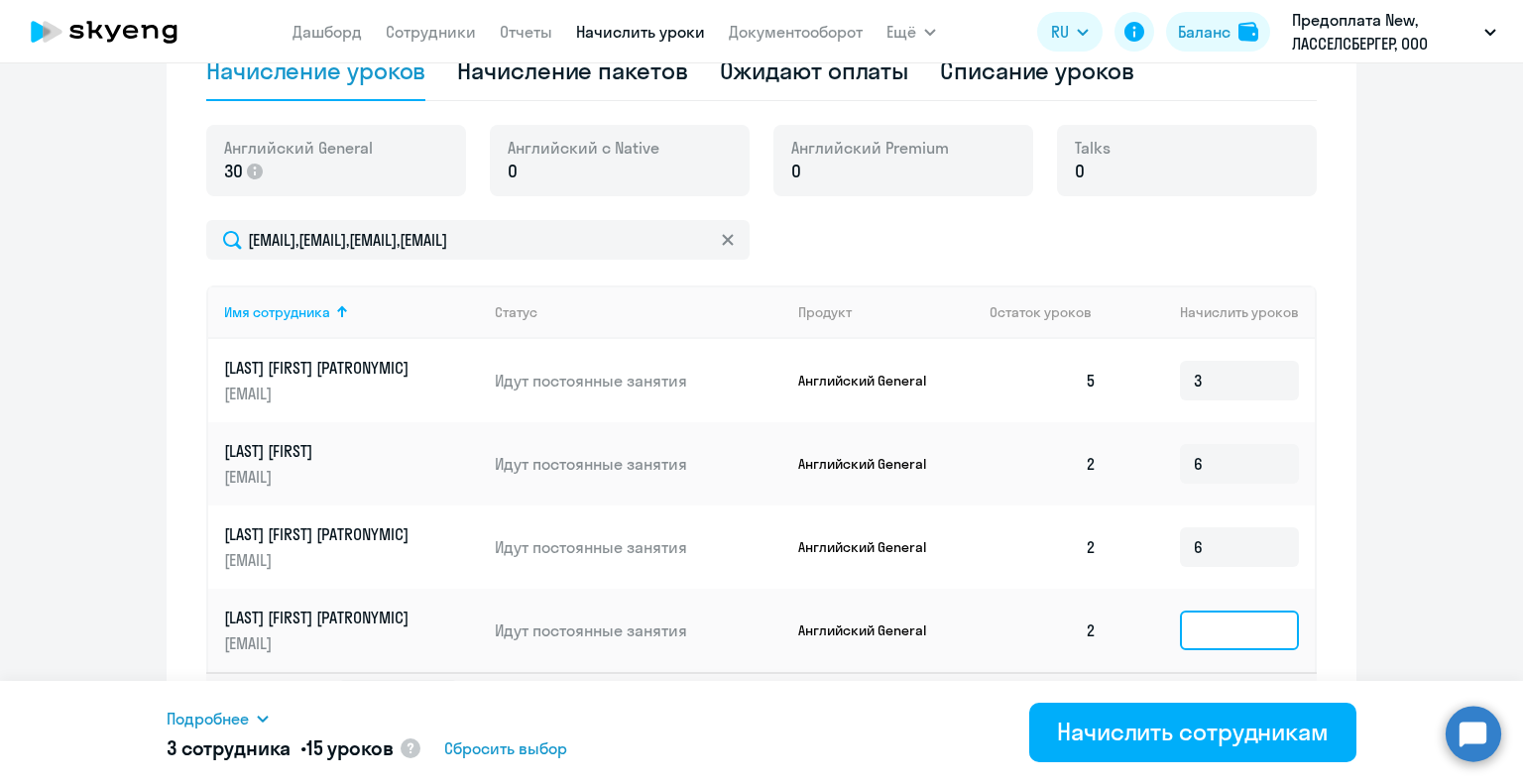 click 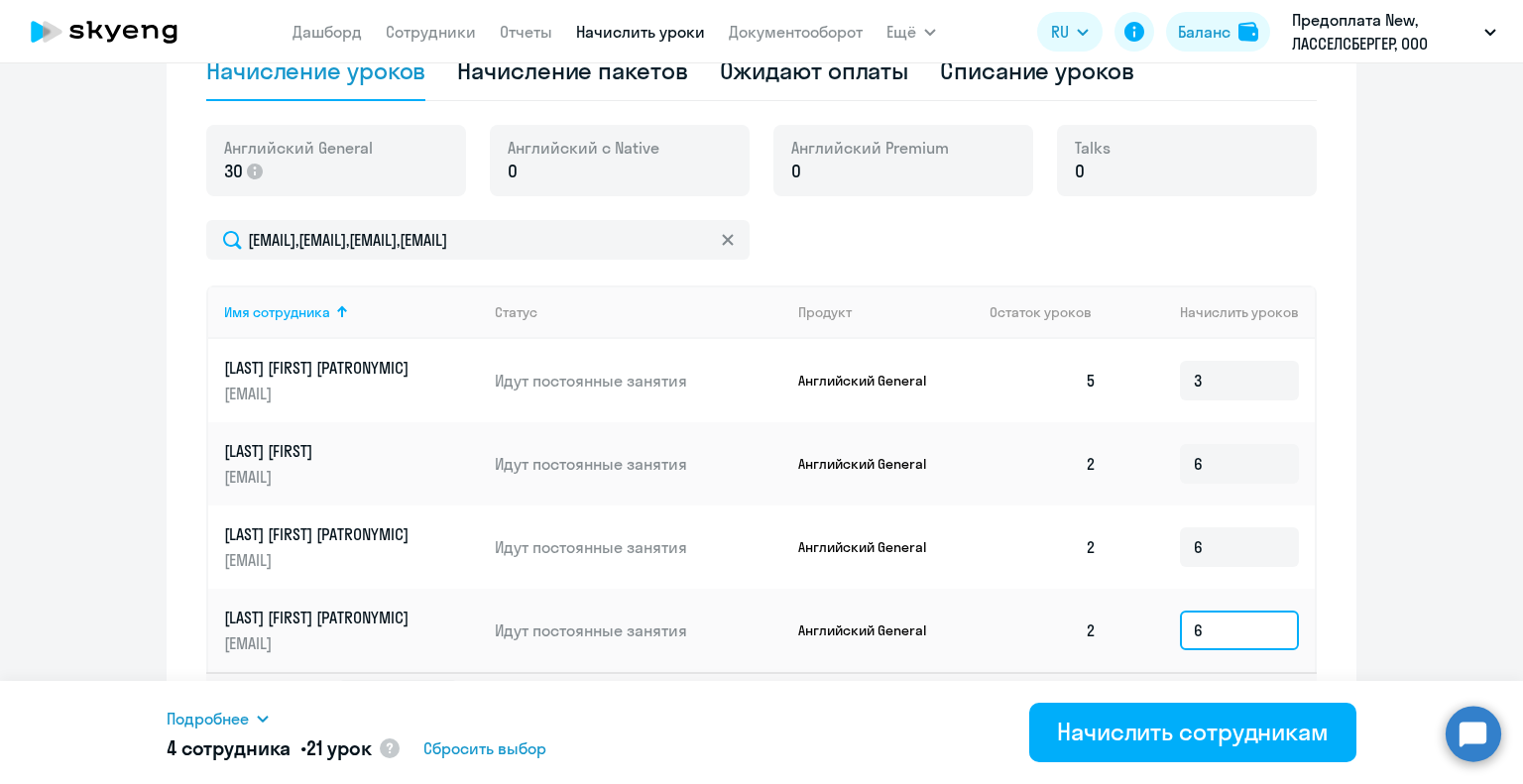 scroll, scrollTop: 728, scrollLeft: 0, axis: vertical 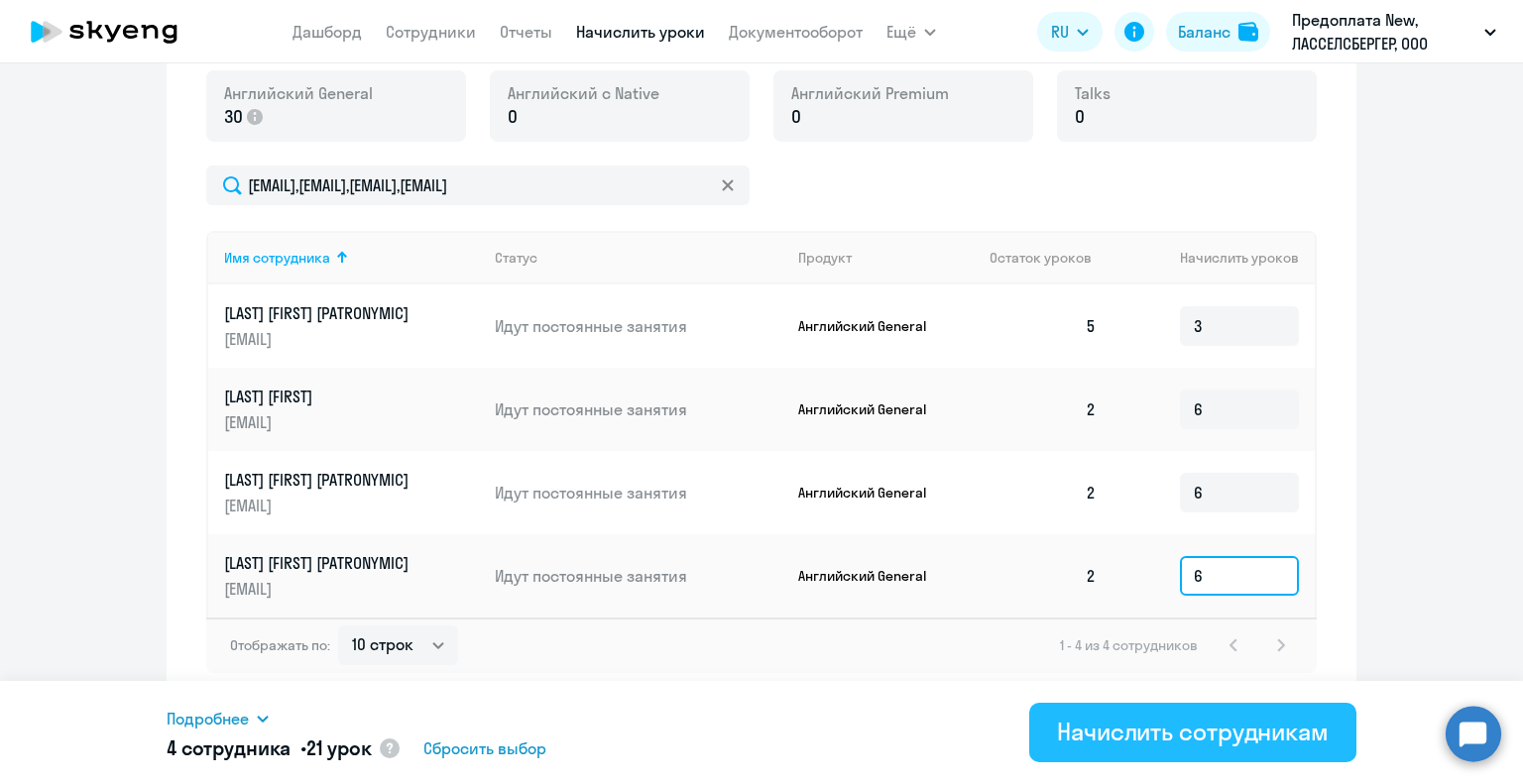 type on "6" 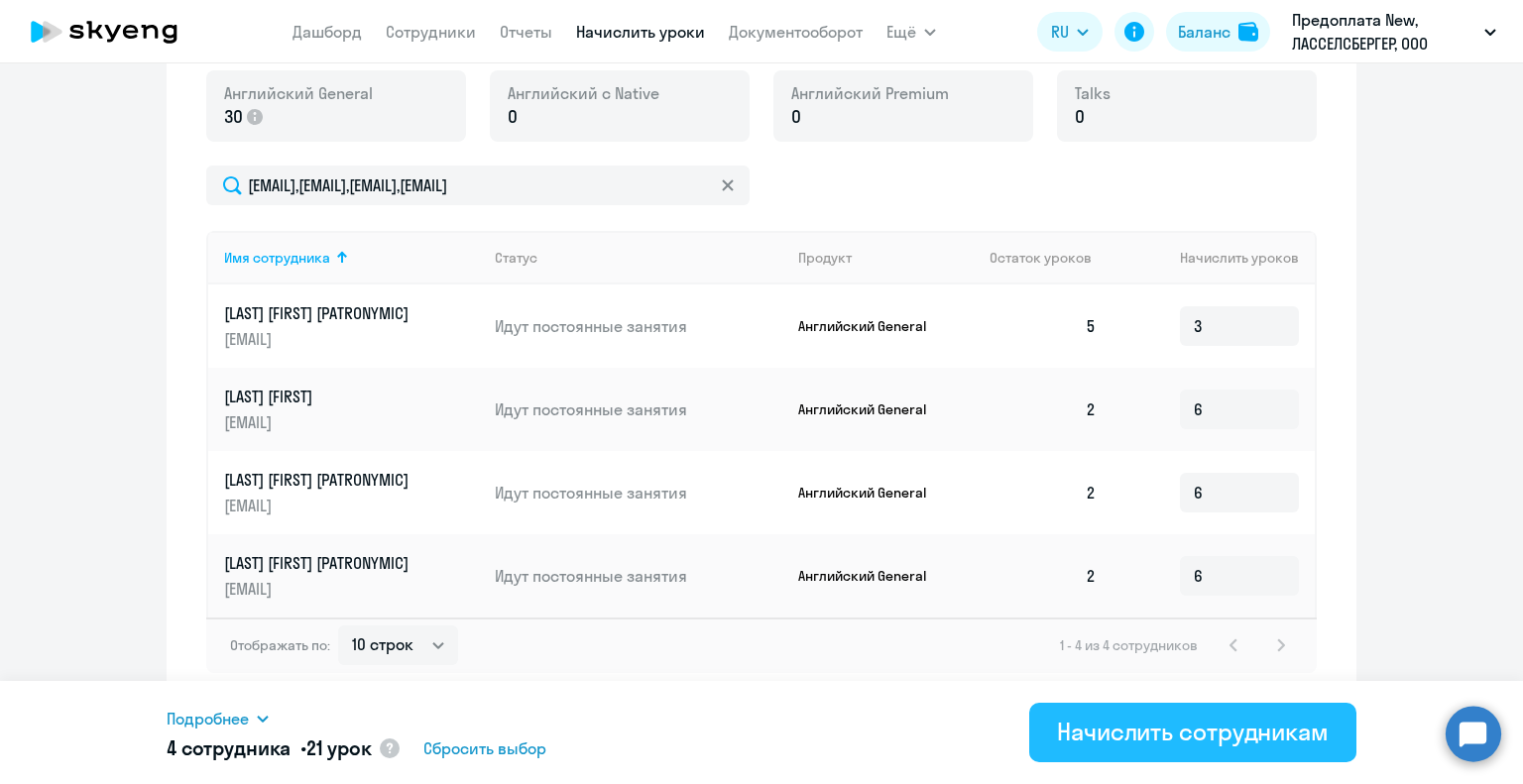 click on "Начислить сотрудникам" at bounding box center [1193, 731] 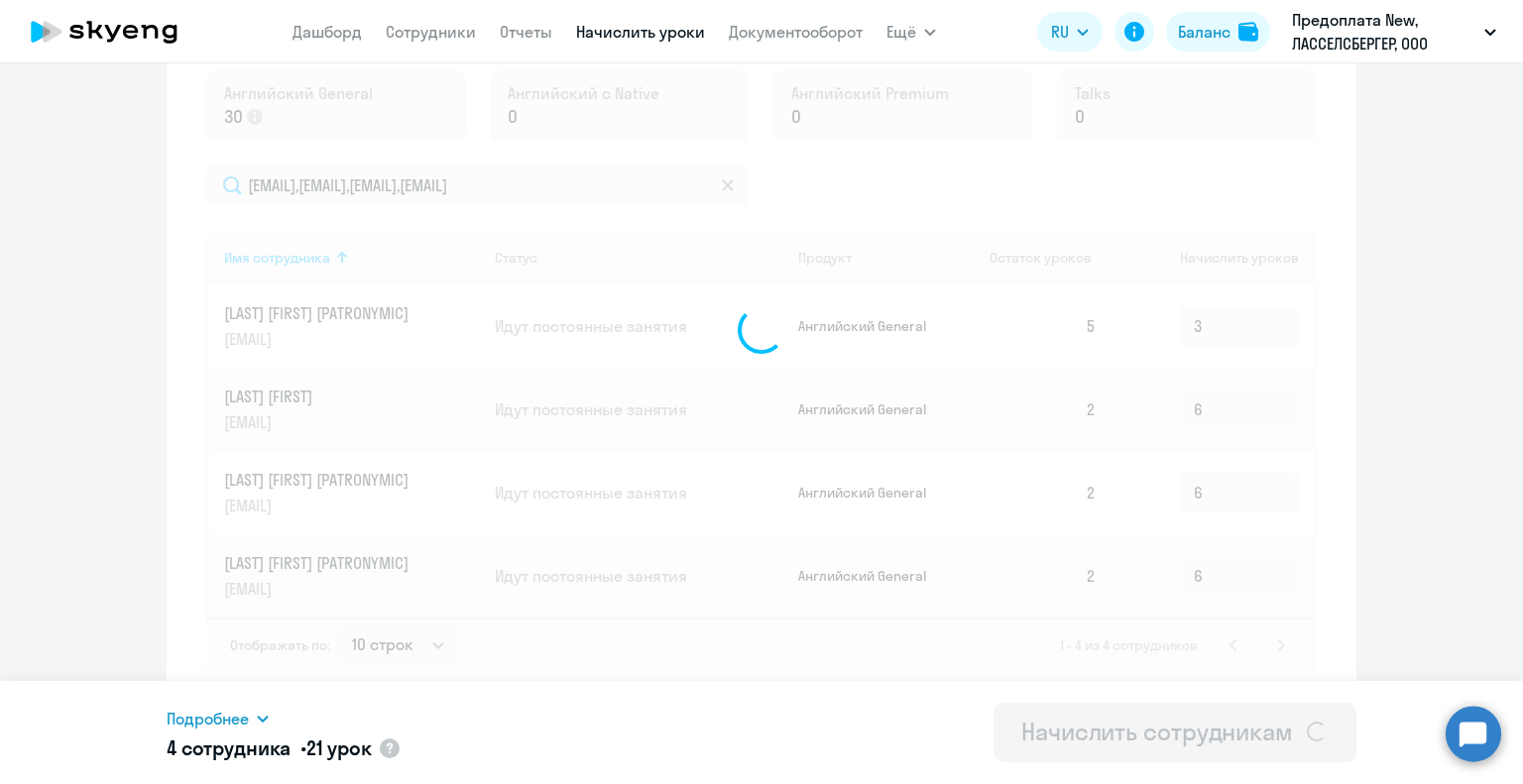 type 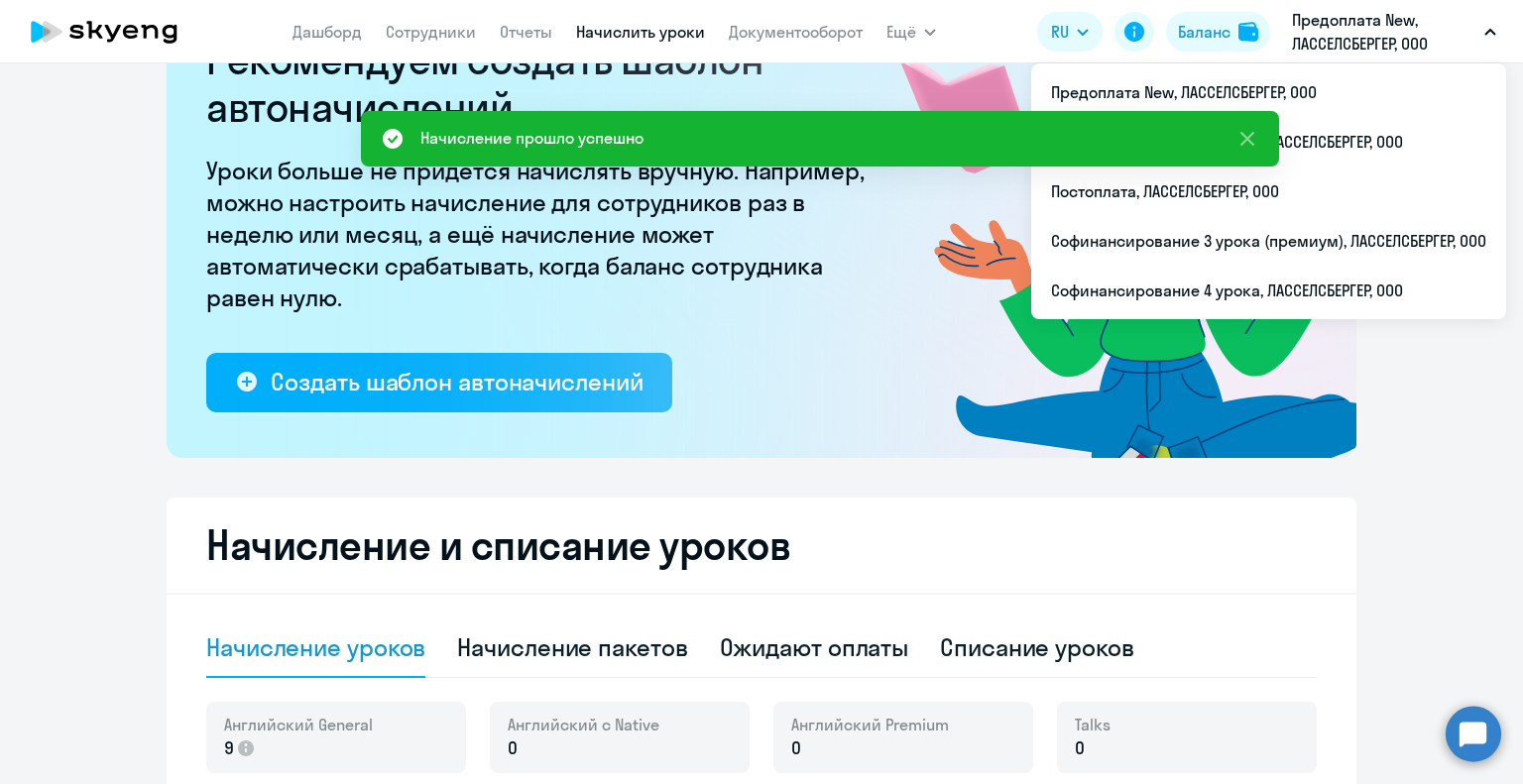 scroll, scrollTop: 0, scrollLeft: 0, axis: both 